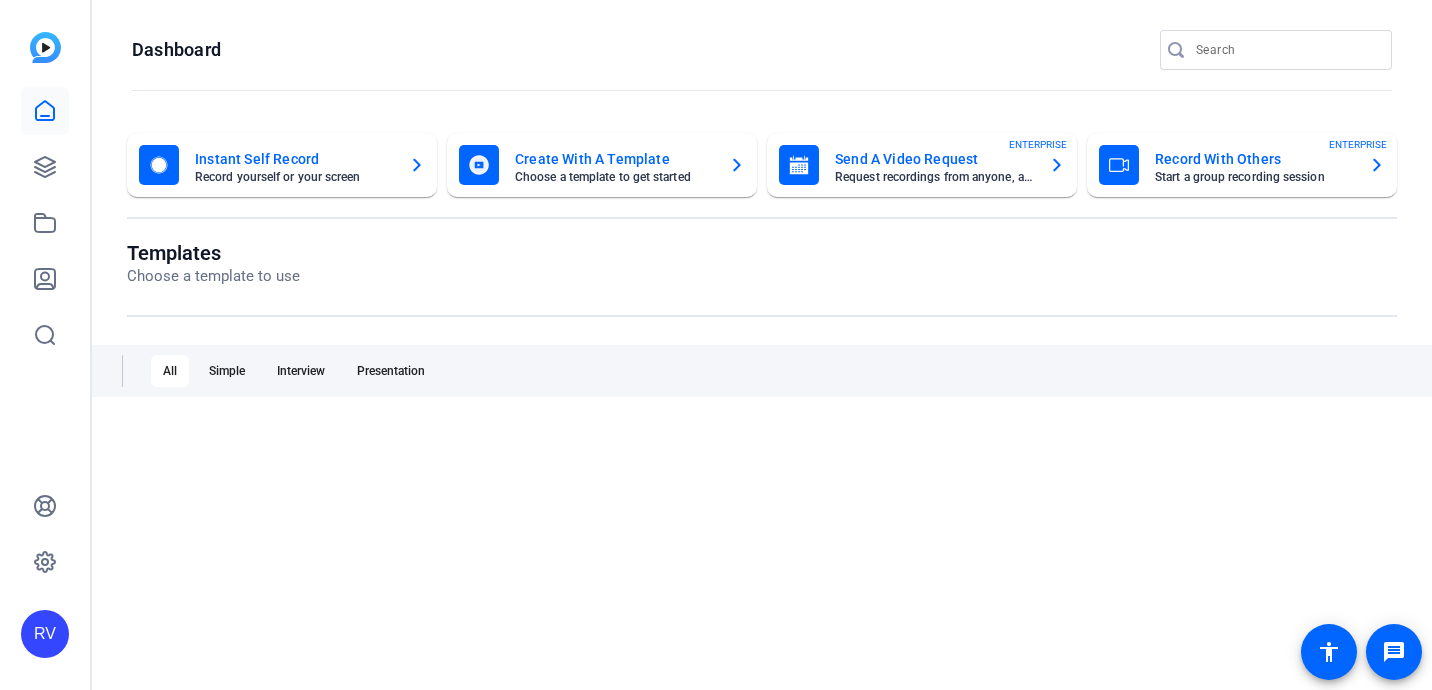 scroll, scrollTop: 0, scrollLeft: 0, axis: both 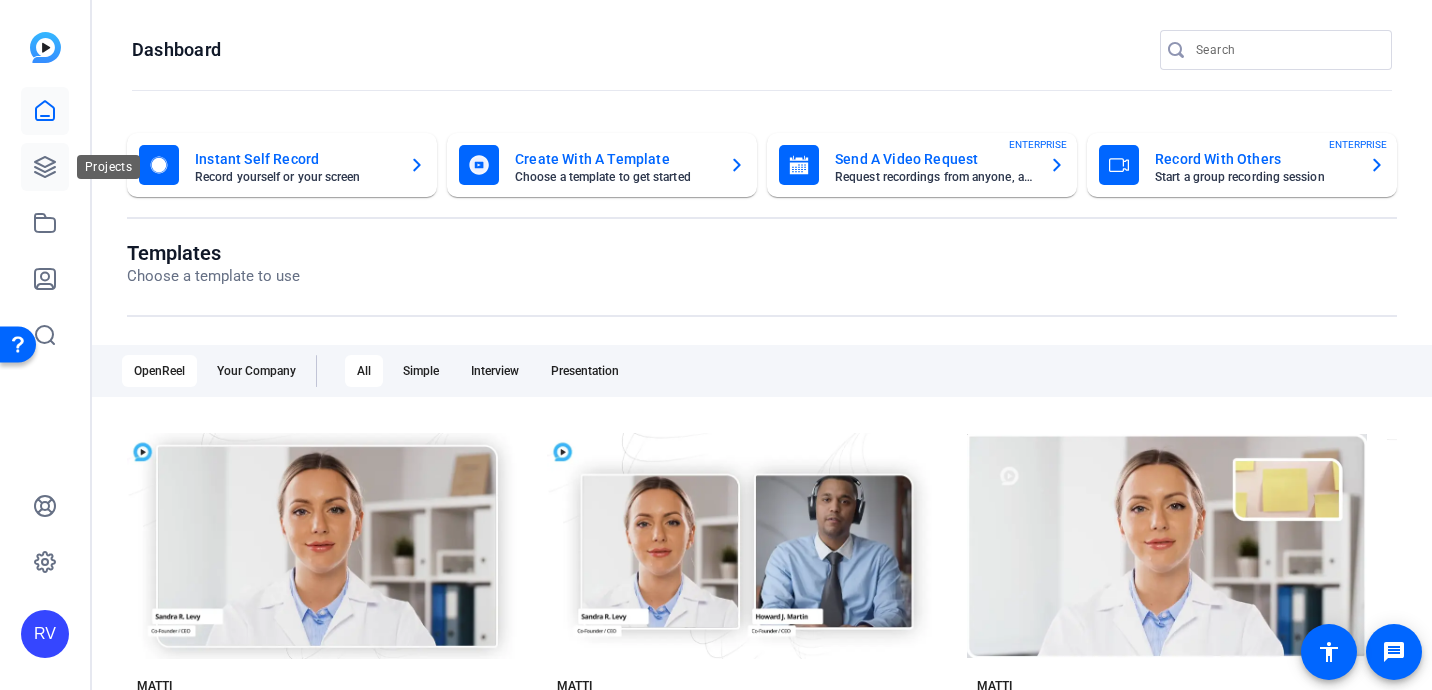 click 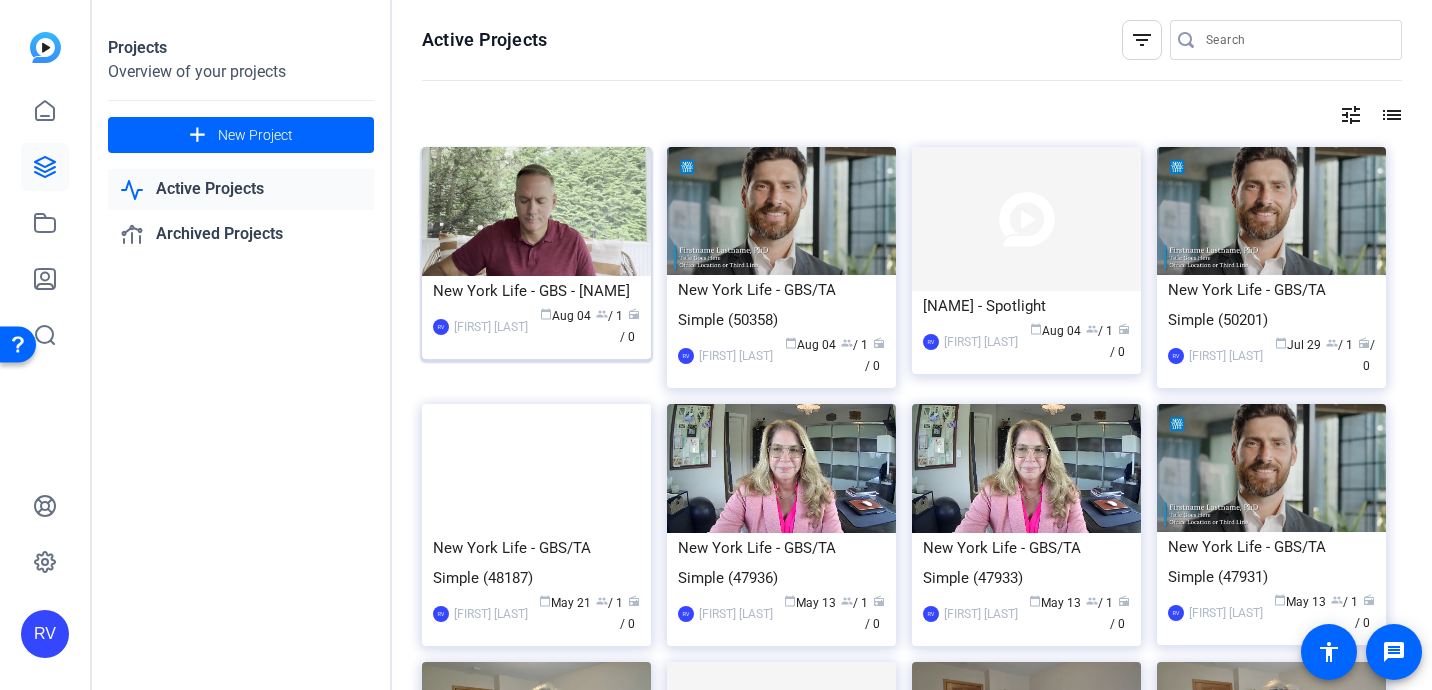 click 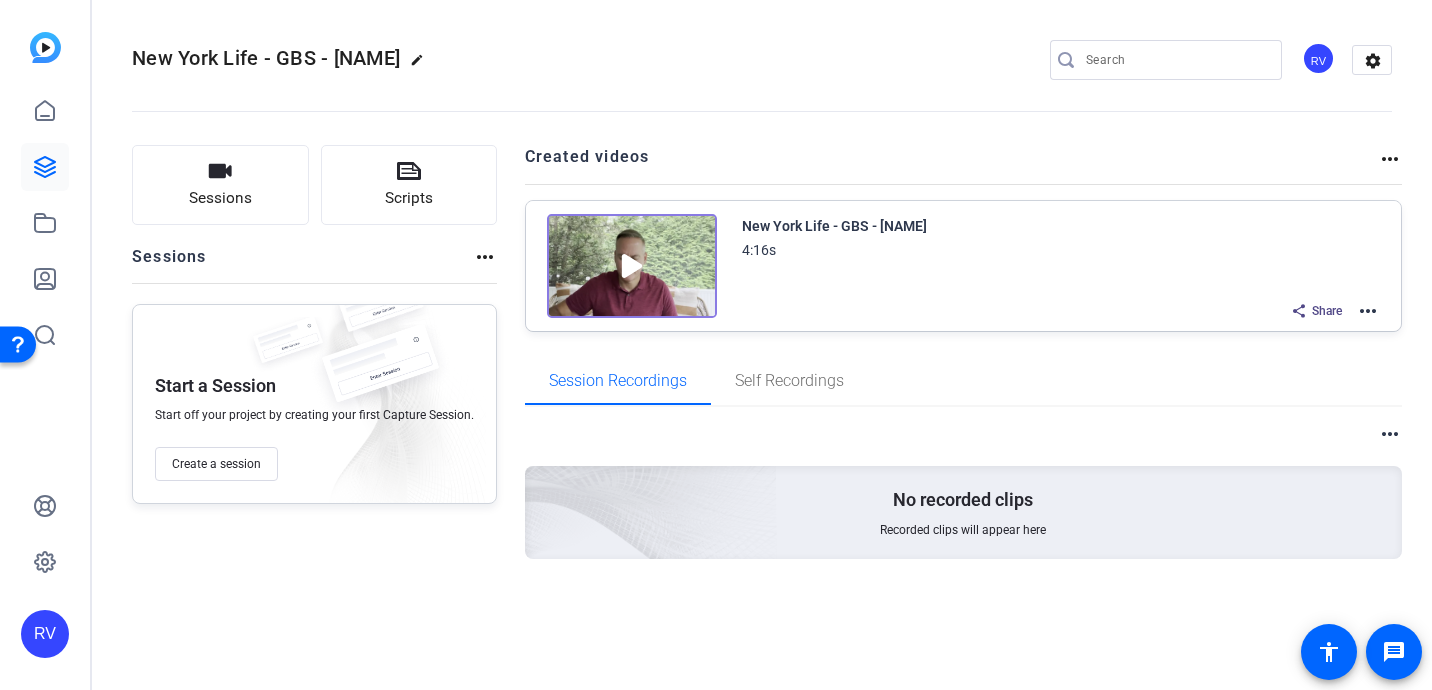 click on "more_horiz" 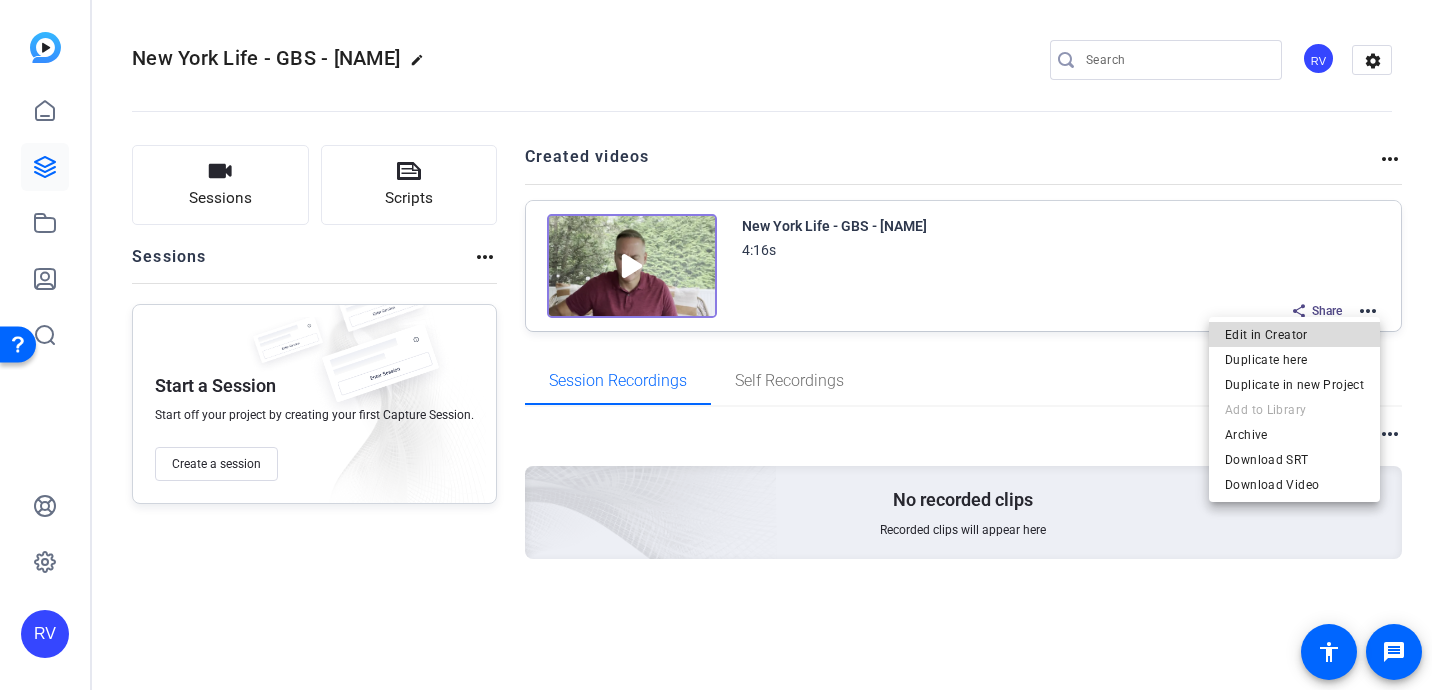 click on "Edit in Creator" at bounding box center (1294, 335) 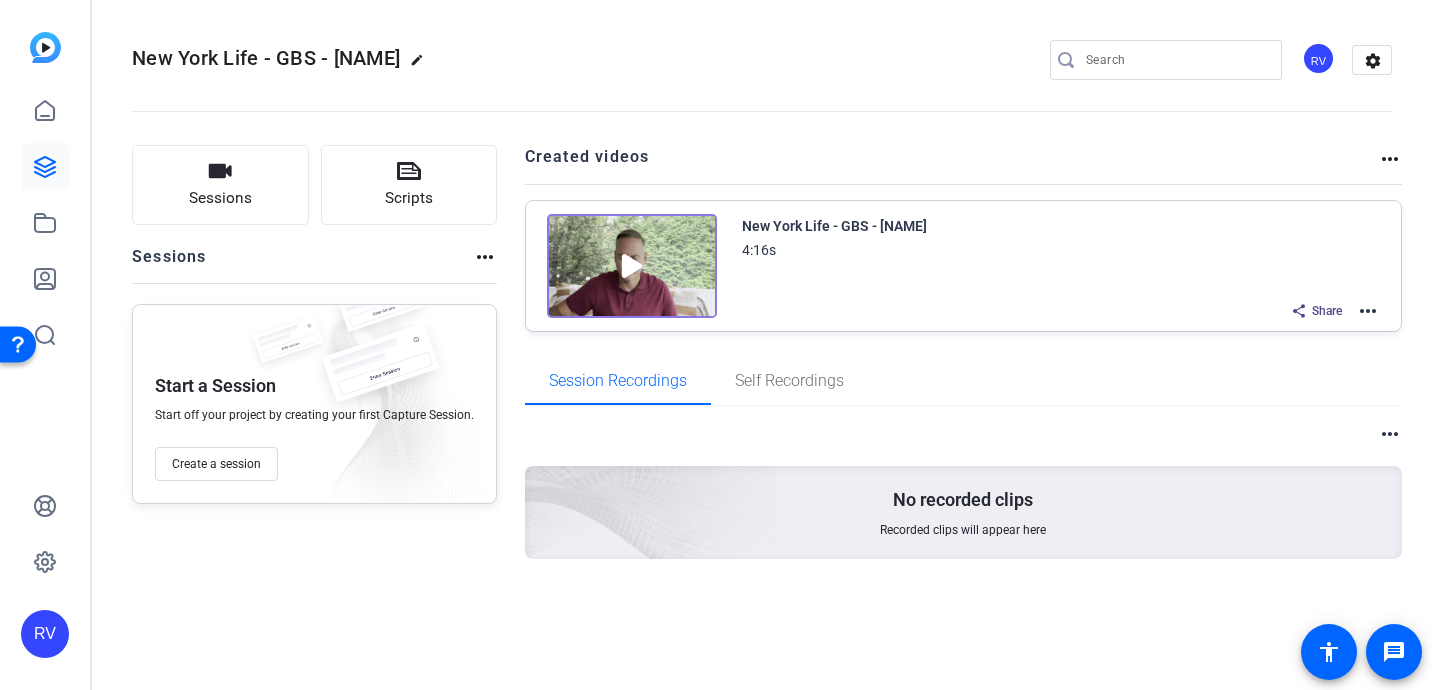 click on "more_horiz" 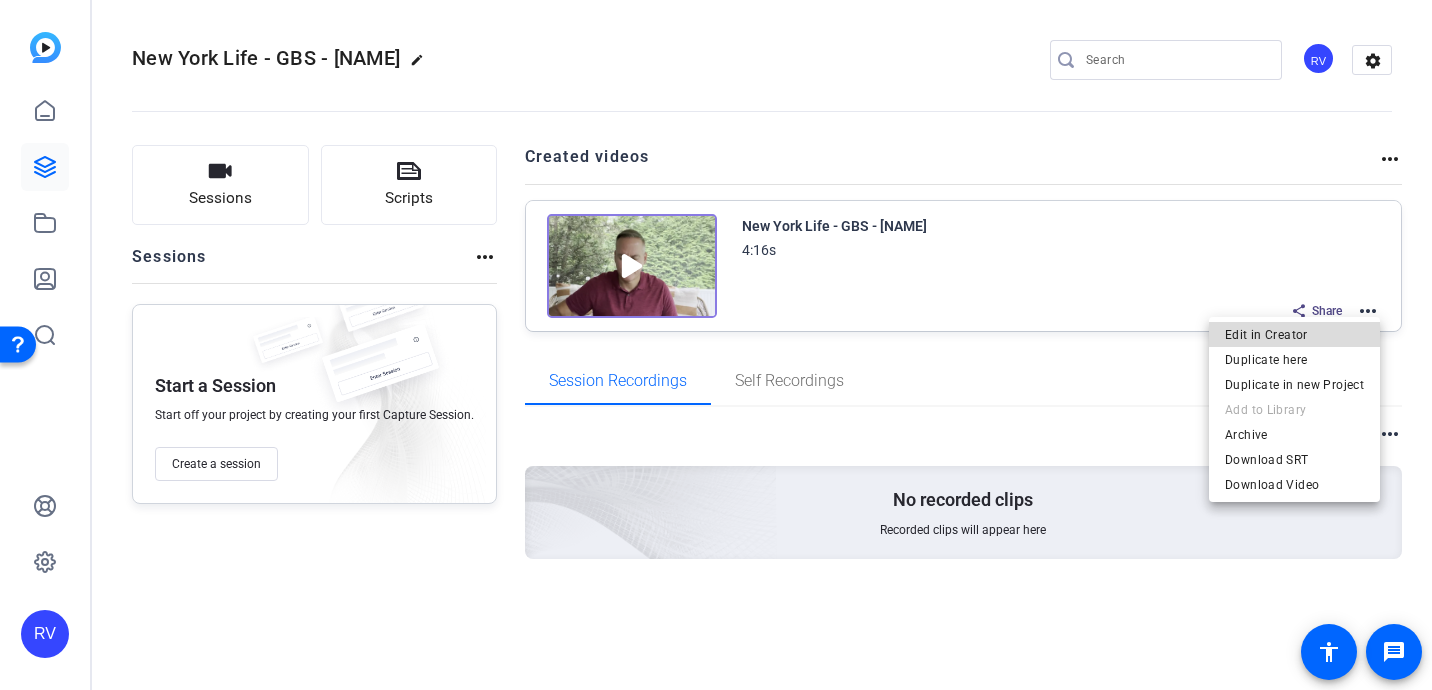 click on "Edit in Creator" at bounding box center (1294, 335) 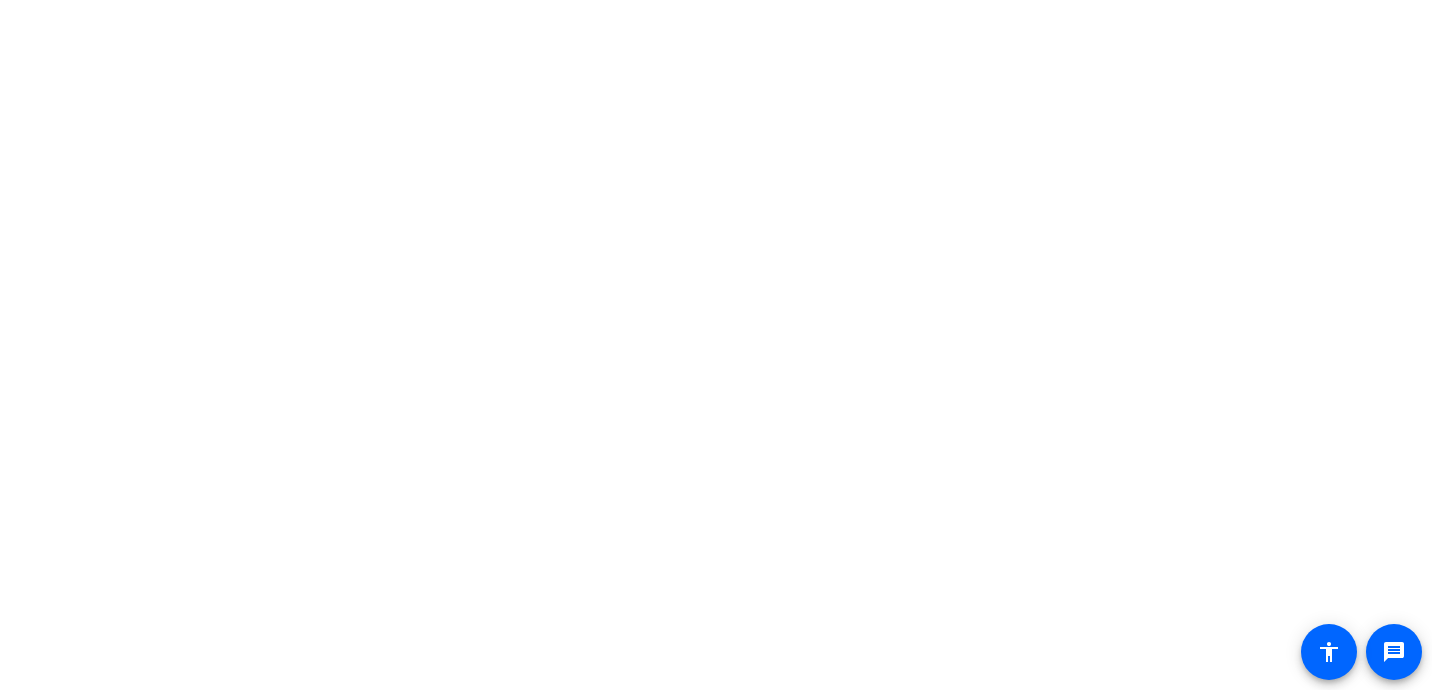 scroll, scrollTop: 0, scrollLeft: 0, axis: both 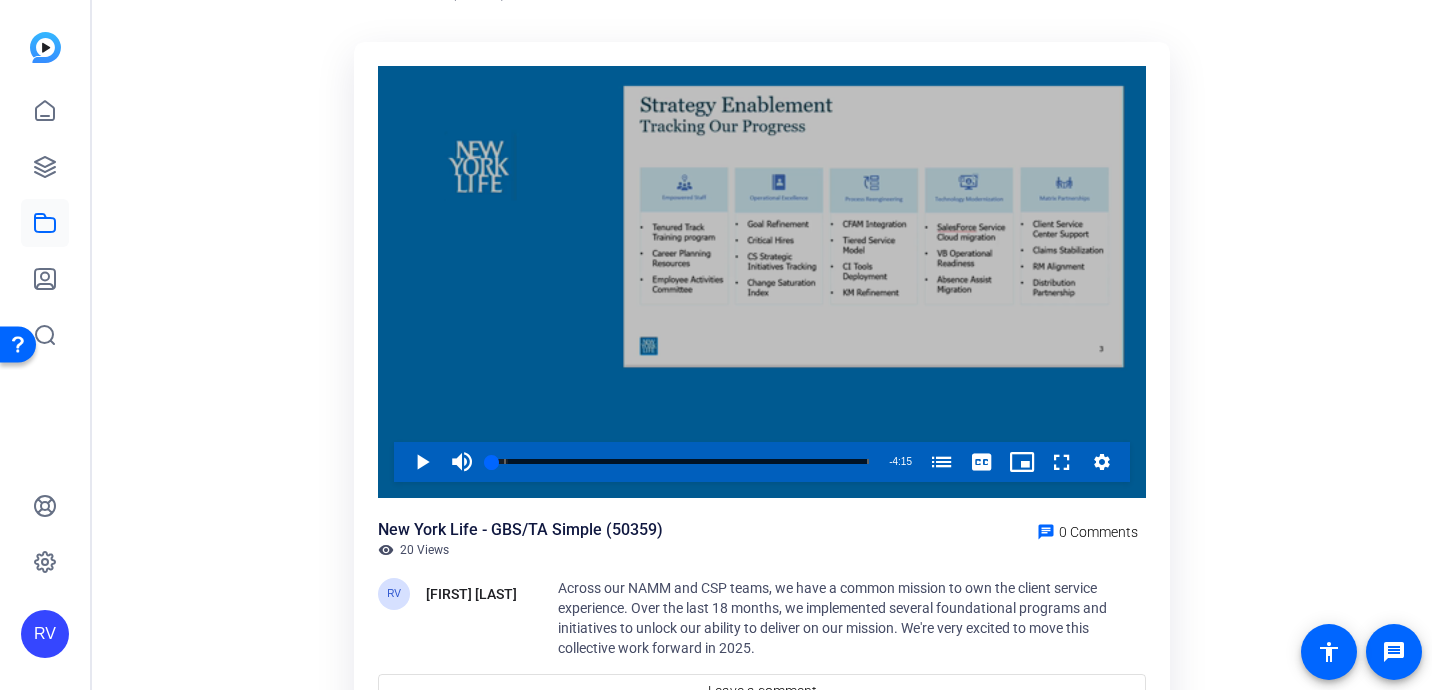 click 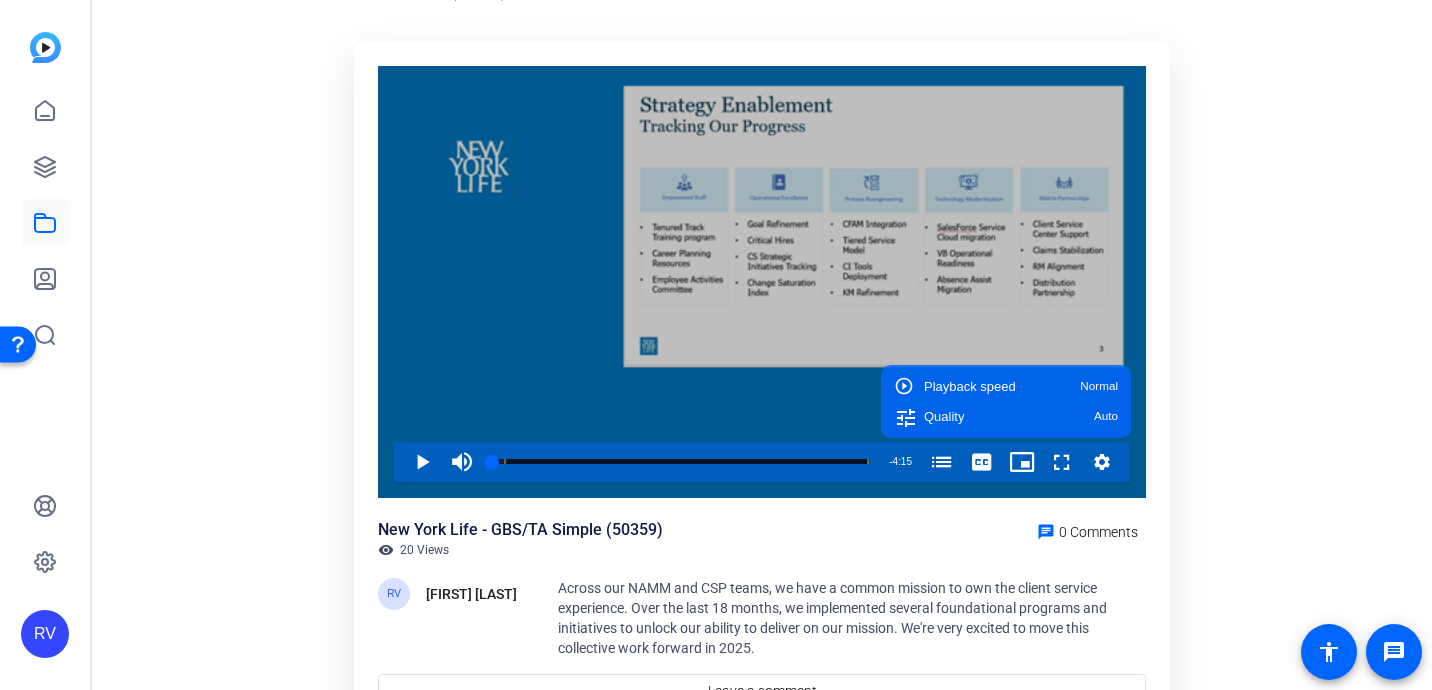 click 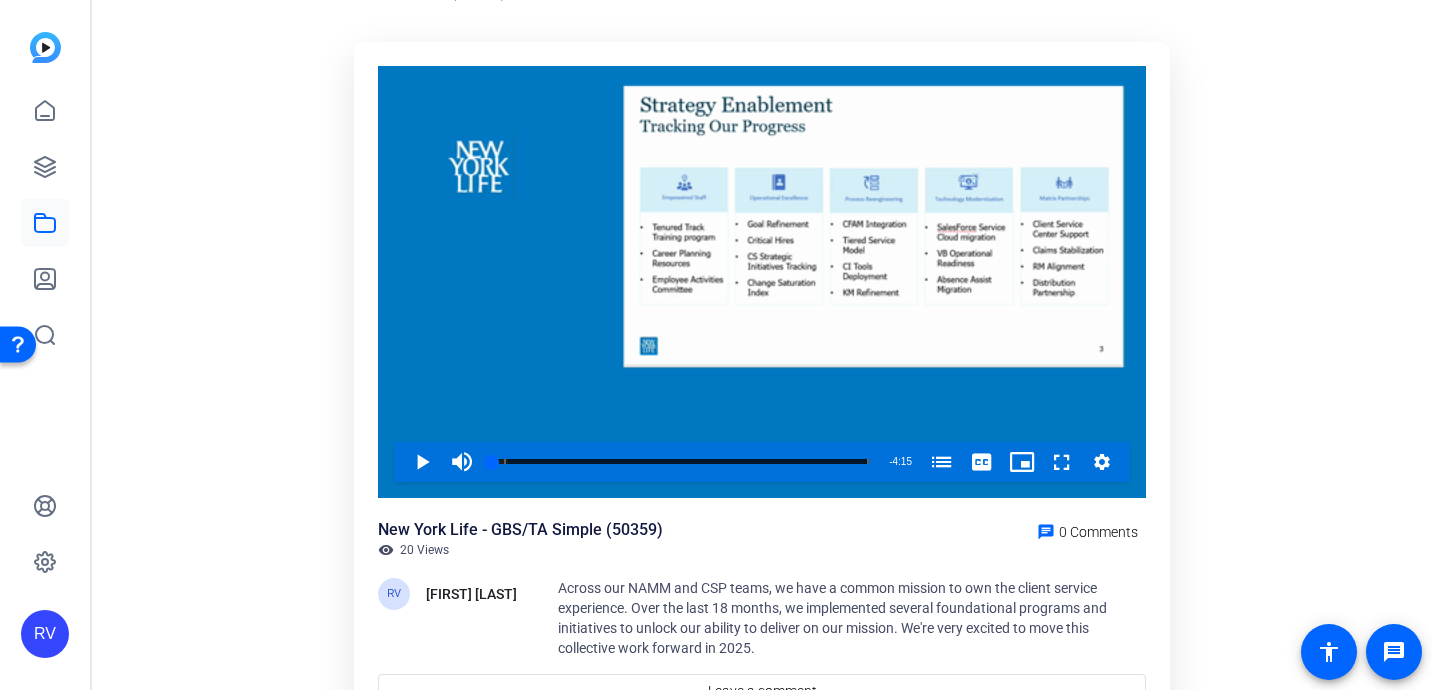 click on "Video Player is loading. Play Video Play Mute Current Time  0:00 / Duration  4:15 Loaded :  4.35% 0:00 New York Life Service Excellence Team: Progress toward 2025 (00:08) Stream Type  LIVE Seek to live, currently behind live LIVE Remaining Time  - 4:15   1x Playback Rate Chapters Chapters New York Life Service Excellence Team: Progress toward 2025 (00:08) Descriptions descriptions off , selected Captions captions settings , opens captions settings dialog captions off , selected English  Captions Audio Track default , selected Picture-in-Picture Fullscreen This is a modal window. Beginning of dialog window. Escape will cancel and close the window. Text Color White Black Red Green Blue Yellow Magenta Cyan Transparency Opaque Semi-Transparent Background Color Black White Red Green Blue Yellow Magenta Cyan Transparency Opaque Semi-Transparent Transparent Window Color Black White Red Green Blue Yellow Magenta Cyan Transparency Transparent Semi-Transparent Opaque Font Size 50% 75% 100% 125% 150% 175% 200%" 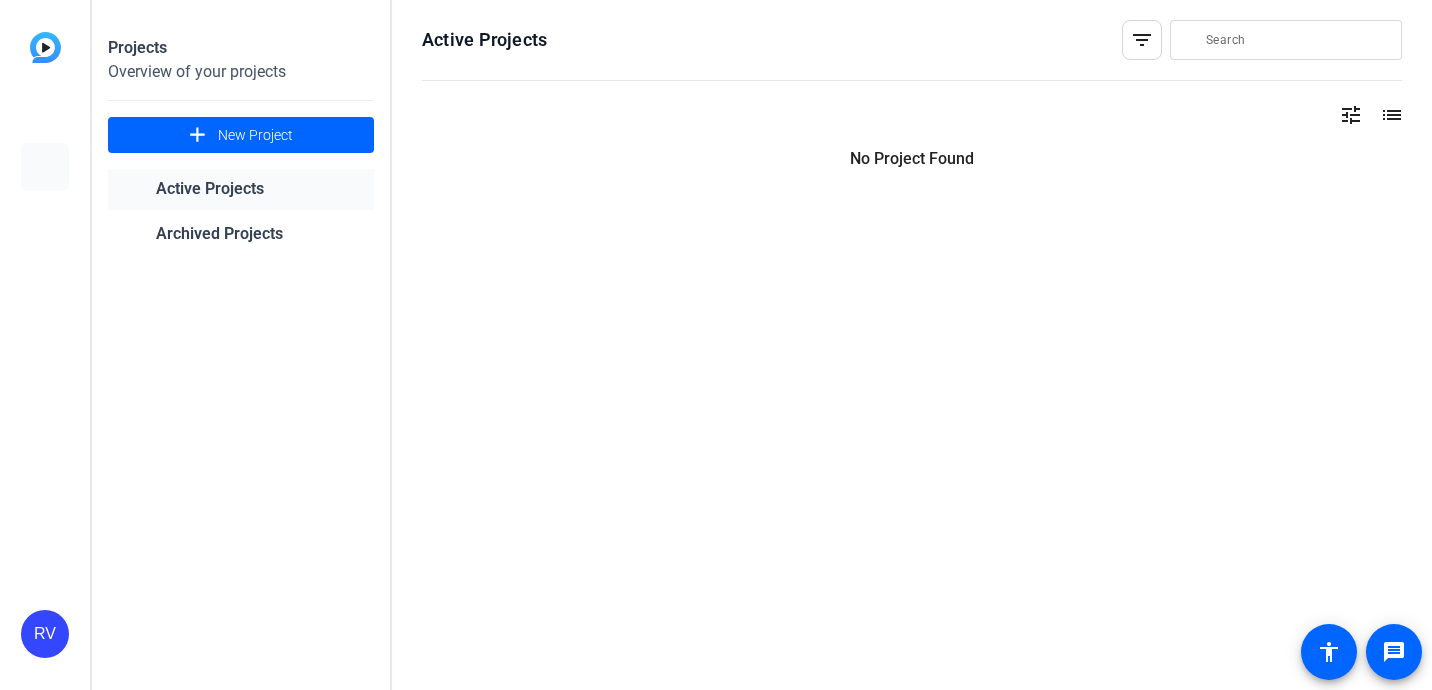 scroll, scrollTop: 0, scrollLeft: 0, axis: both 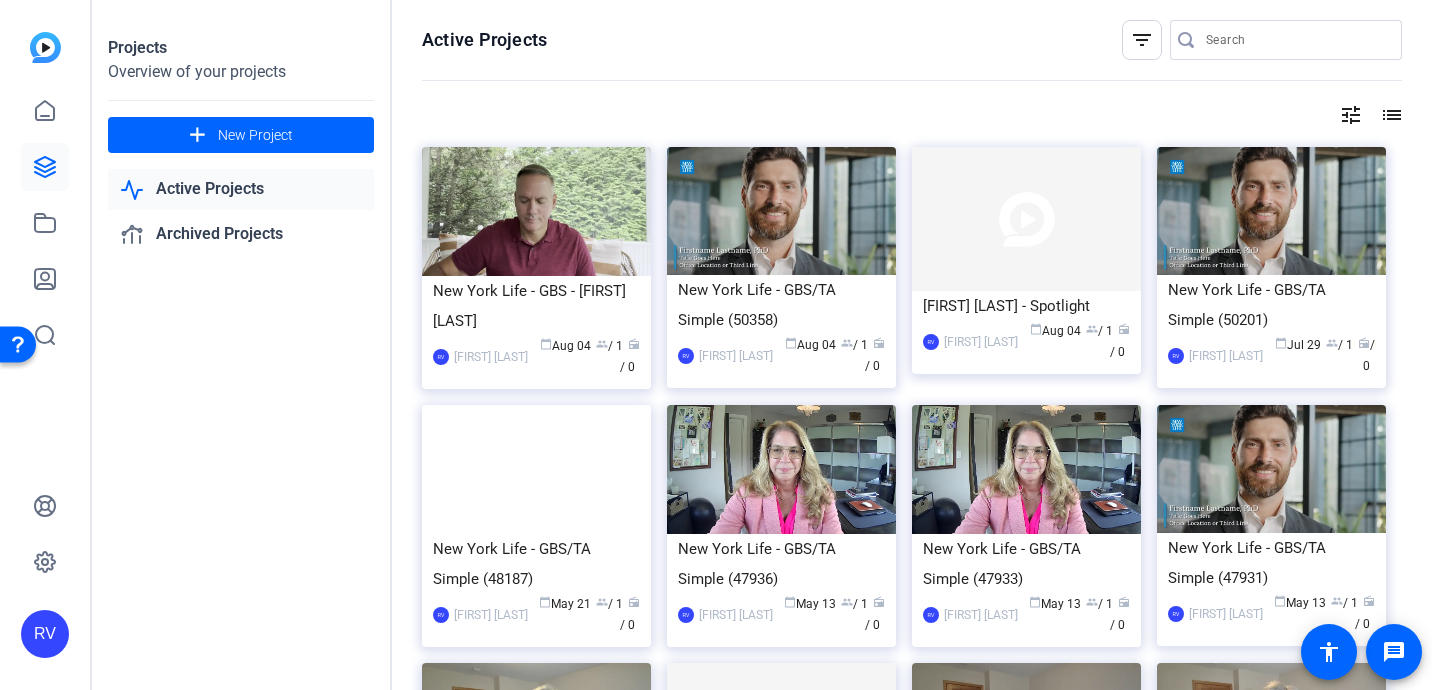 drag, startPoint x: 539, startPoint y: 203, endPoint x: 468, endPoint y: 387, distance: 197.22322 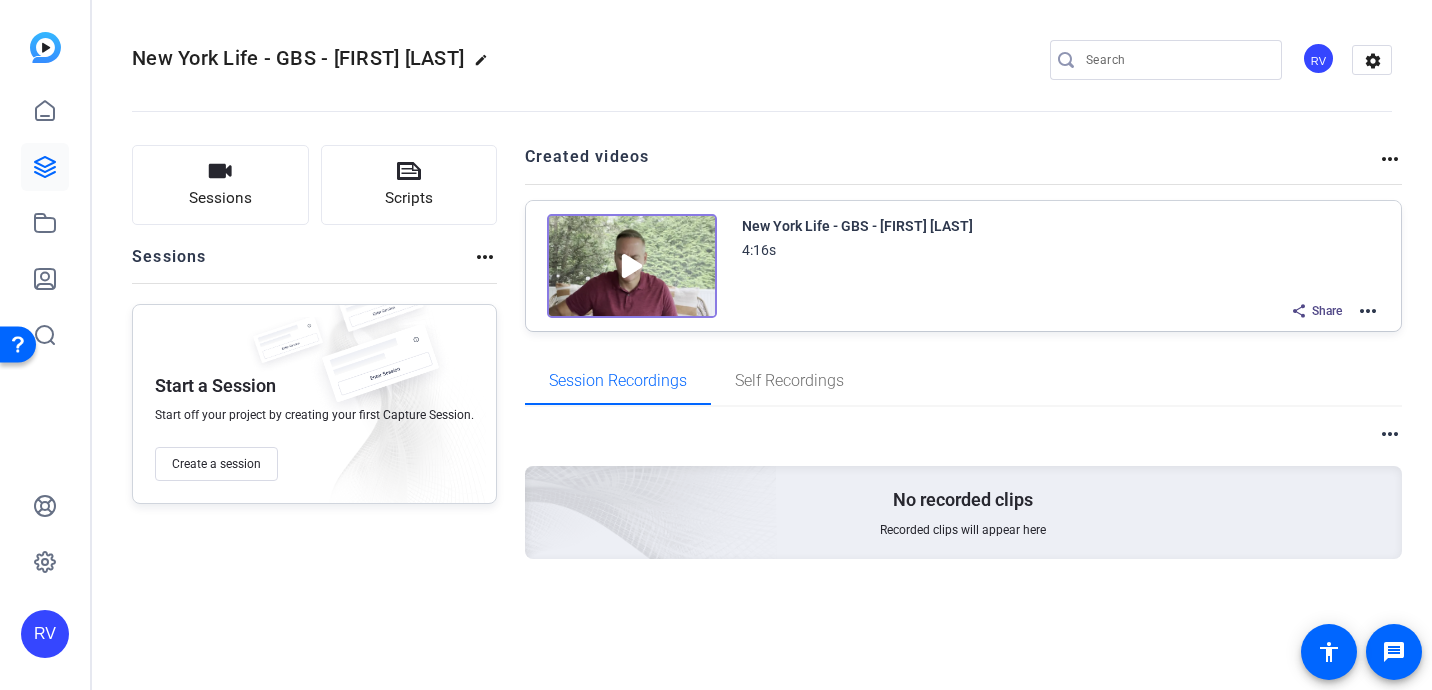 click on "more_horiz" 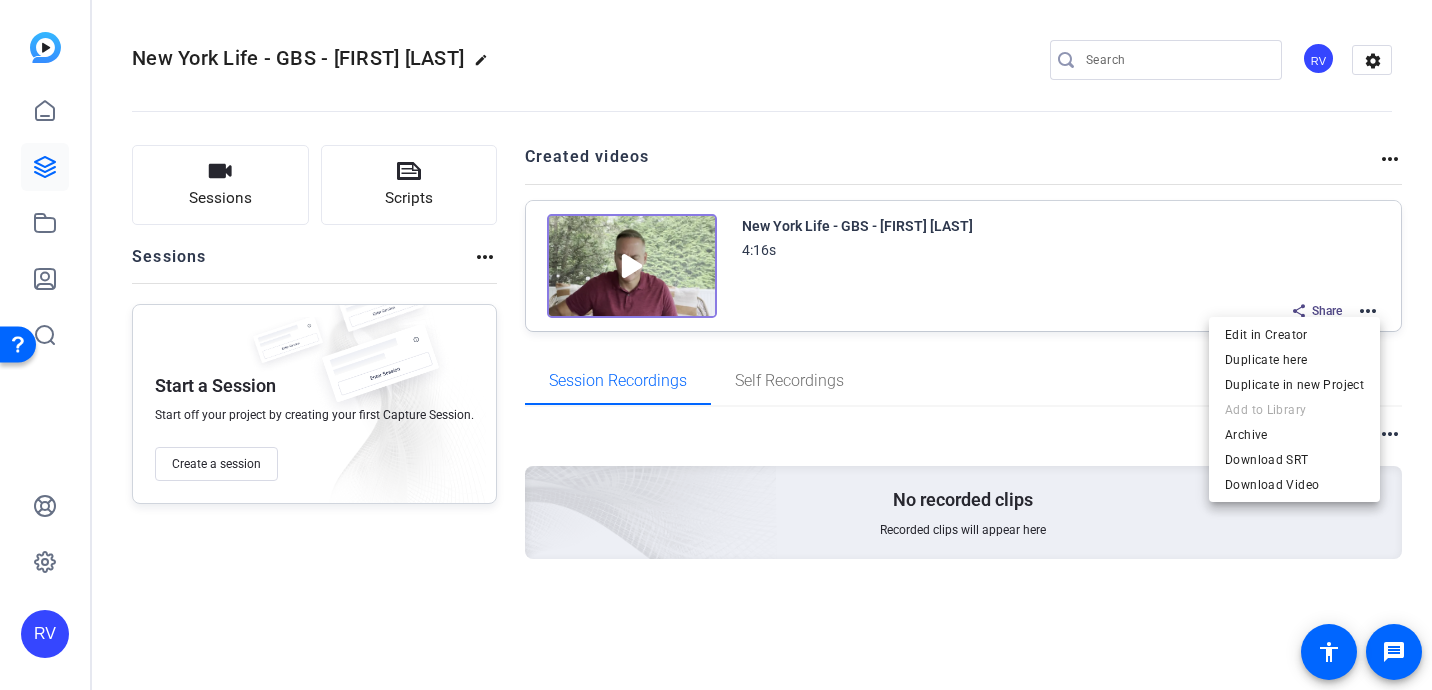 click at bounding box center [716, 345] 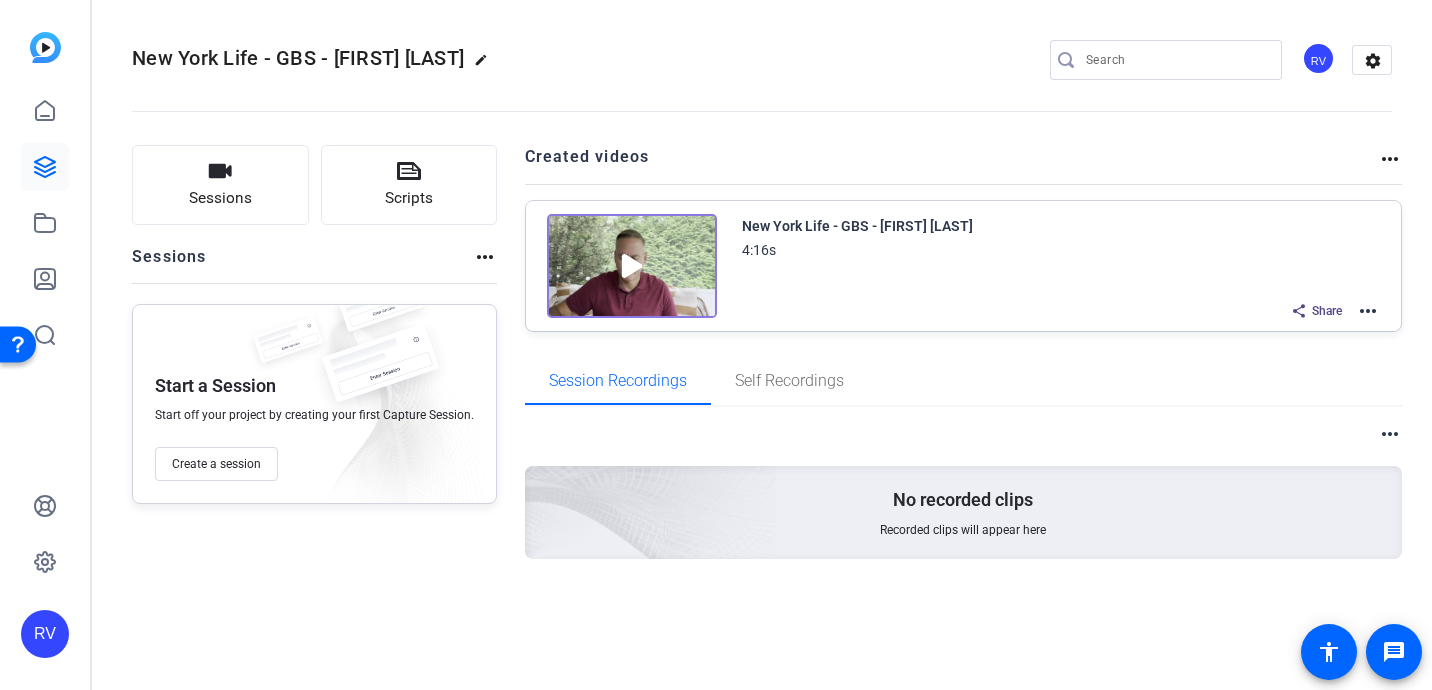click on "more_horiz" 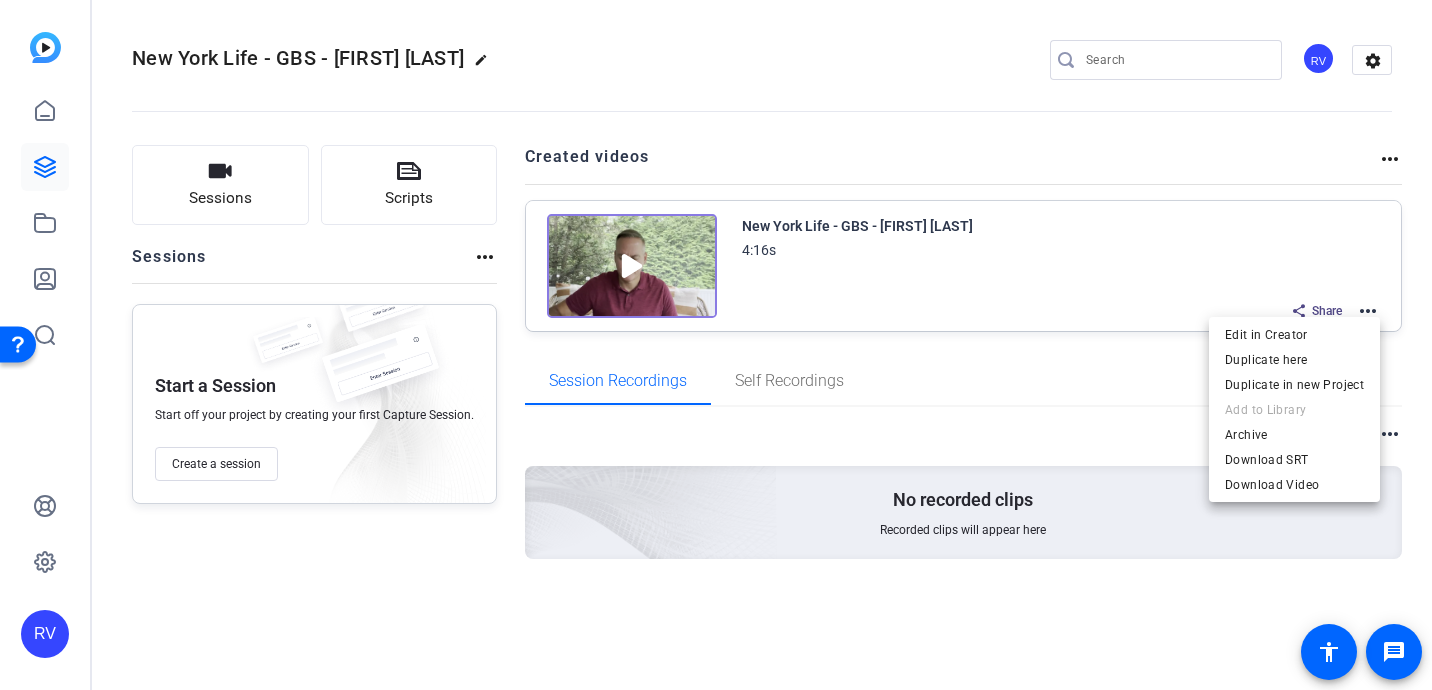 click at bounding box center (716, 345) 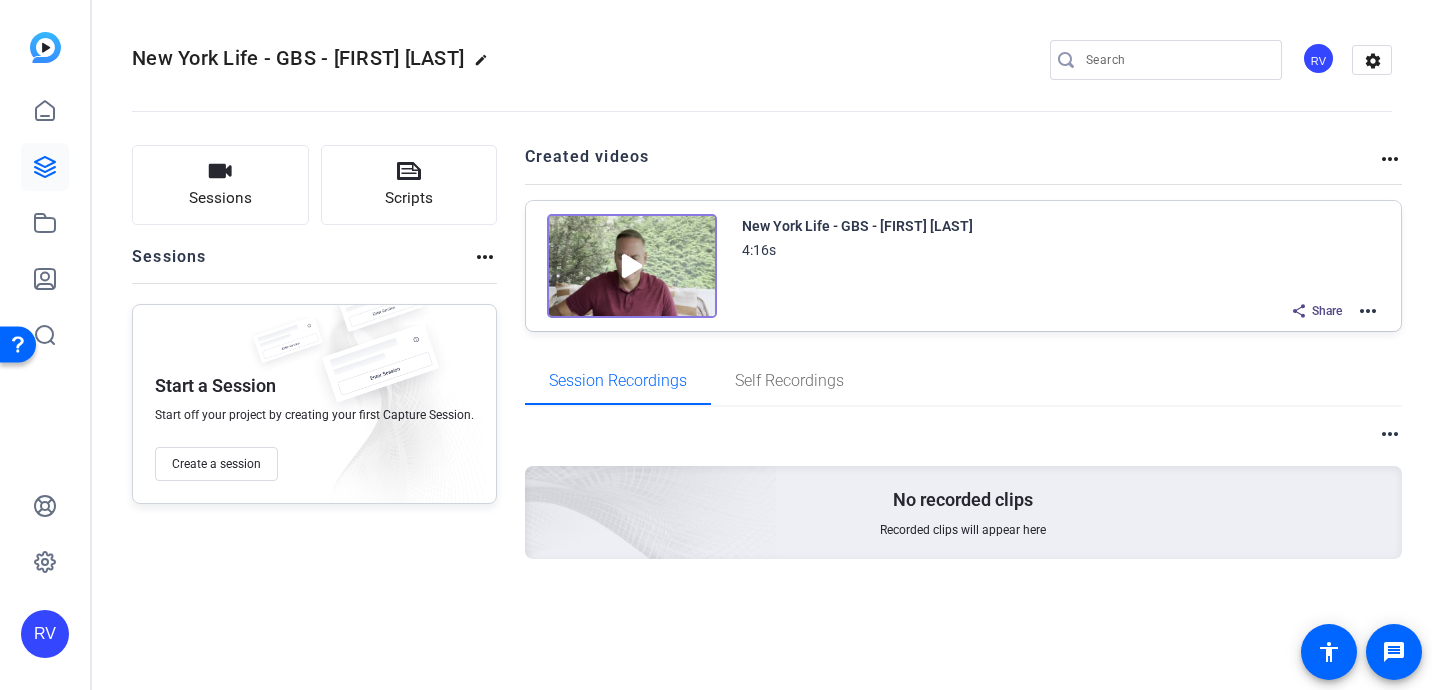 click on "Share" 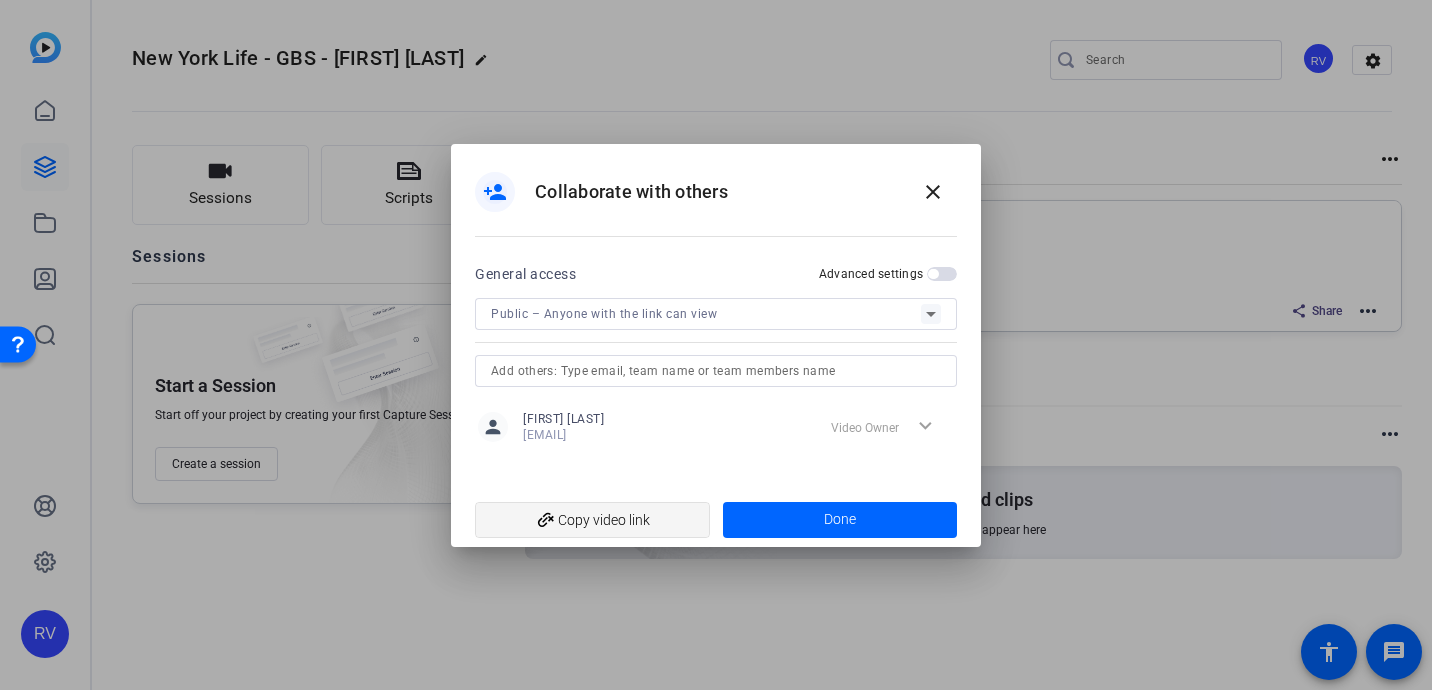 click on "add_link  Copy video link" 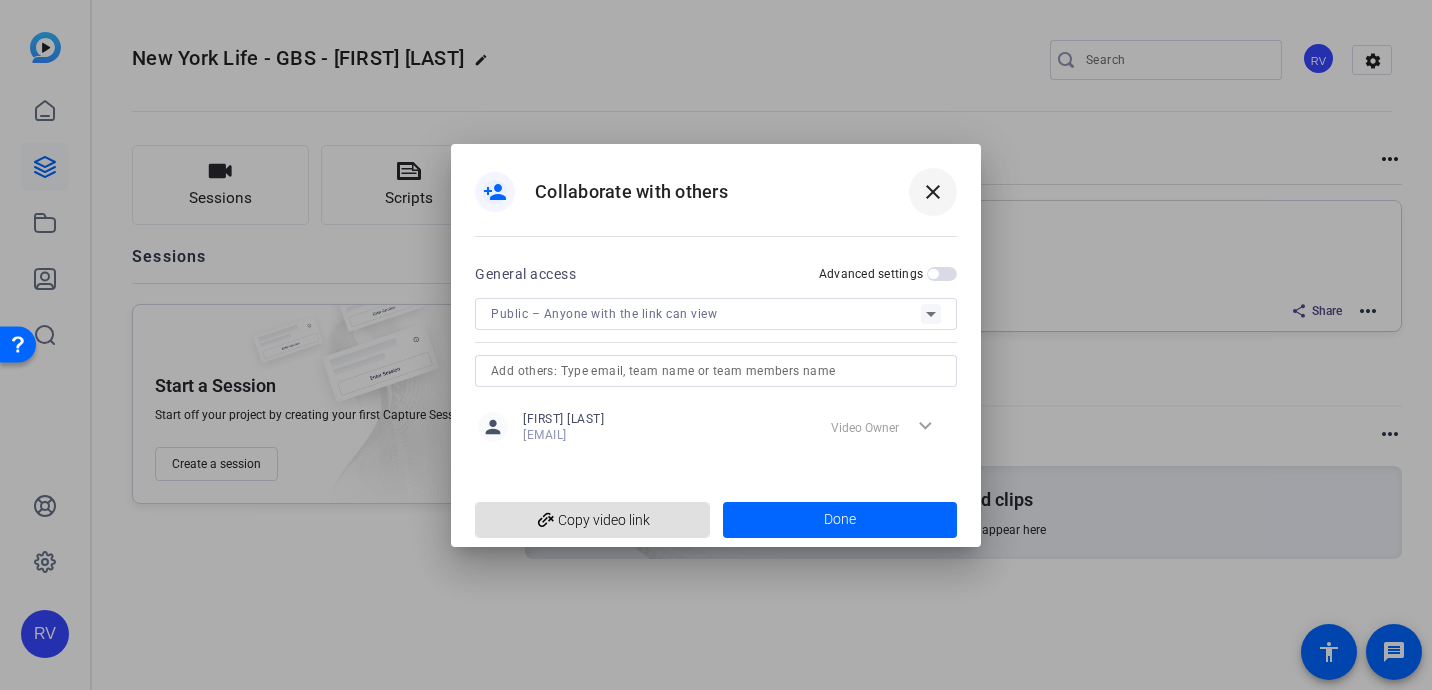 click on "close" at bounding box center (933, 192) 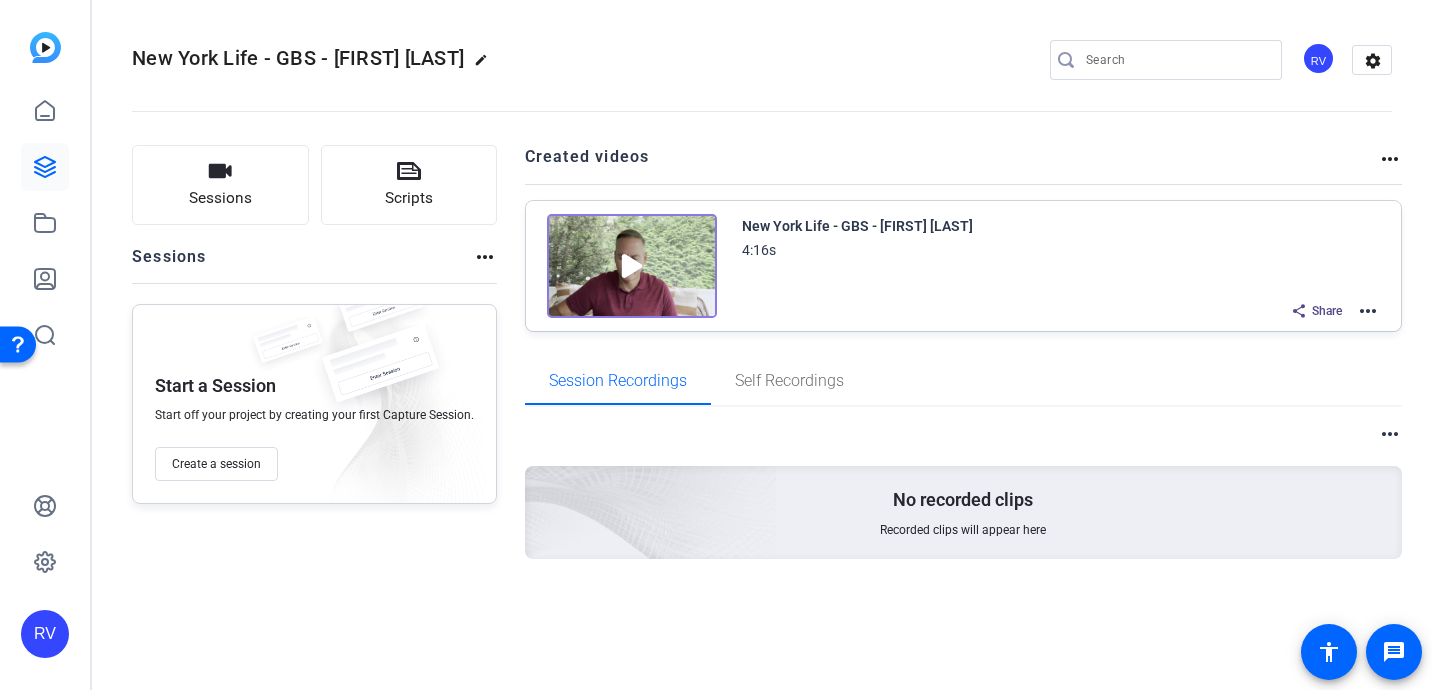 click on "edit" 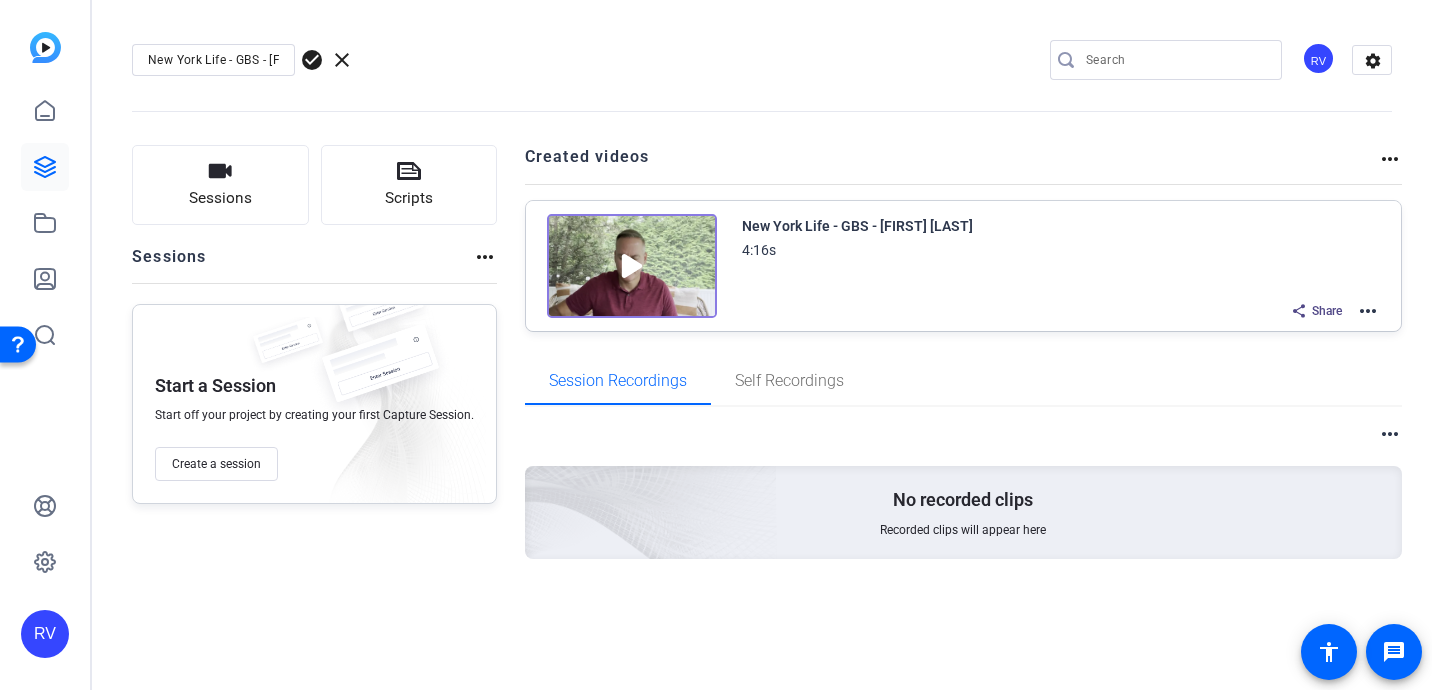 click on "check_circle" 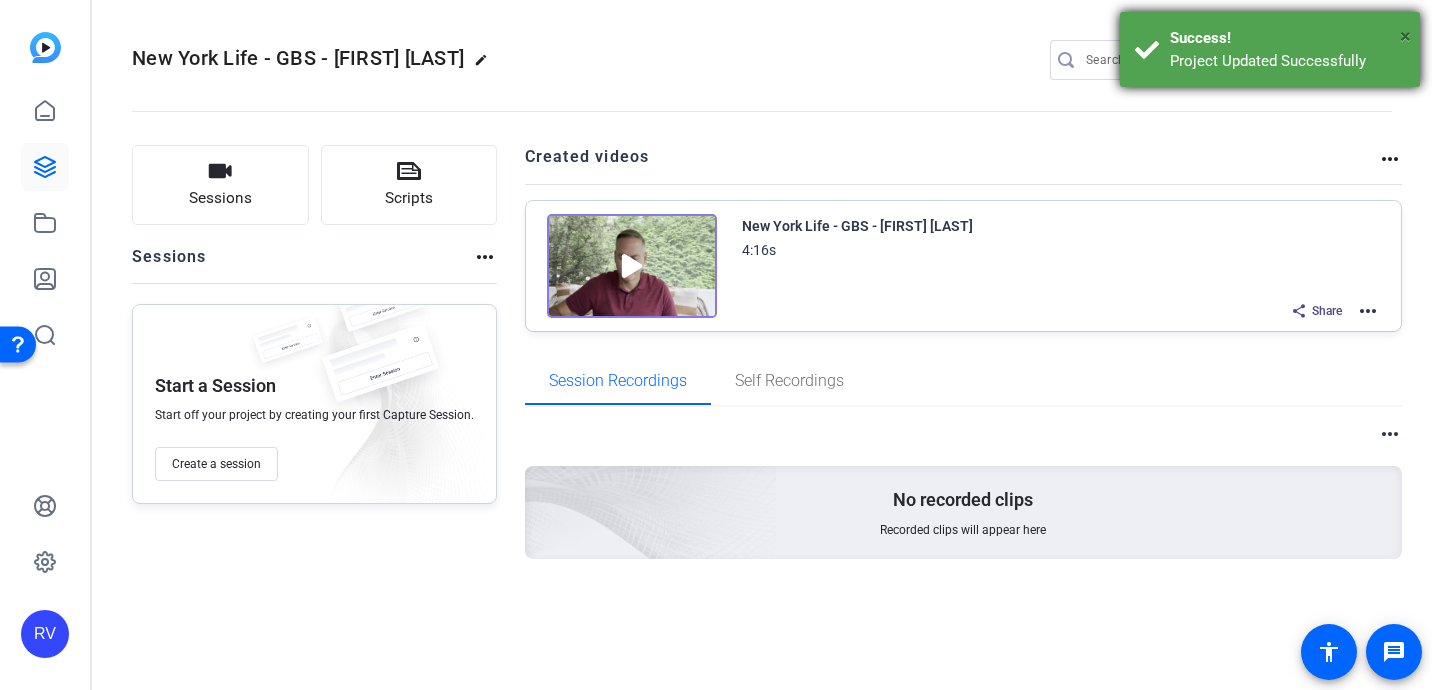 click on "×" at bounding box center (1405, 36) 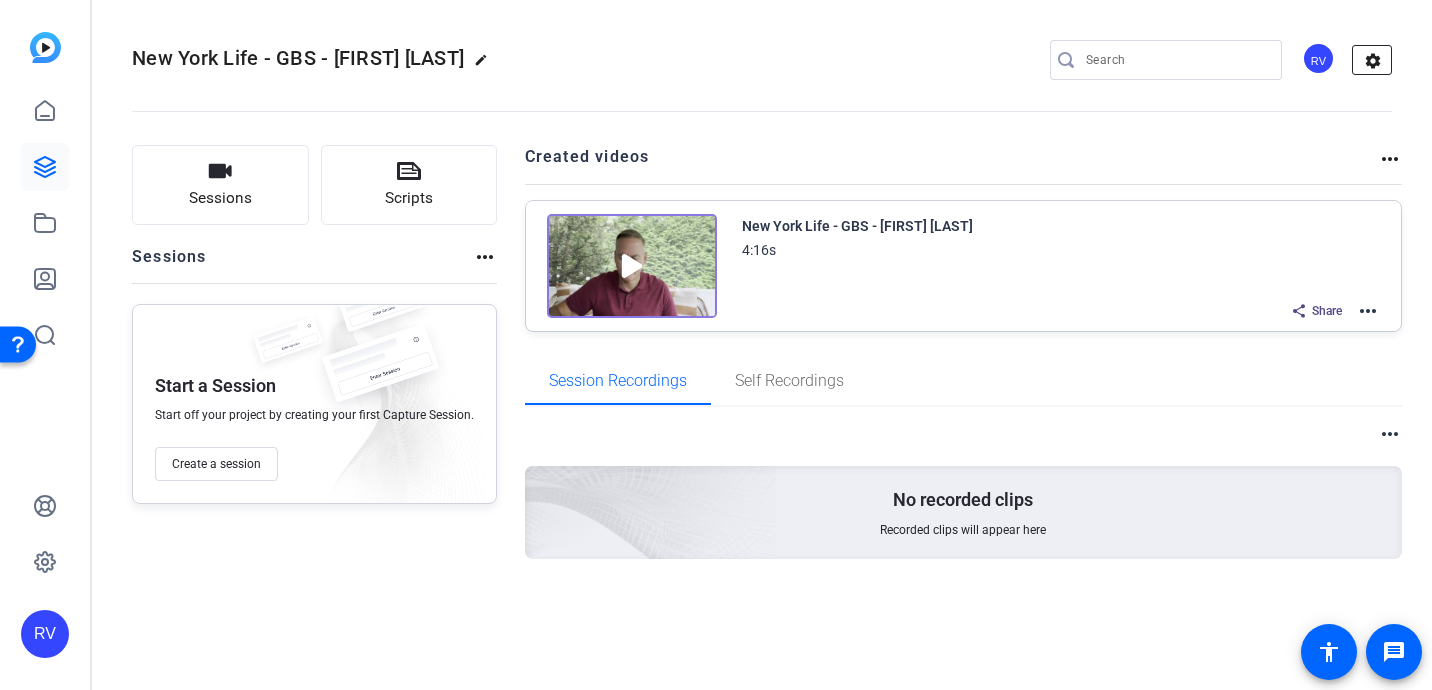 click on "settings" 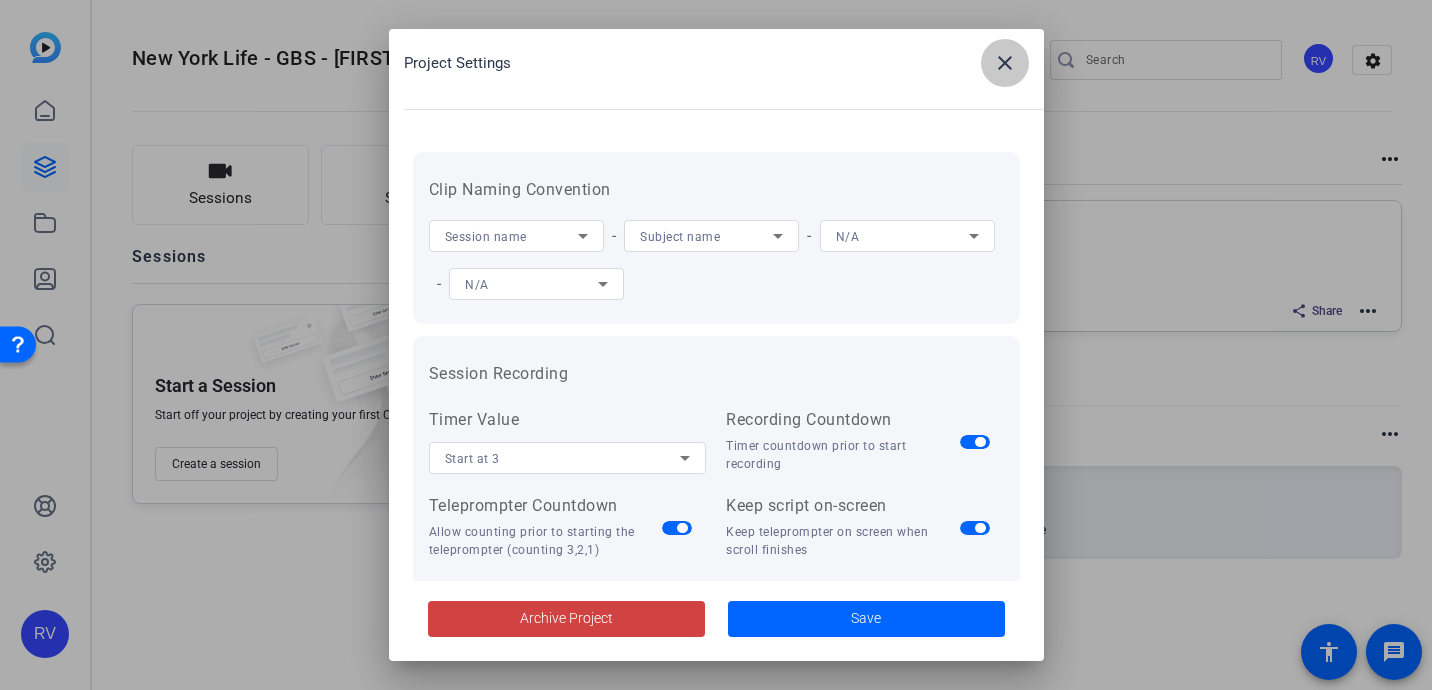 click on "close" at bounding box center (1005, 63) 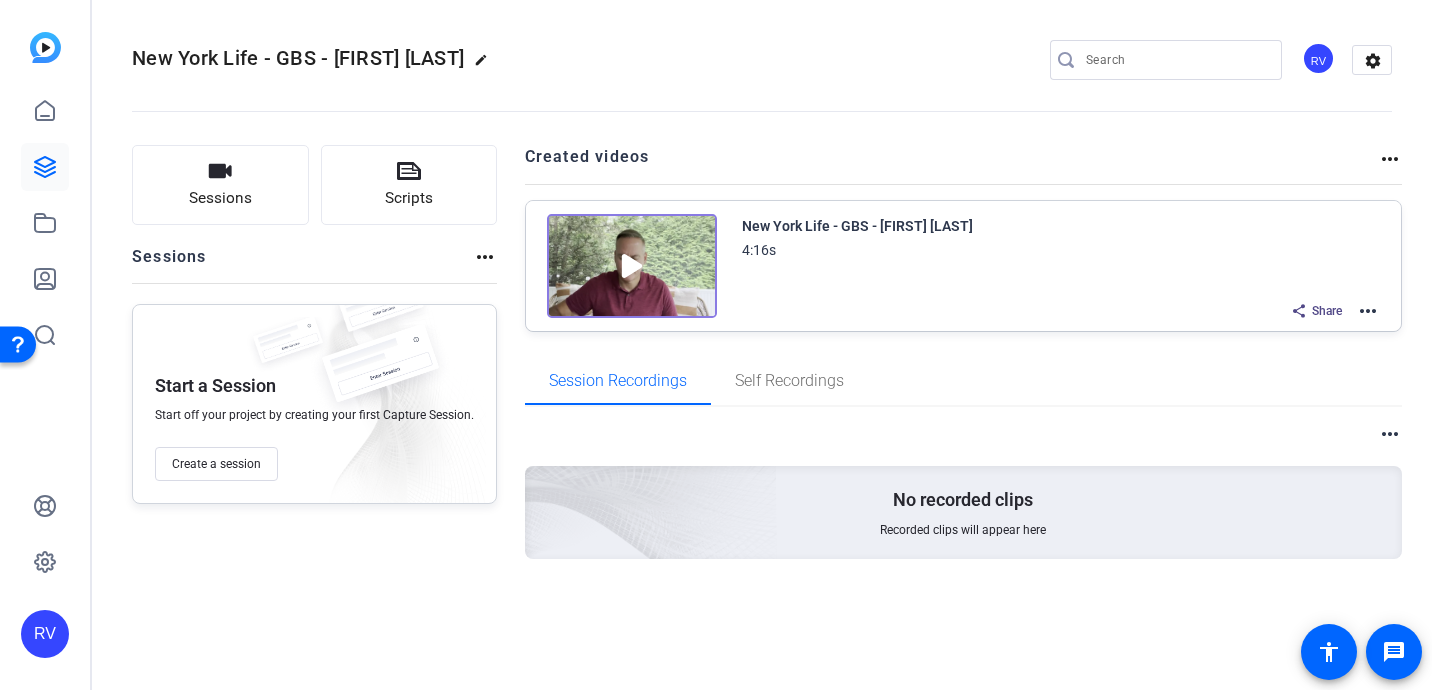 click on "more_horiz" 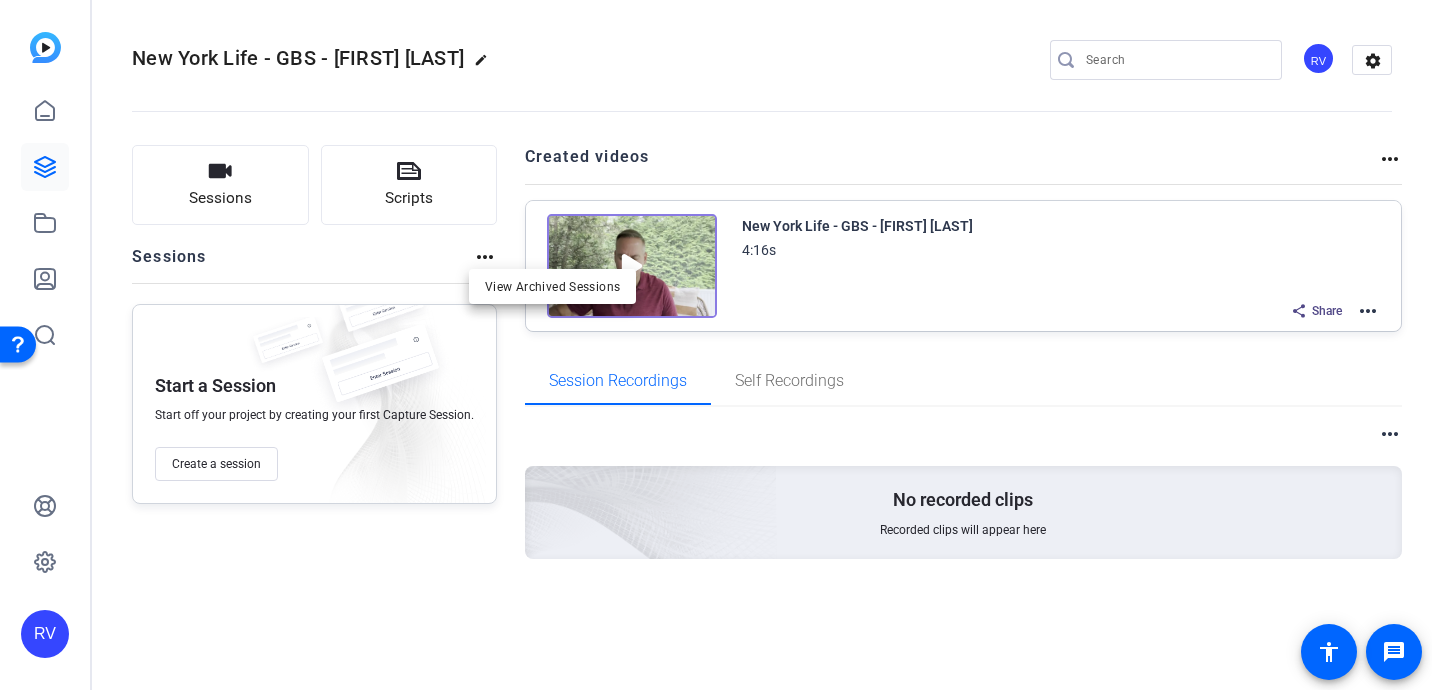 click at bounding box center (716, 345) 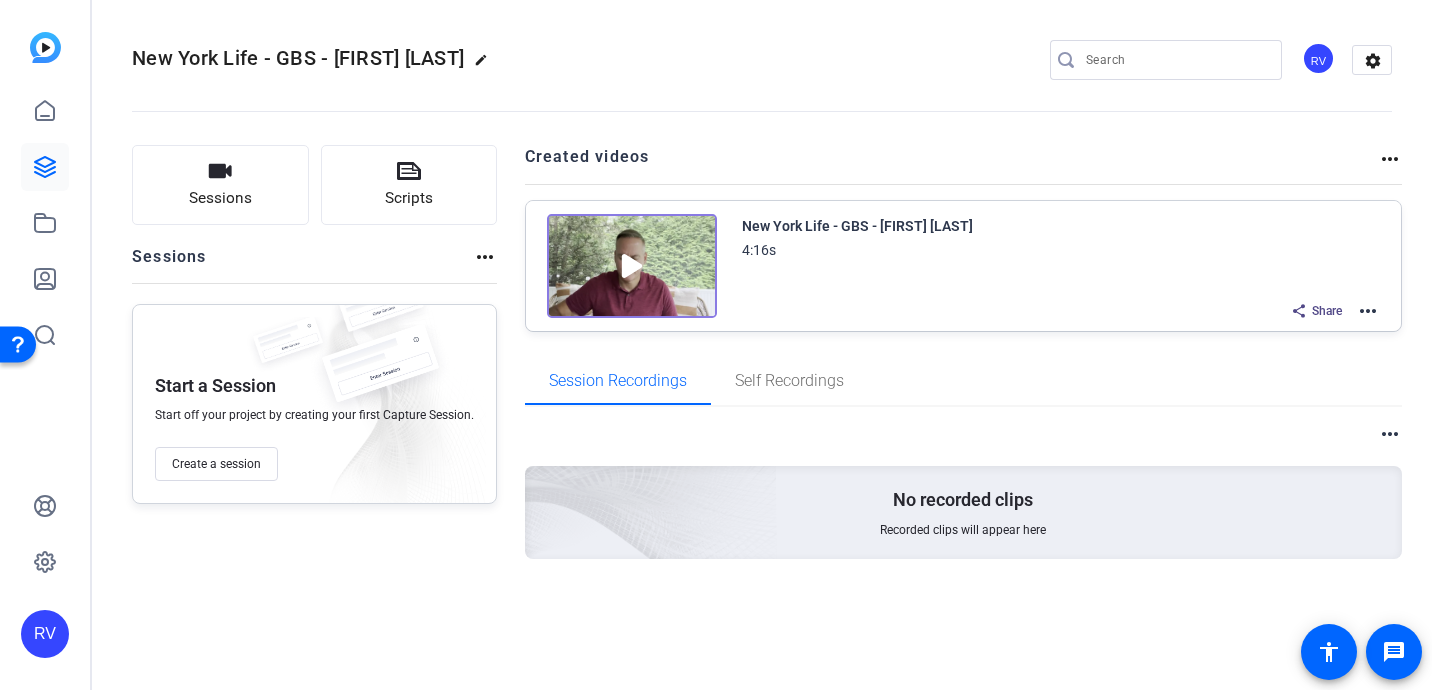 click on "more_horiz" 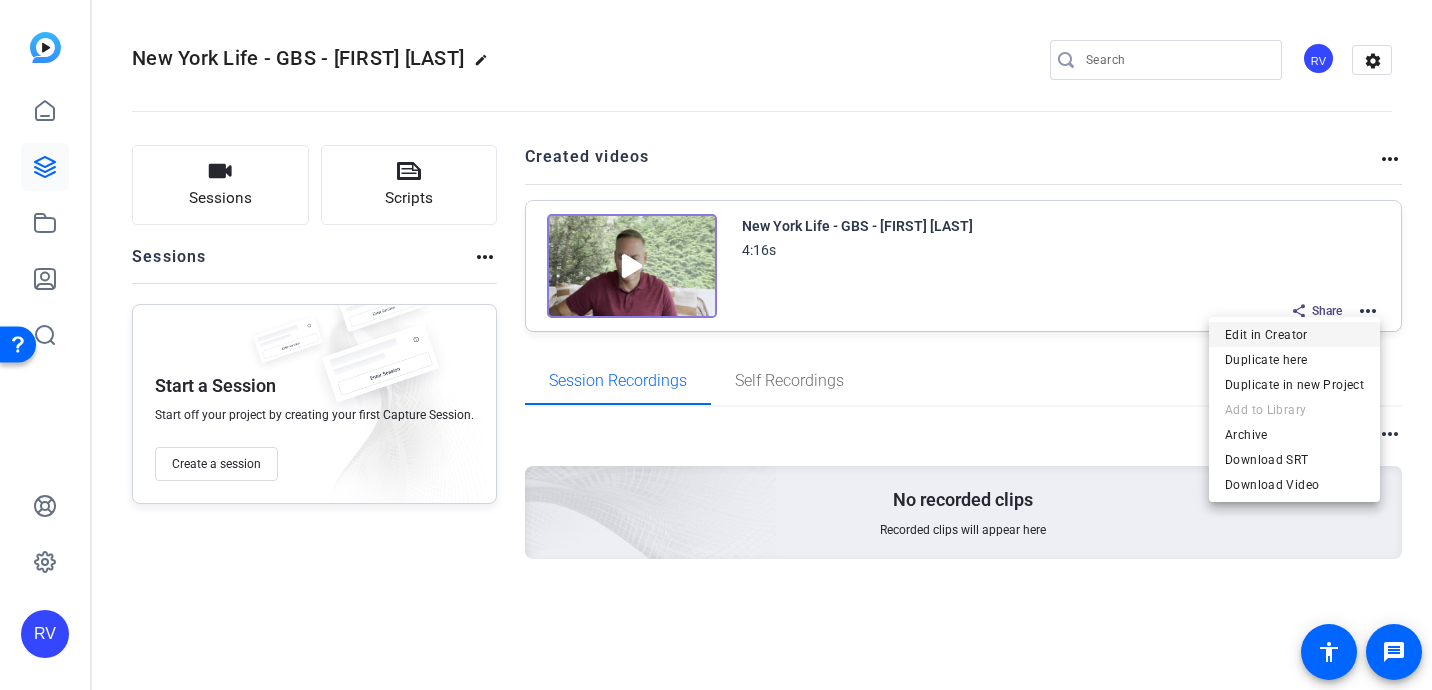 click on "Edit in Creator" at bounding box center [1294, 335] 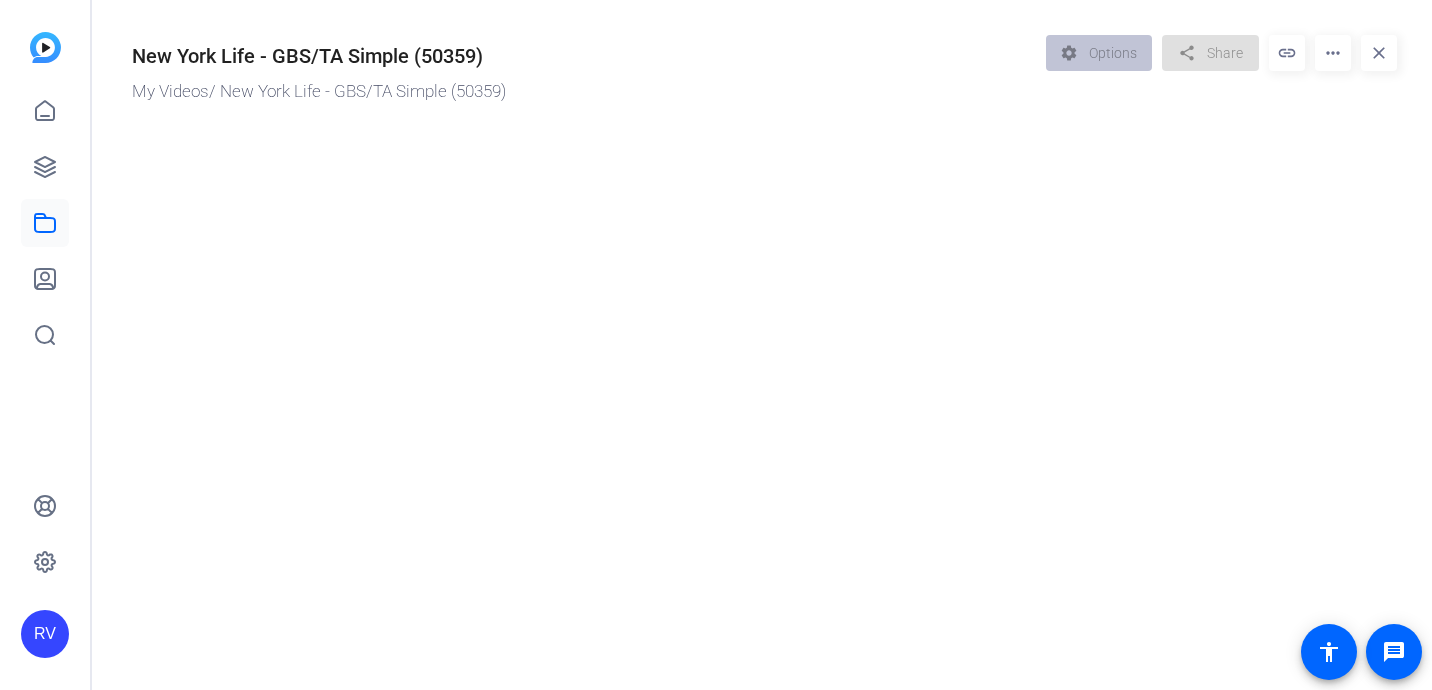 scroll, scrollTop: 0, scrollLeft: 0, axis: both 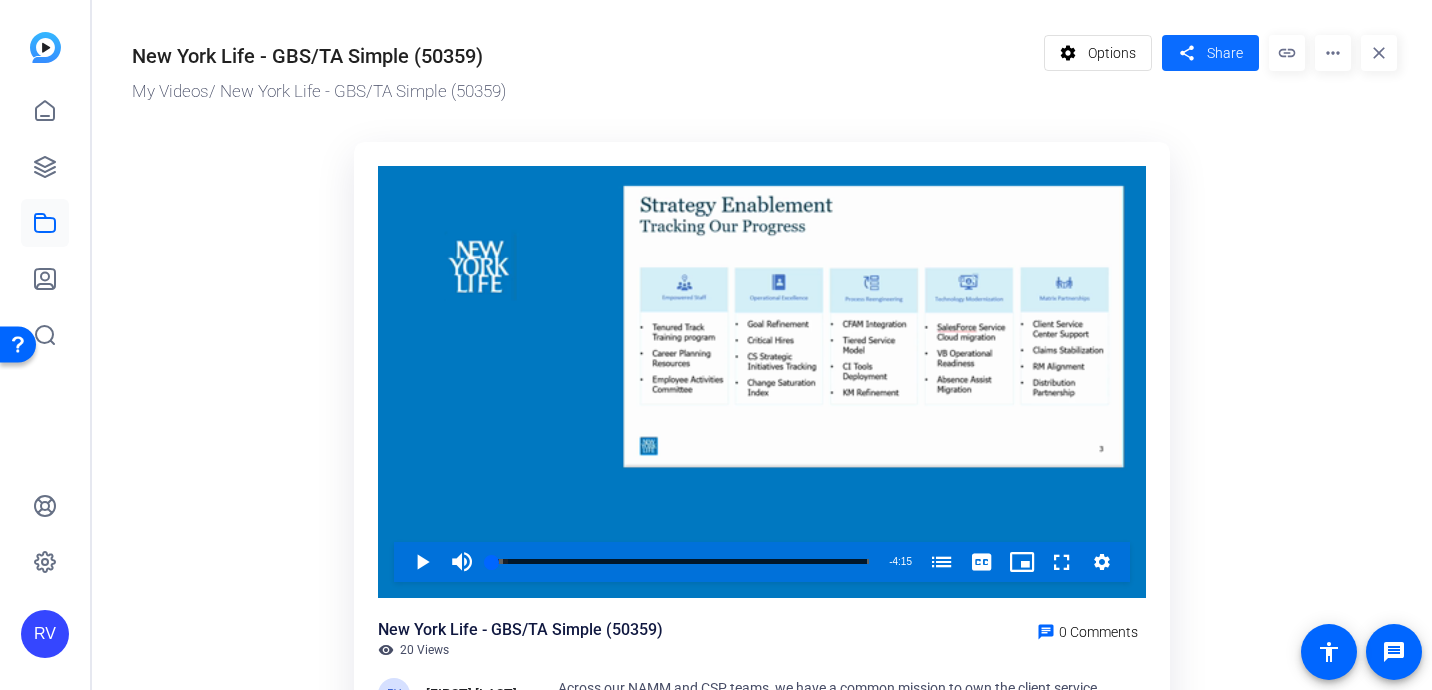 click on "Share" 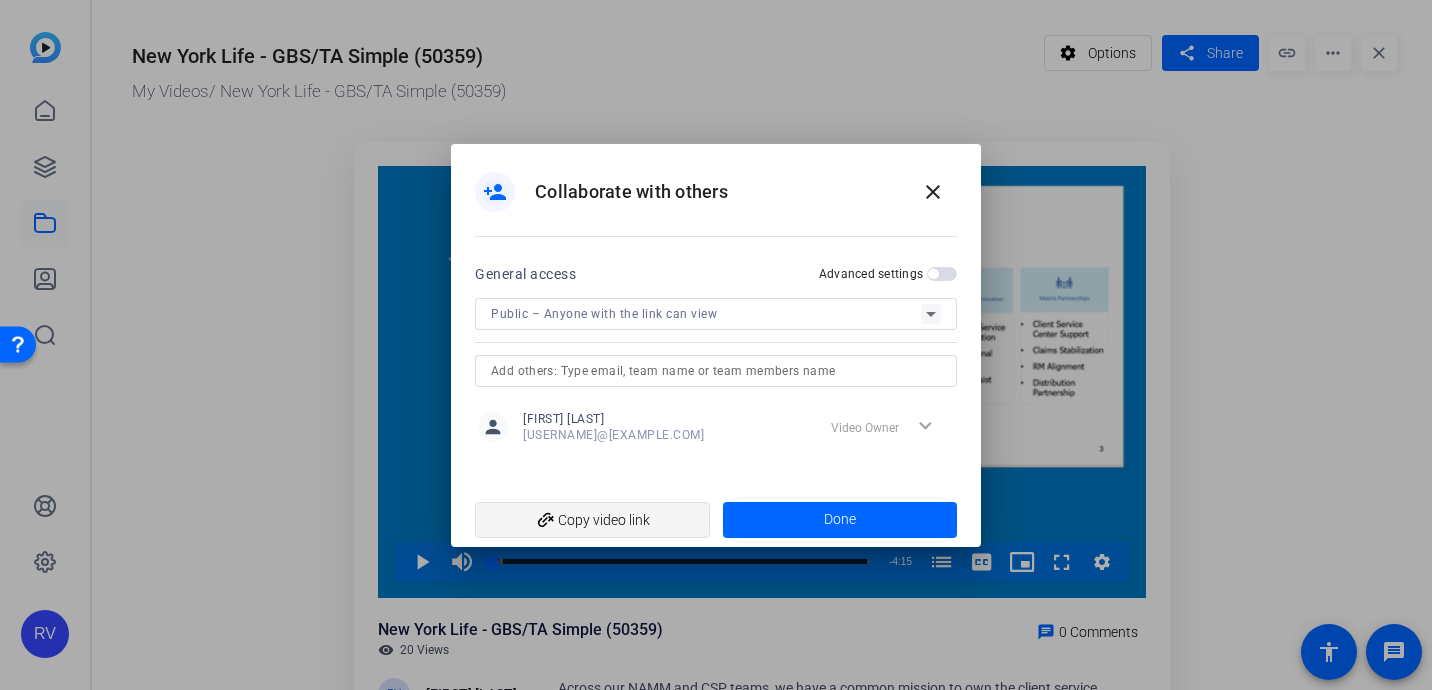 click on "add_link  Copy video link" 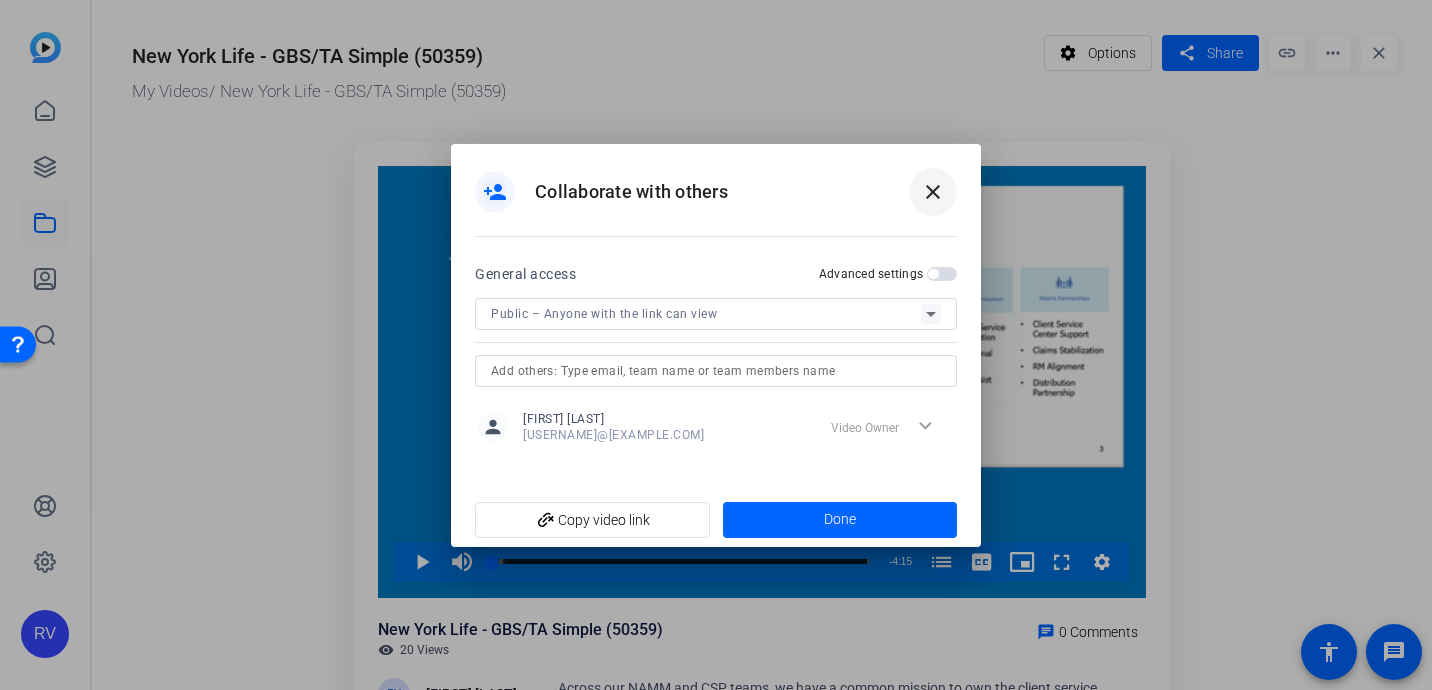 click on "close" at bounding box center [933, 192] 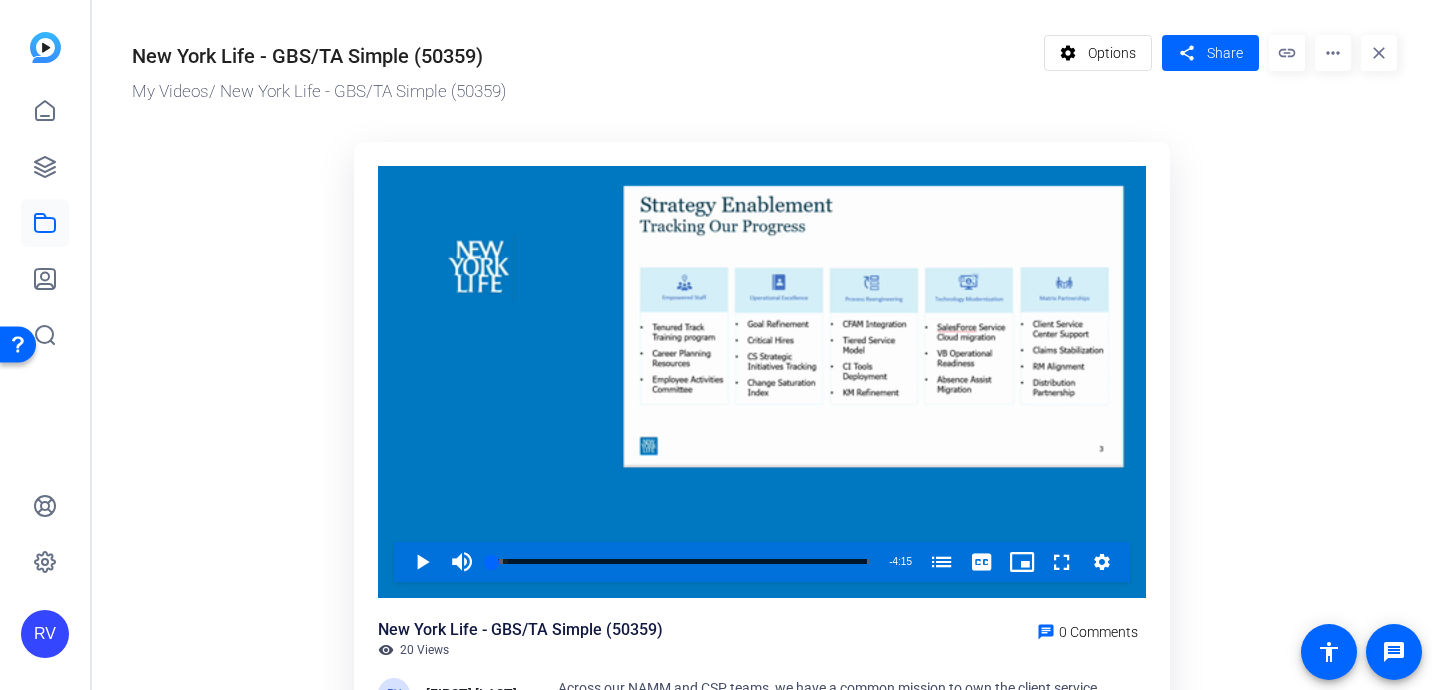 click on "more_horiz" 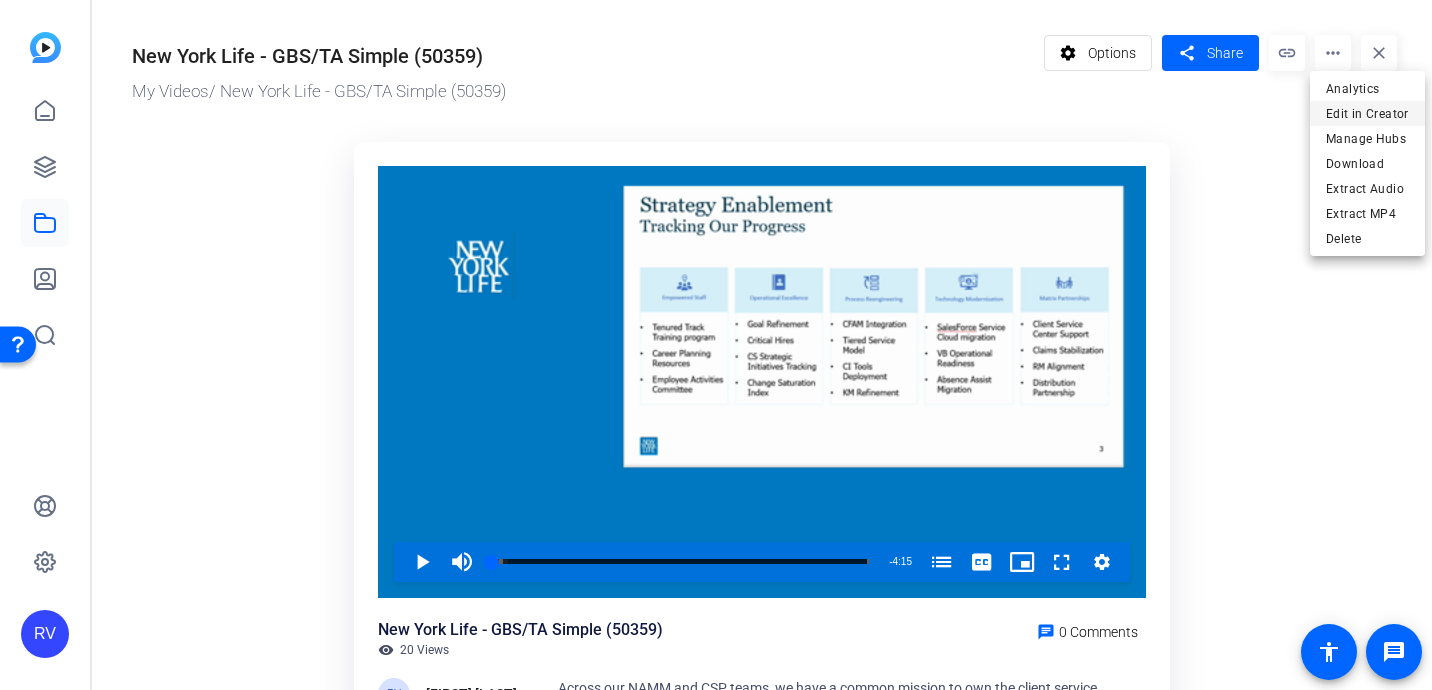click on "Edit in Creator" at bounding box center (1367, 114) 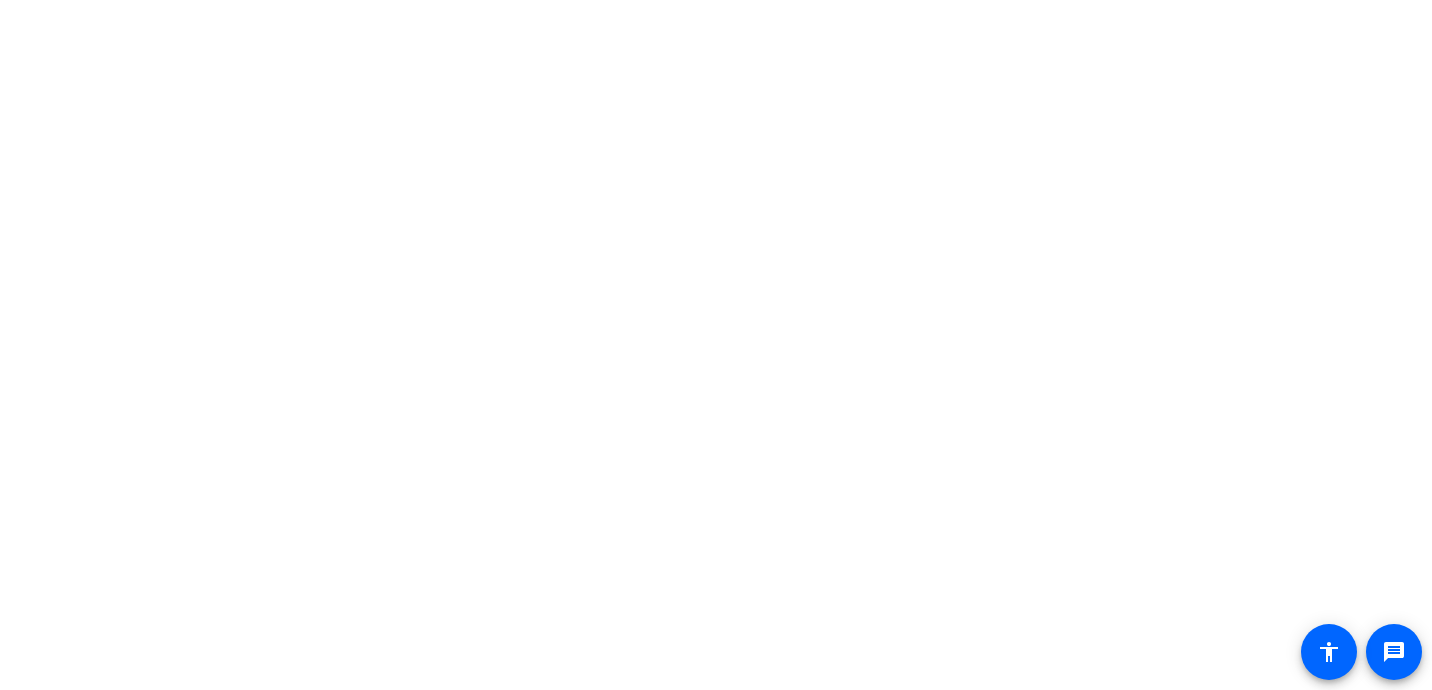scroll, scrollTop: 0, scrollLeft: 0, axis: both 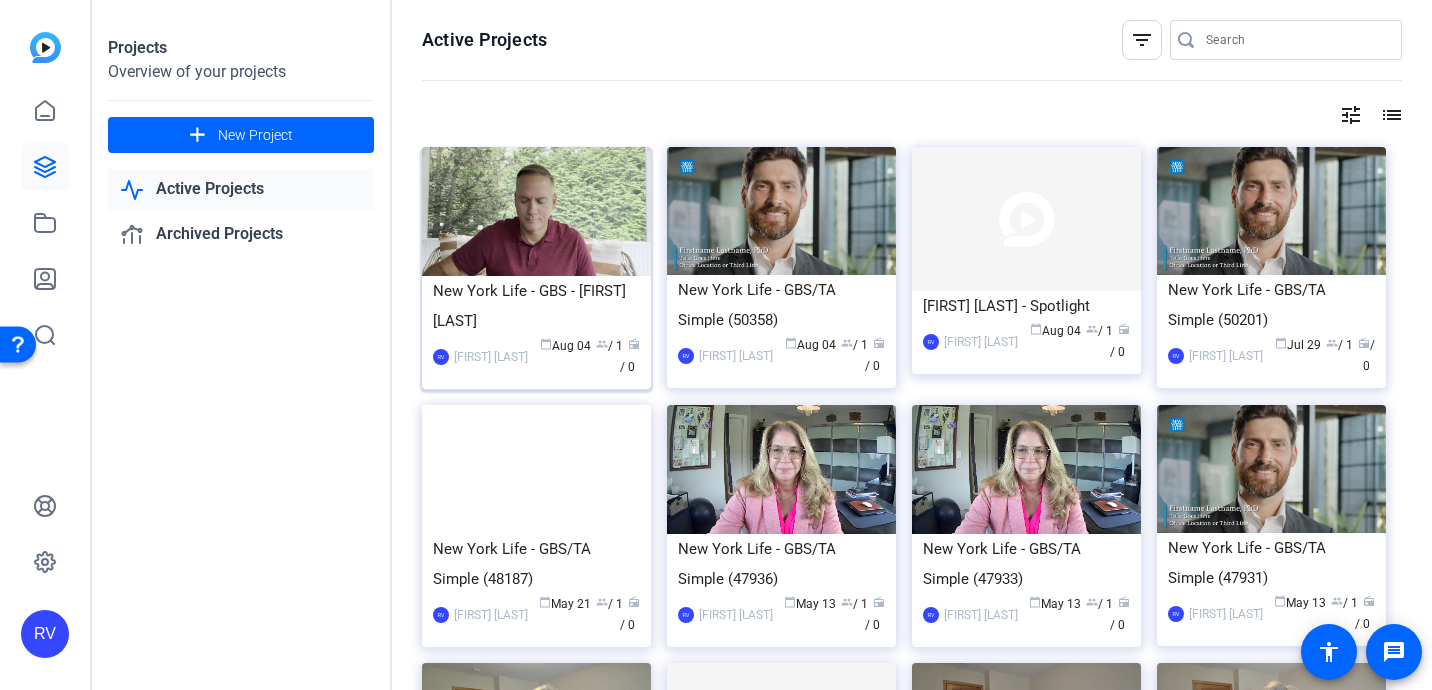 click 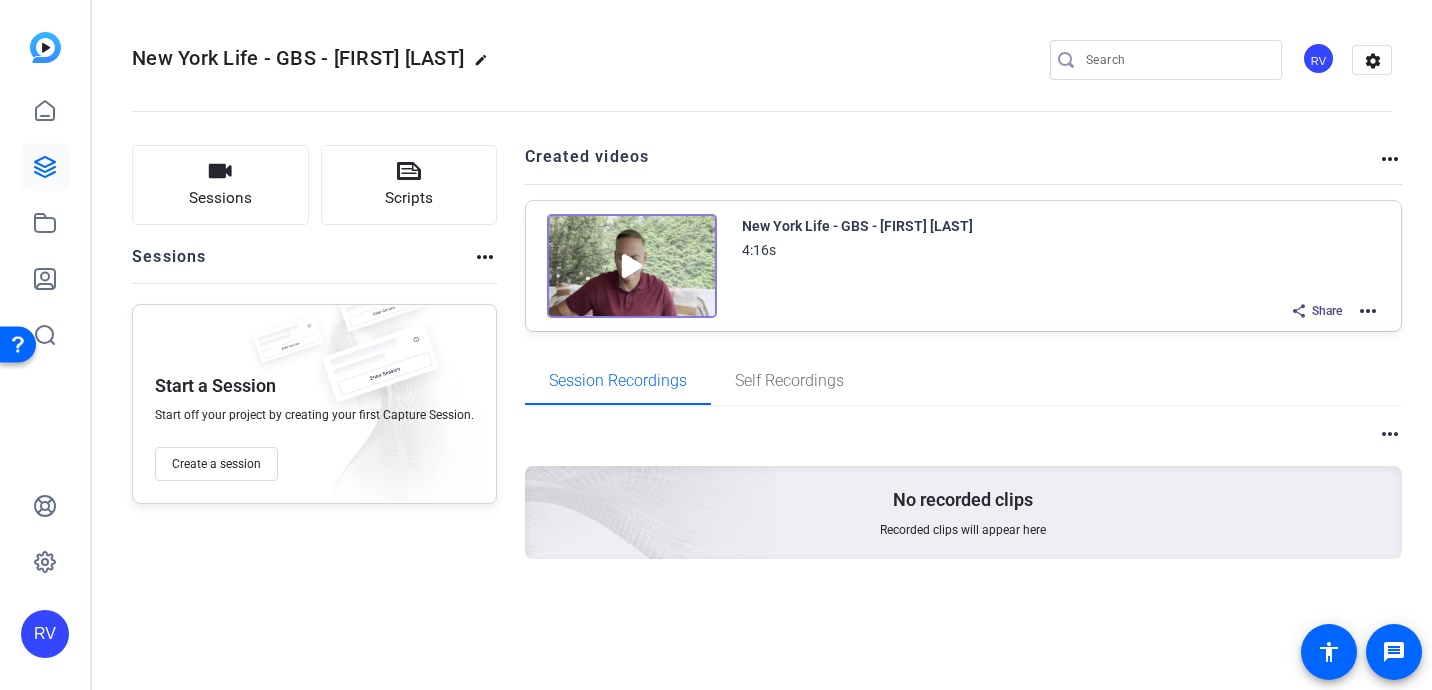 click on "more_horiz" 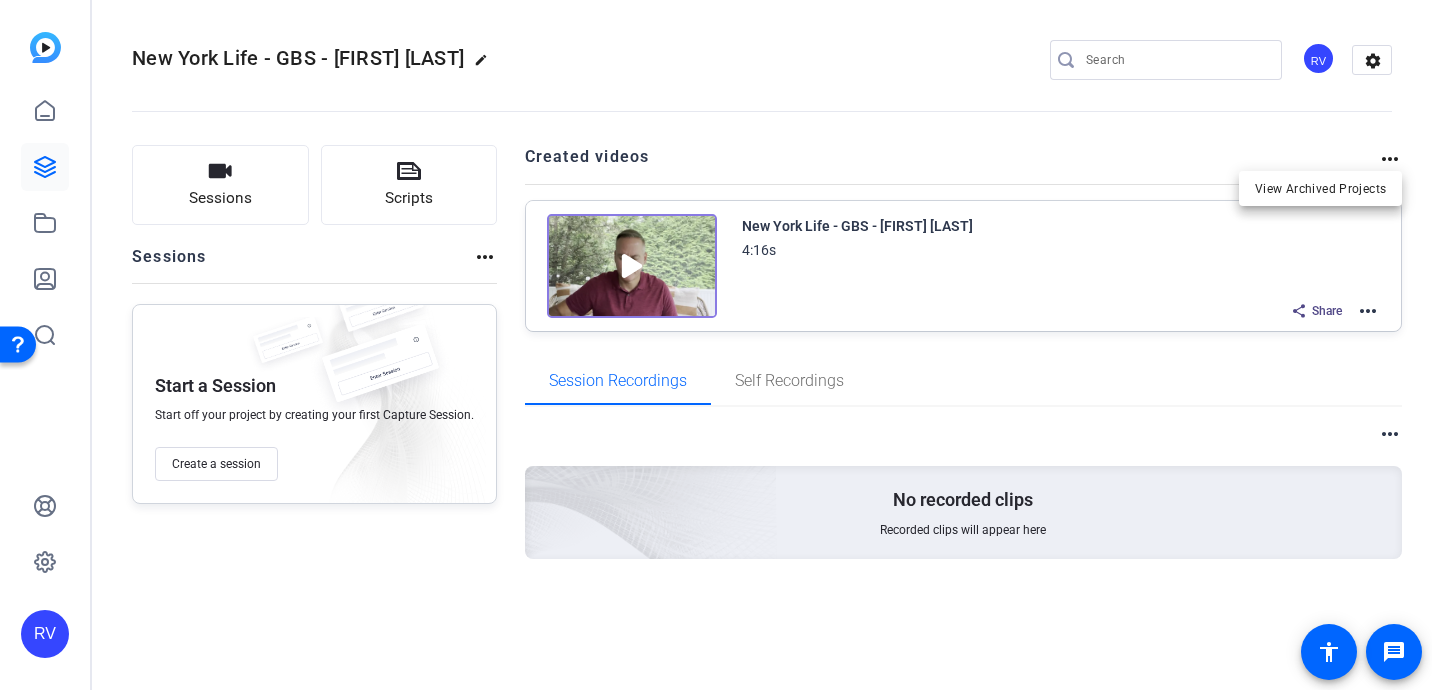 click at bounding box center (716, 345) 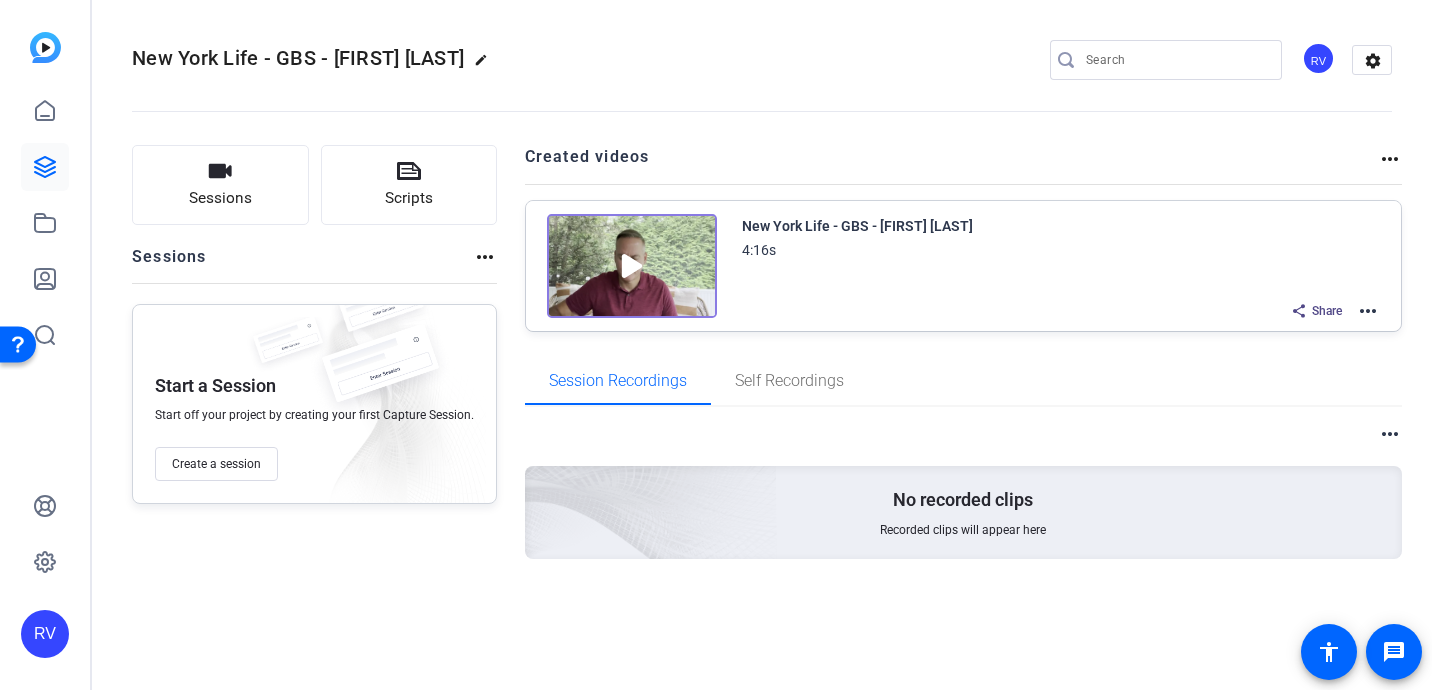 click on "more_horiz" 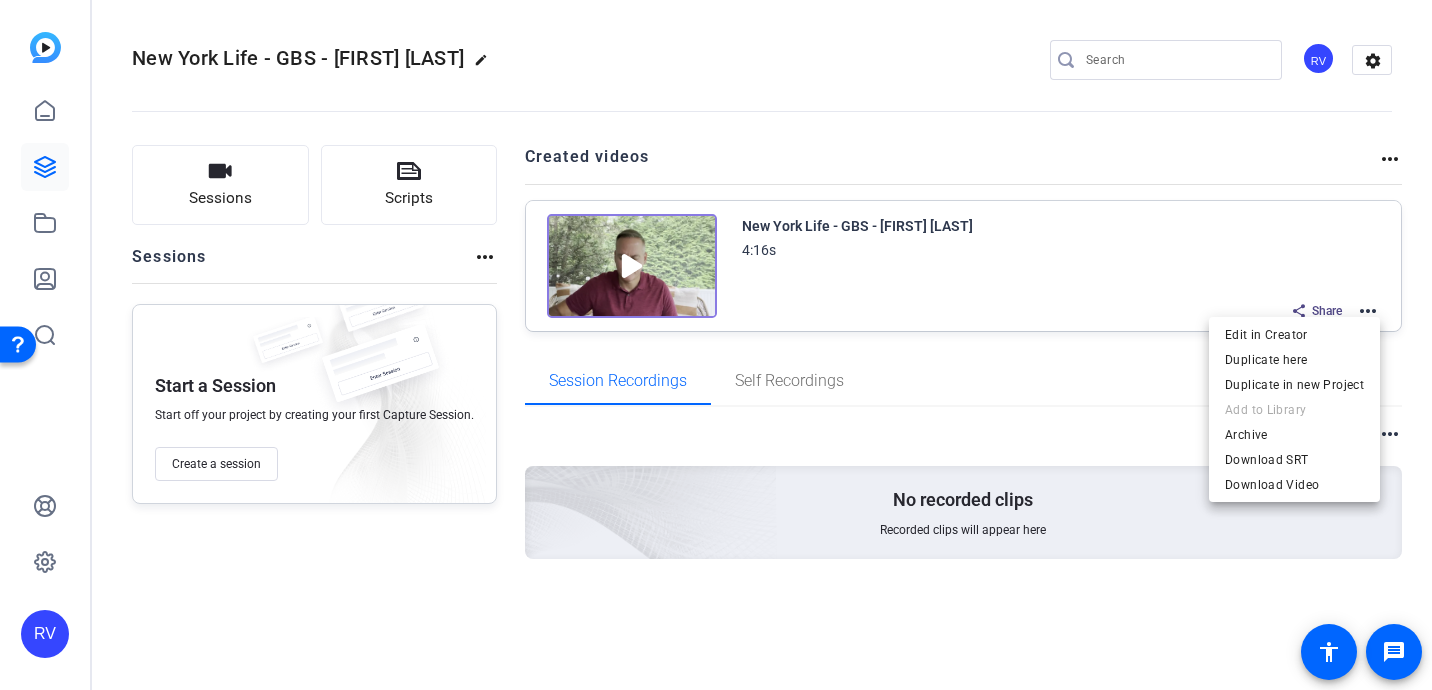 click at bounding box center [716, 345] 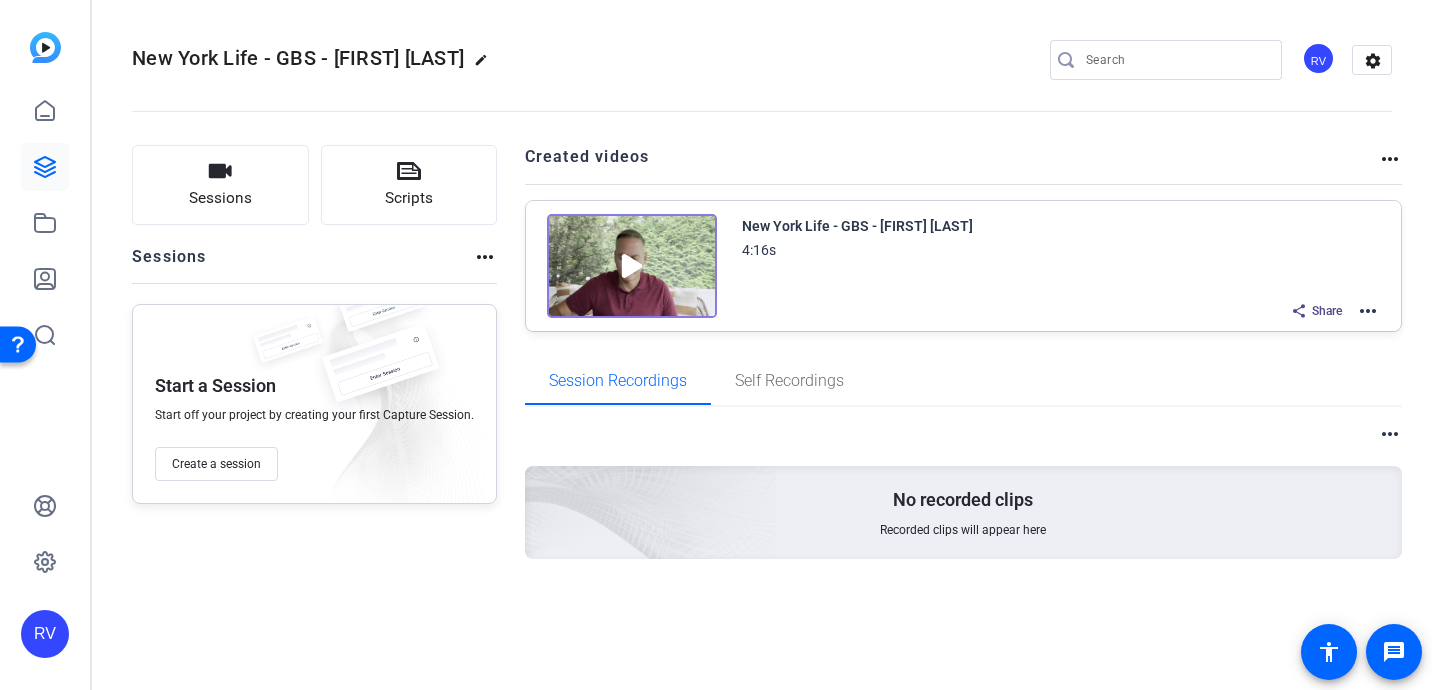 click on "edit" 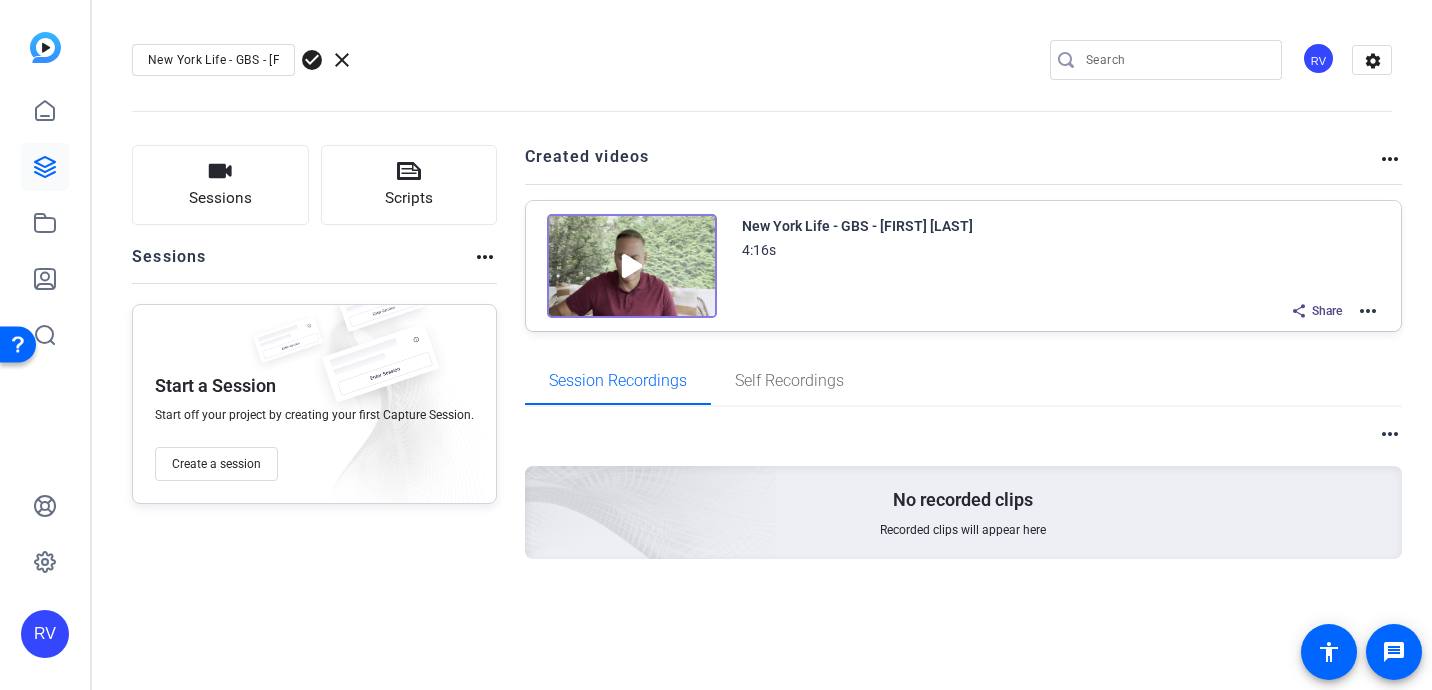 click on "clear" 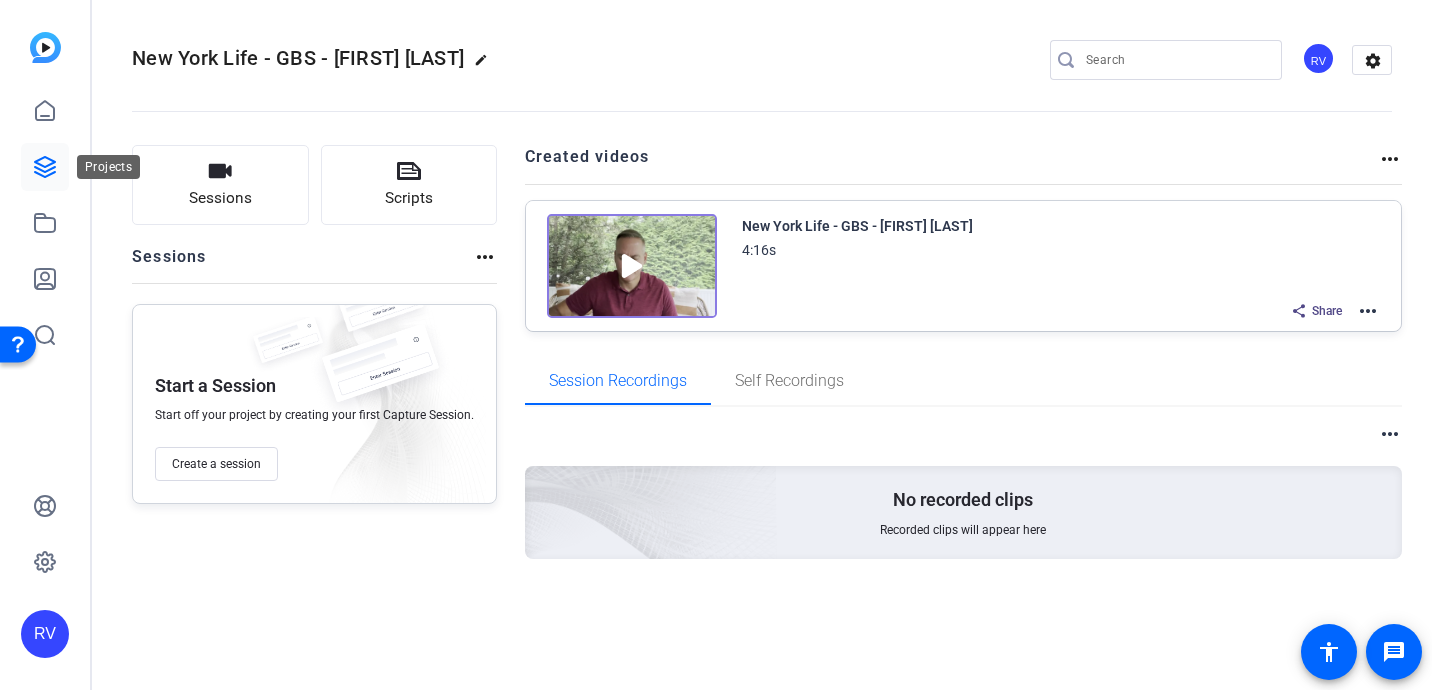 click 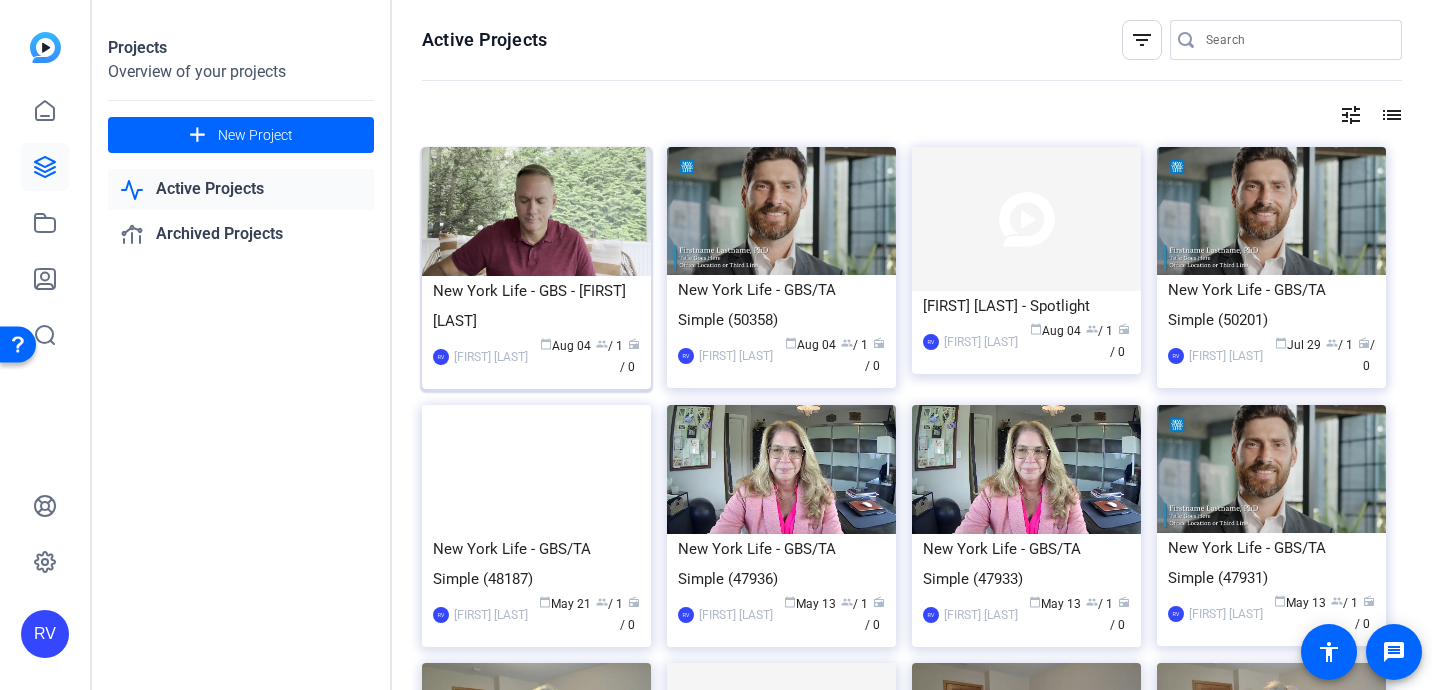 click on "New York Life - GBS - [FIRST] [LAST]  [INITIALS]  [FIRST] [LAST] calendar_today  Aug 04  group  / 1  radio  / 0" 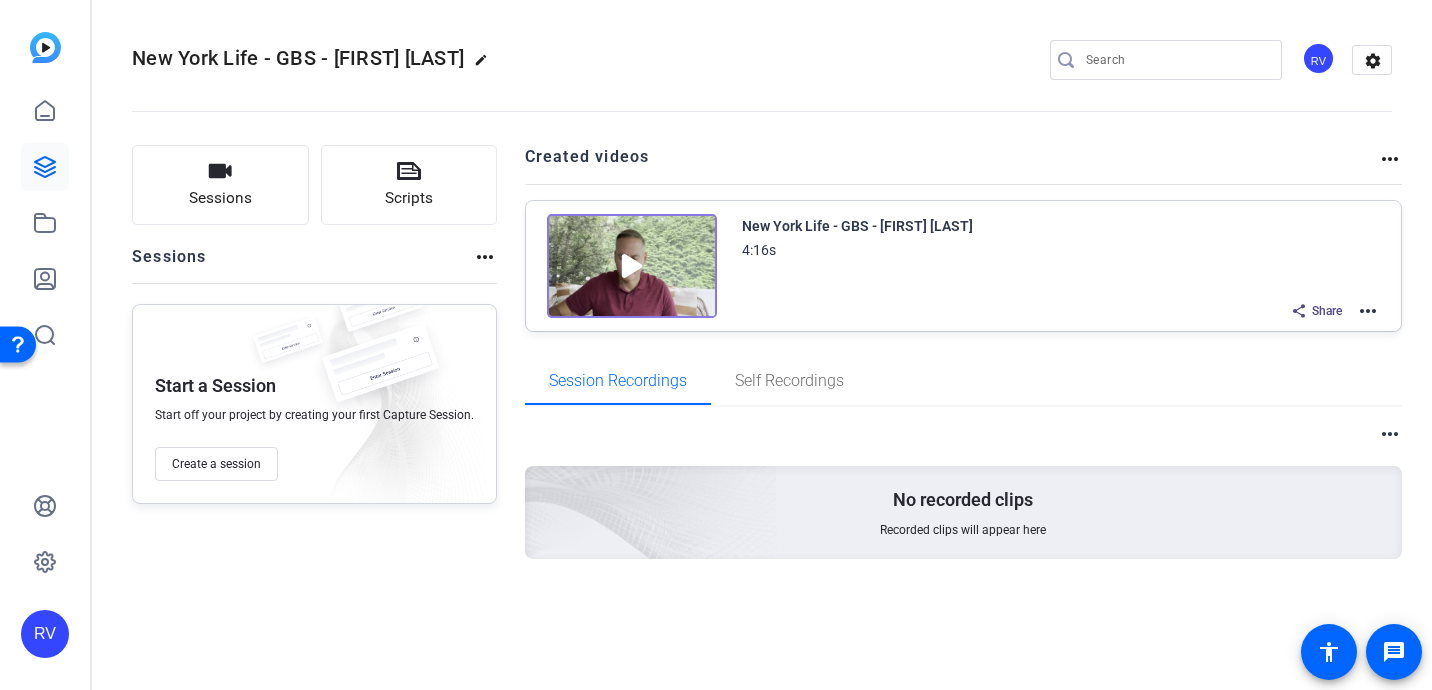 click on "more_horiz" 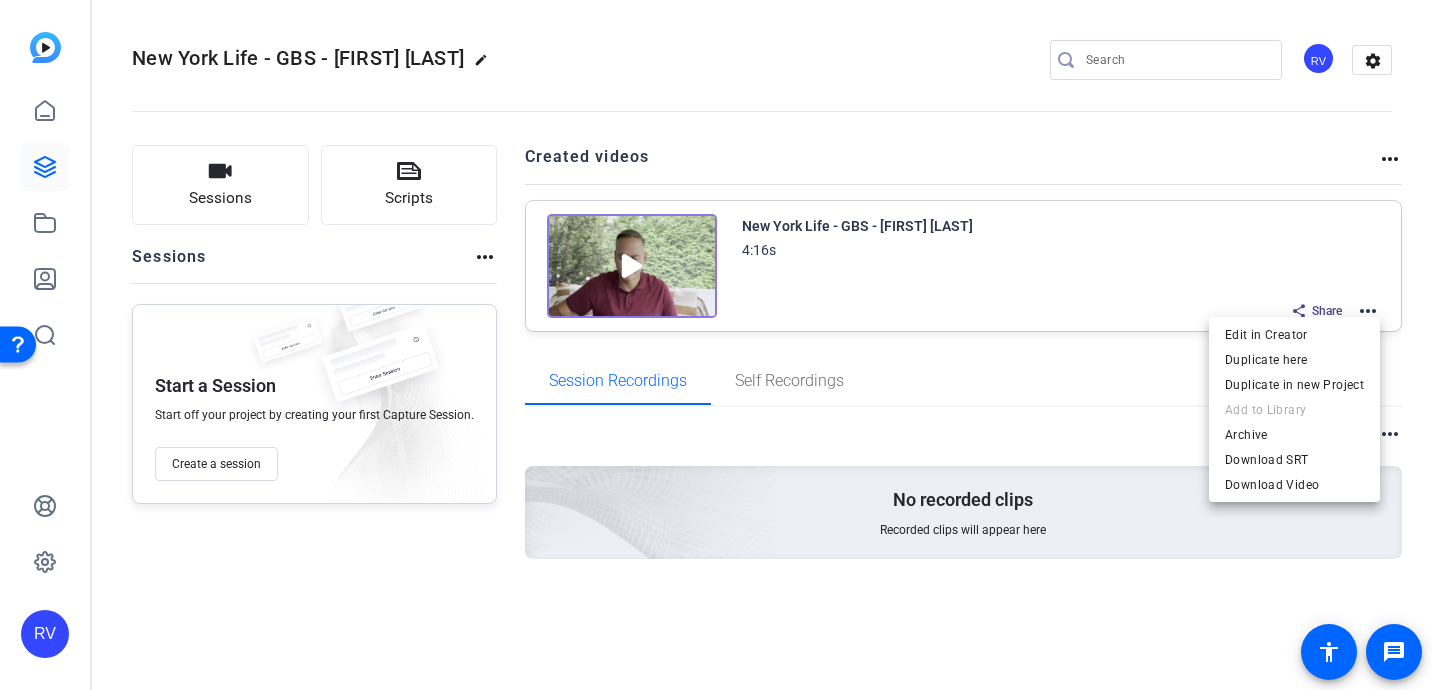 click at bounding box center (716, 345) 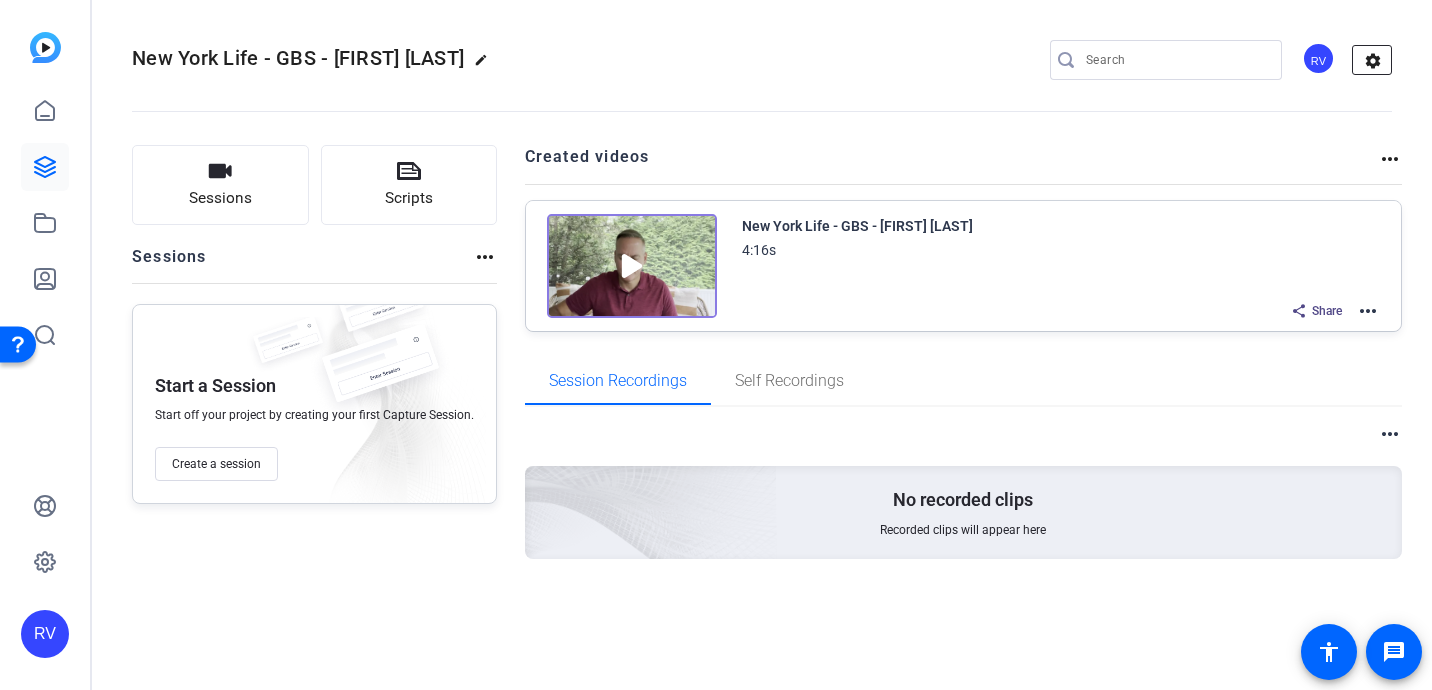 click on "settings" 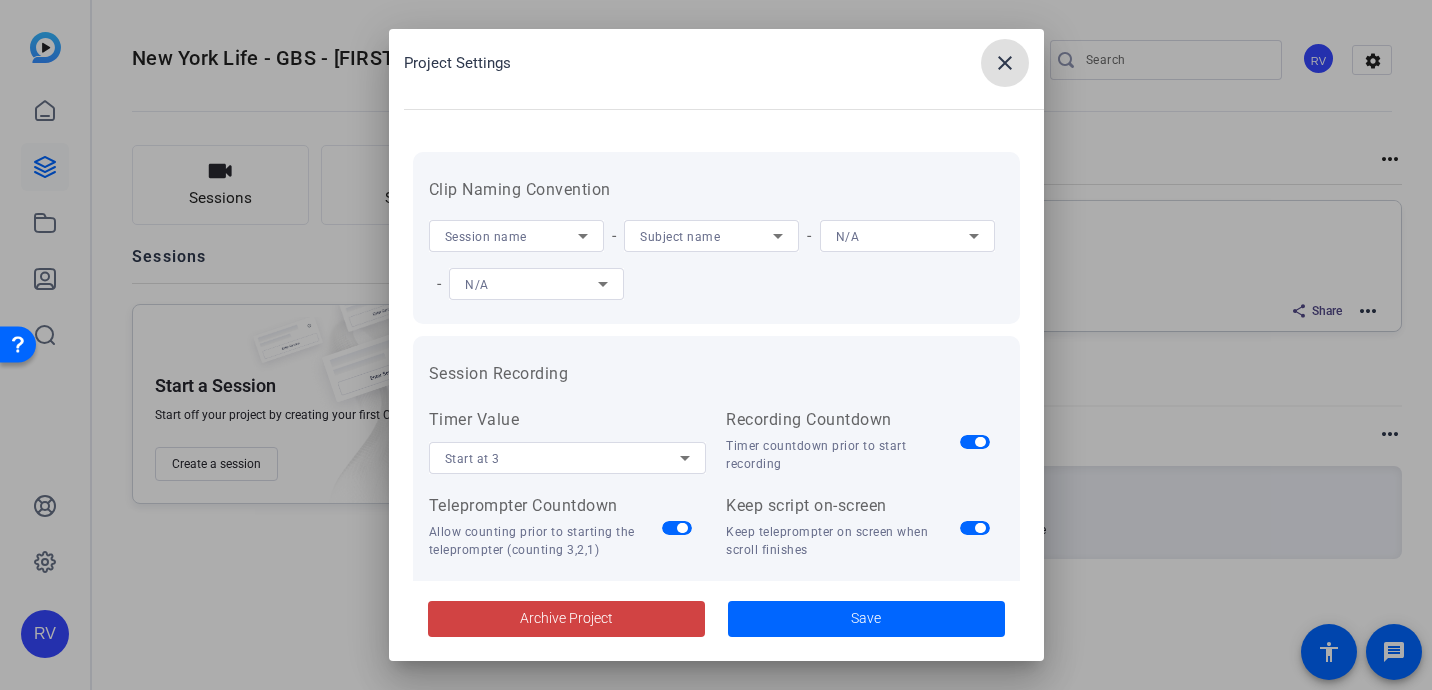 click on "close" at bounding box center [1005, 63] 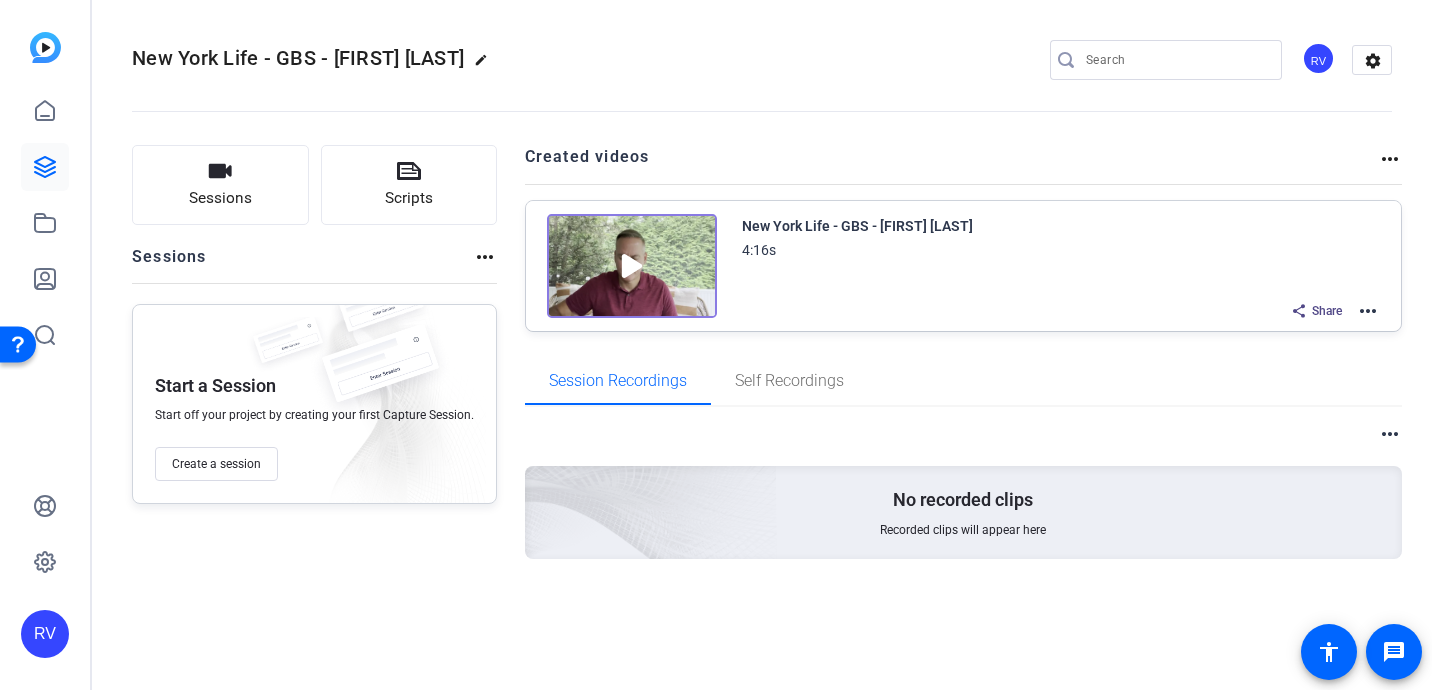 click on "RV" 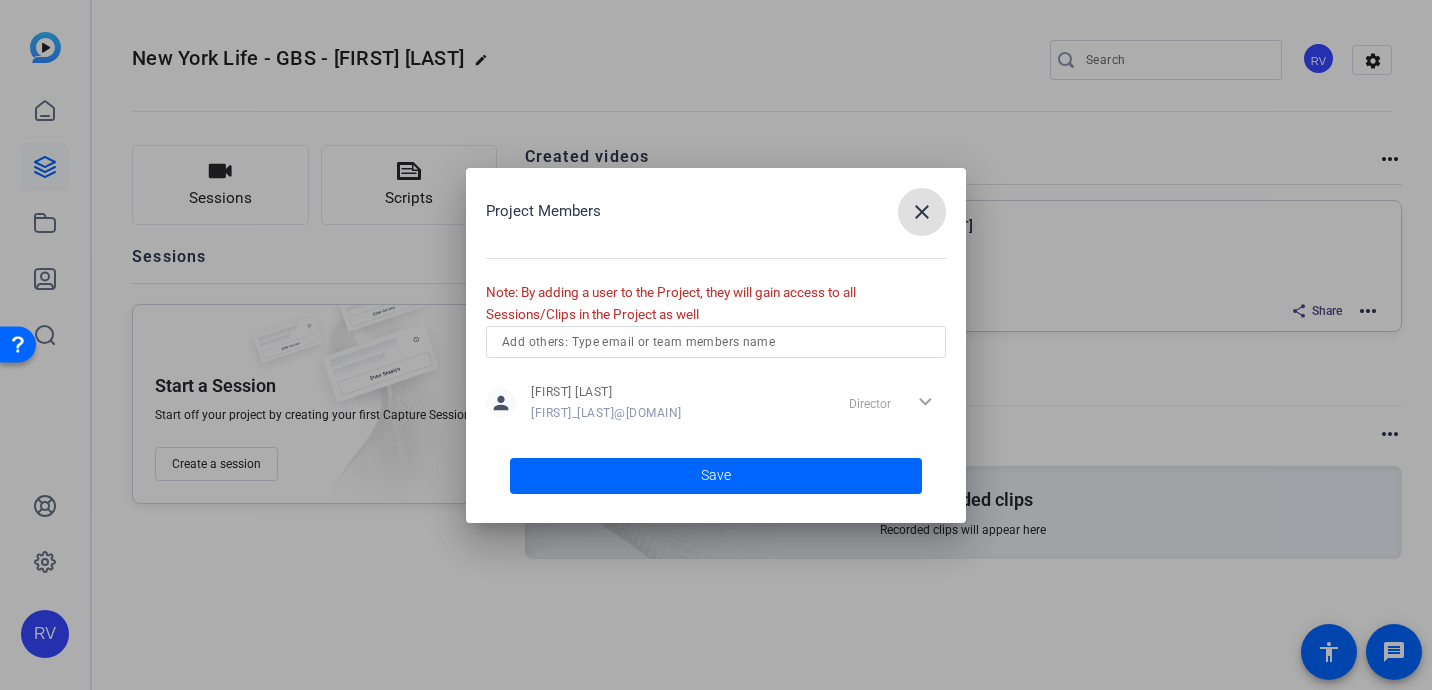 click on "close" at bounding box center (922, 212) 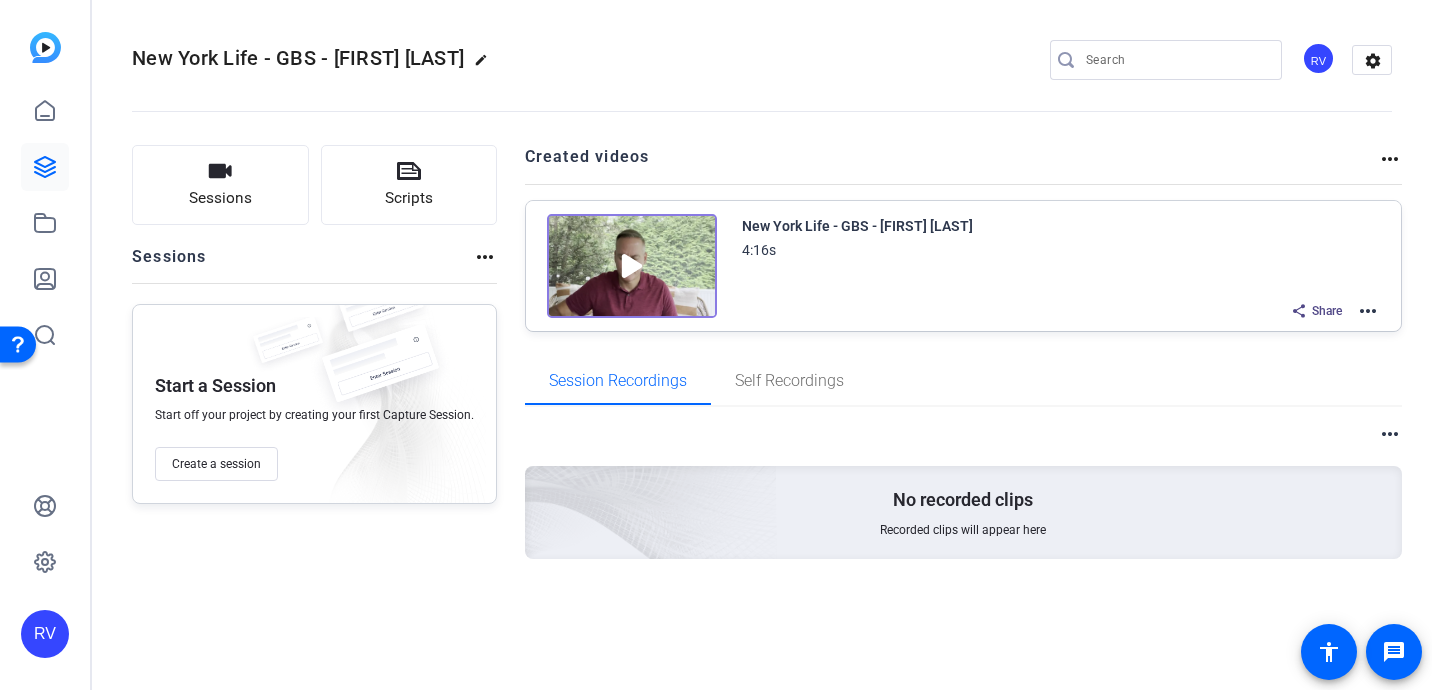 click on "more_horiz" 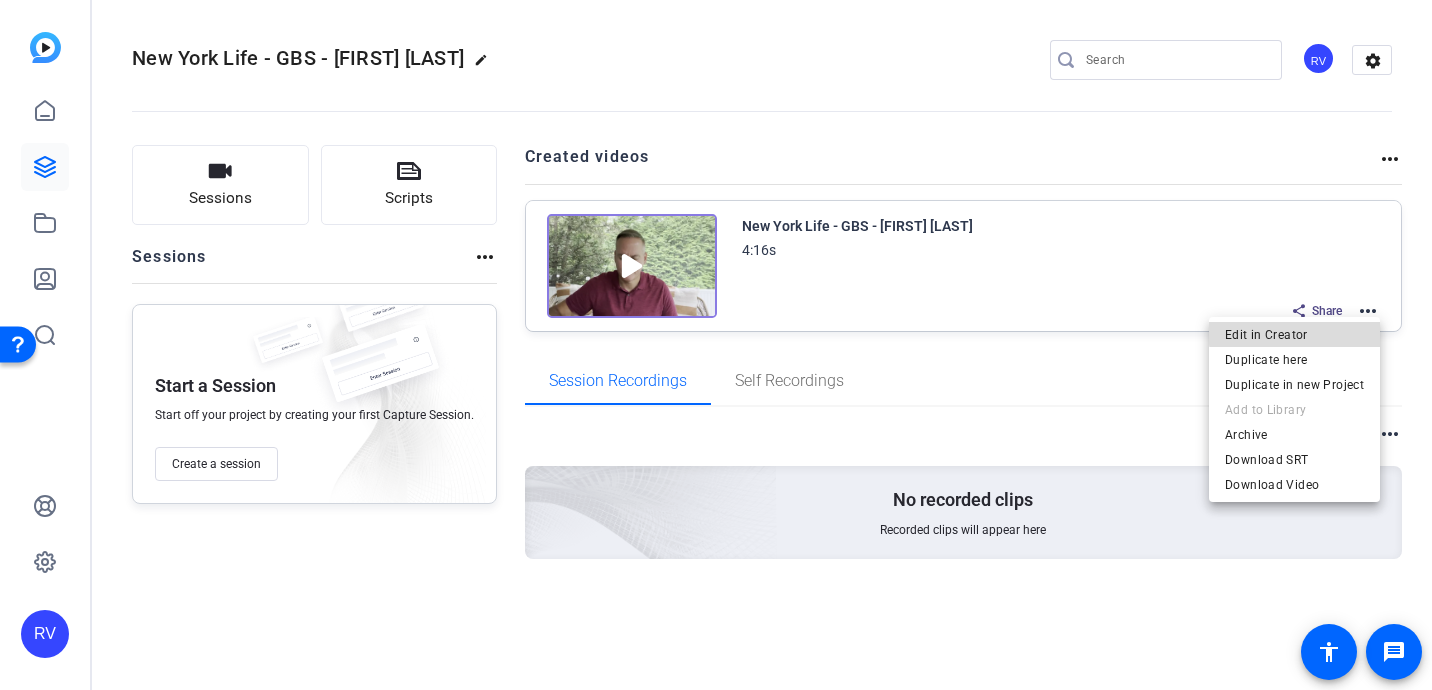click on "Edit in Creator" at bounding box center [1294, 335] 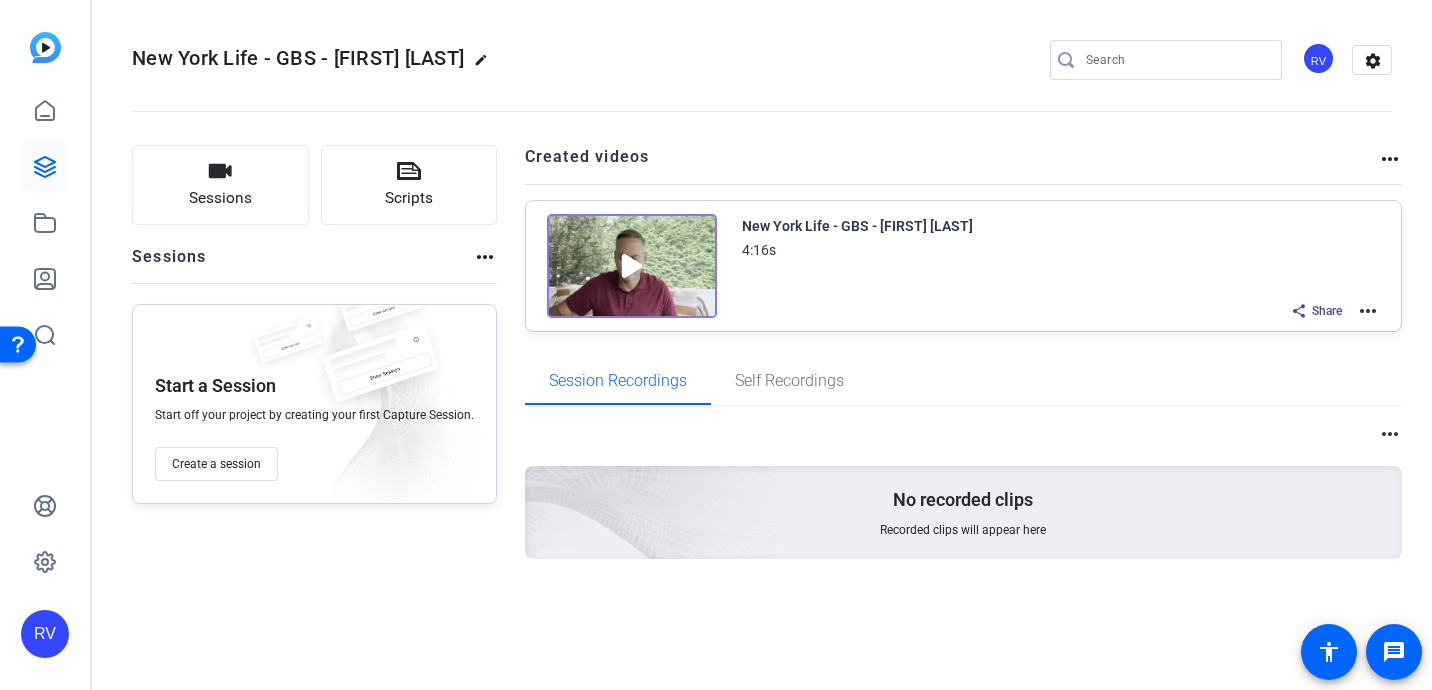 click on "Share" 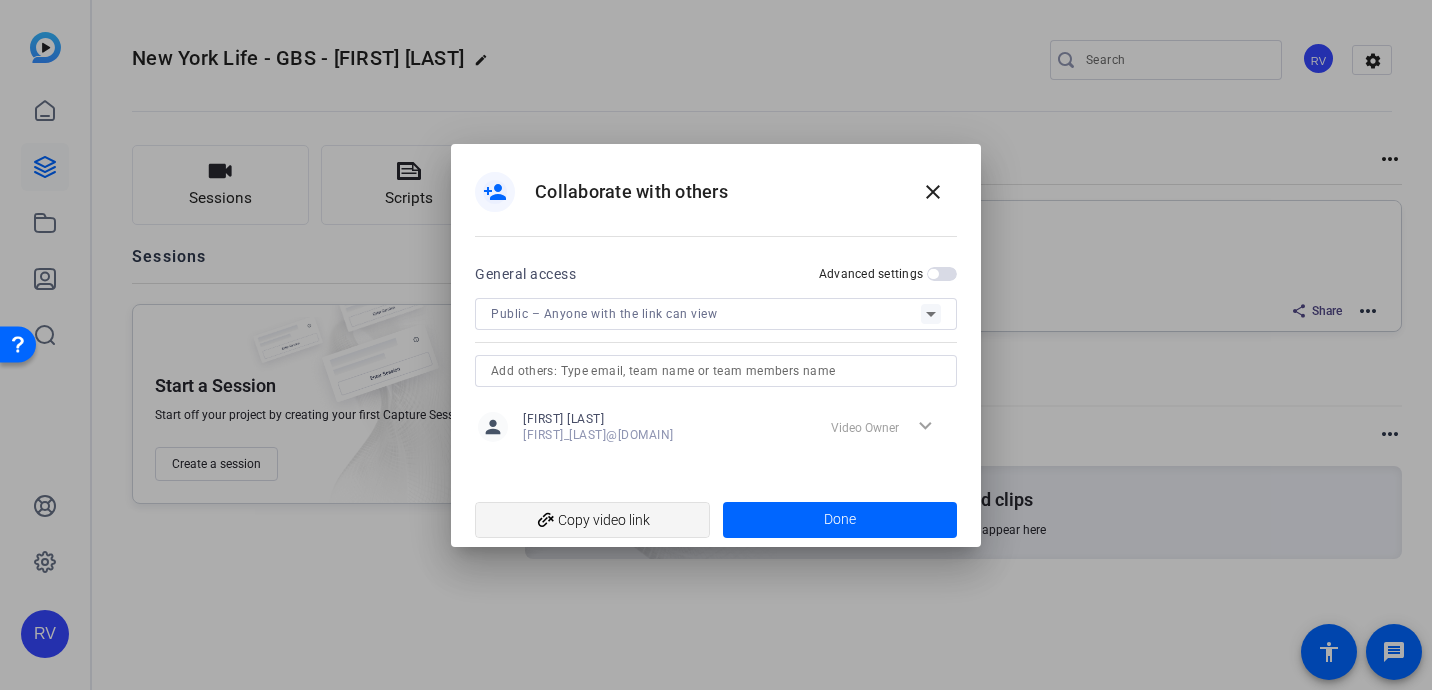 click on "add_link  Copy video link" 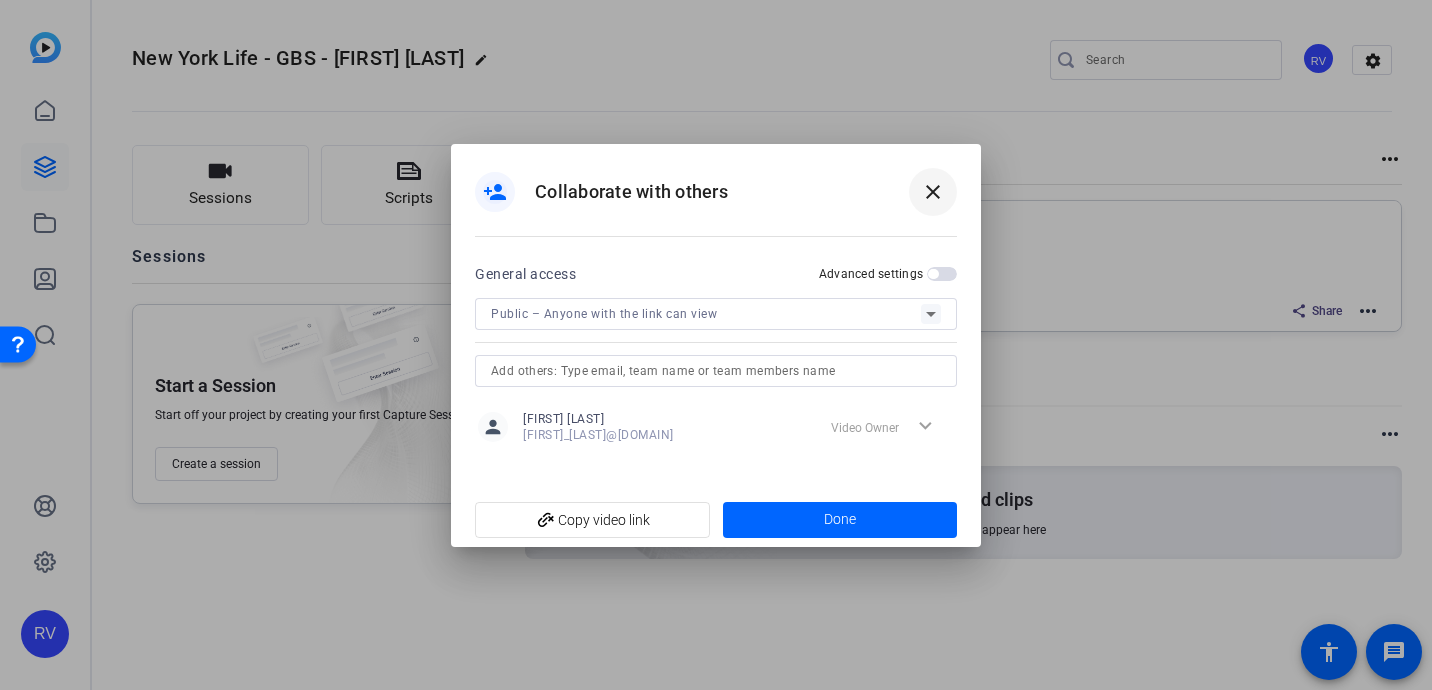 click on "close" at bounding box center [933, 192] 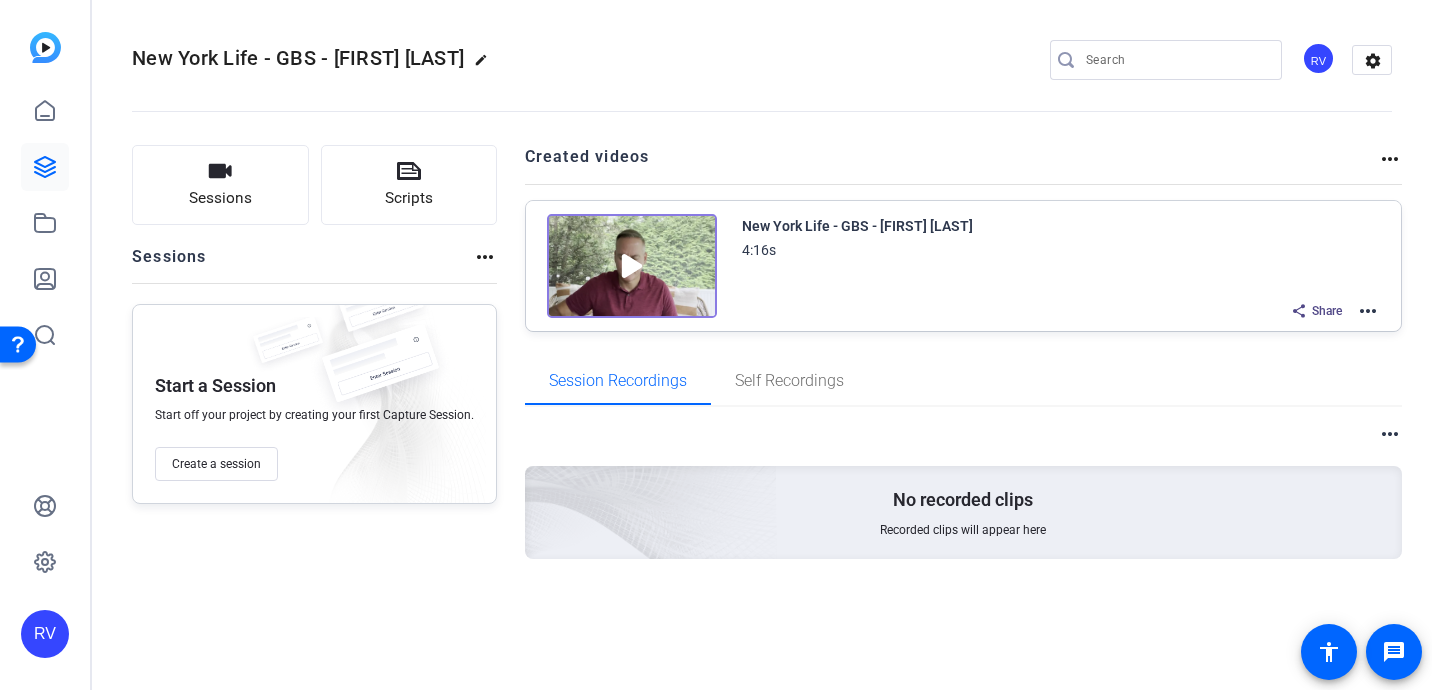 click on "more_horiz" 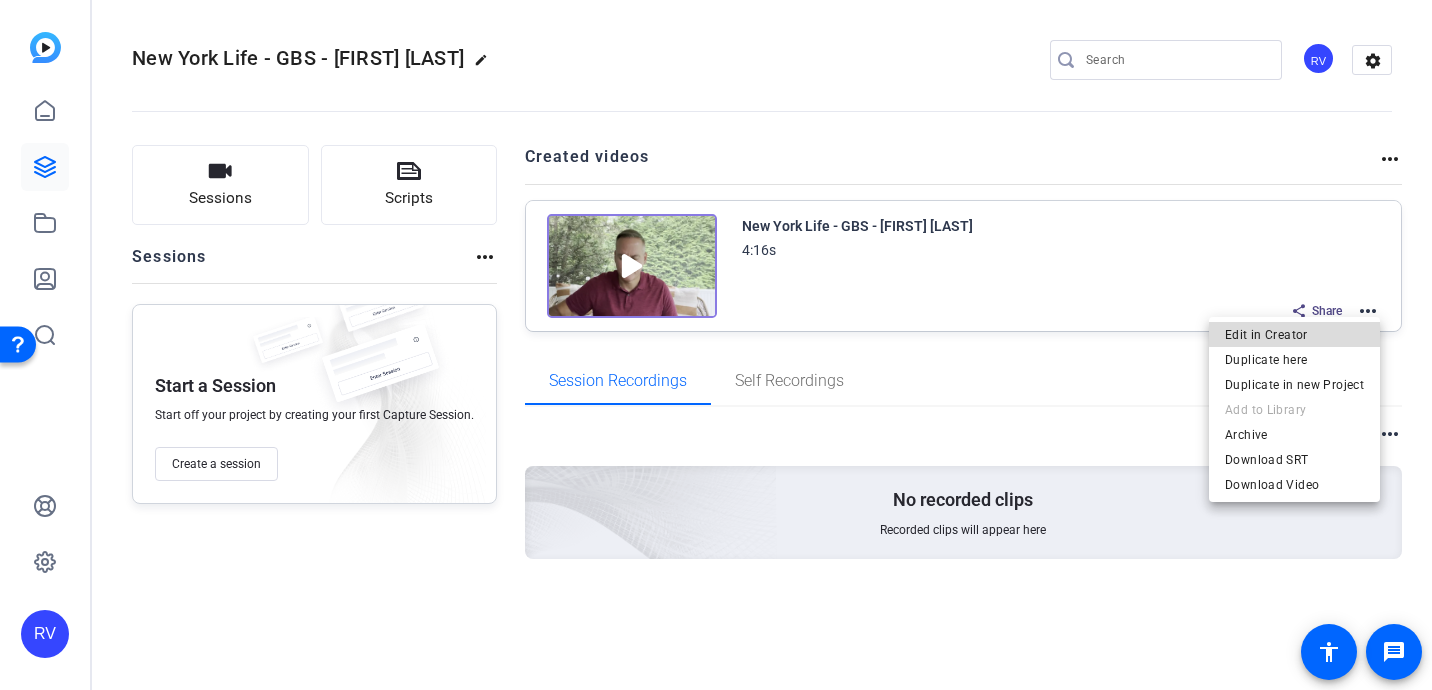 click on "Edit in Creator" at bounding box center [1294, 335] 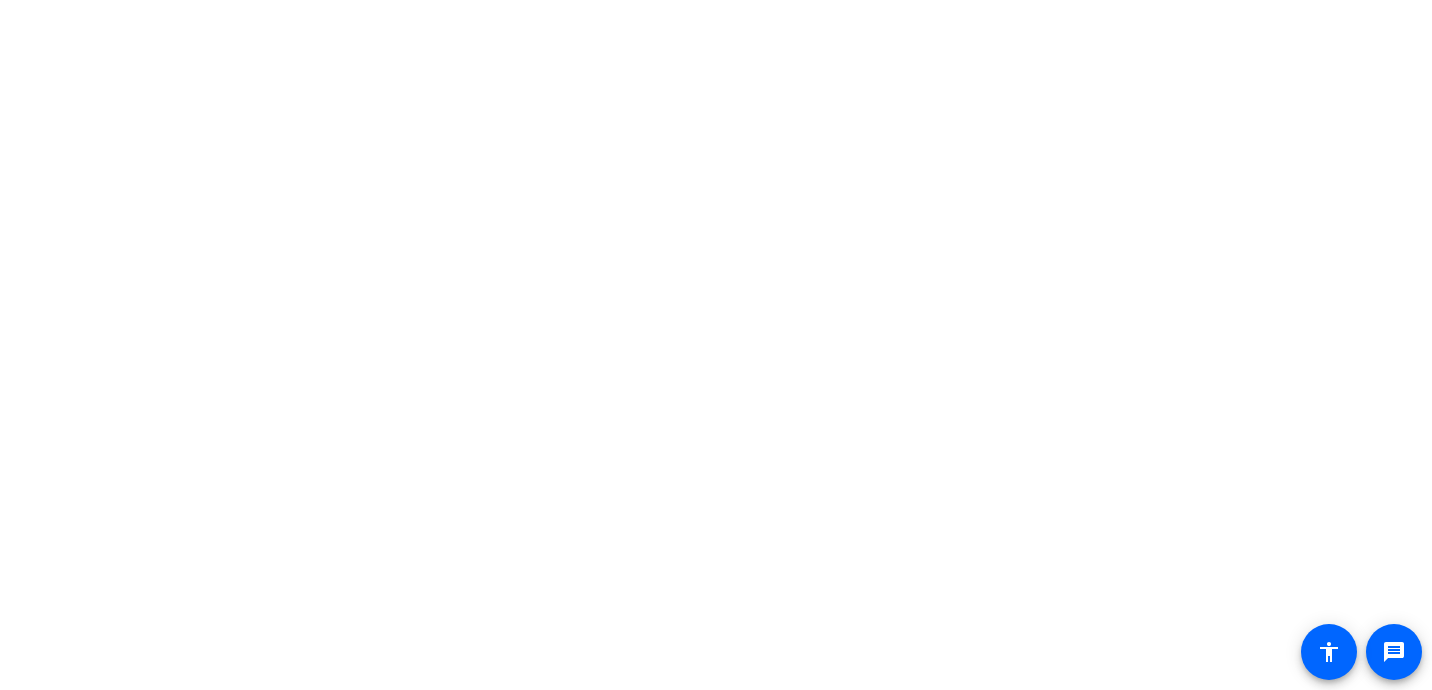 scroll, scrollTop: 0, scrollLeft: 0, axis: both 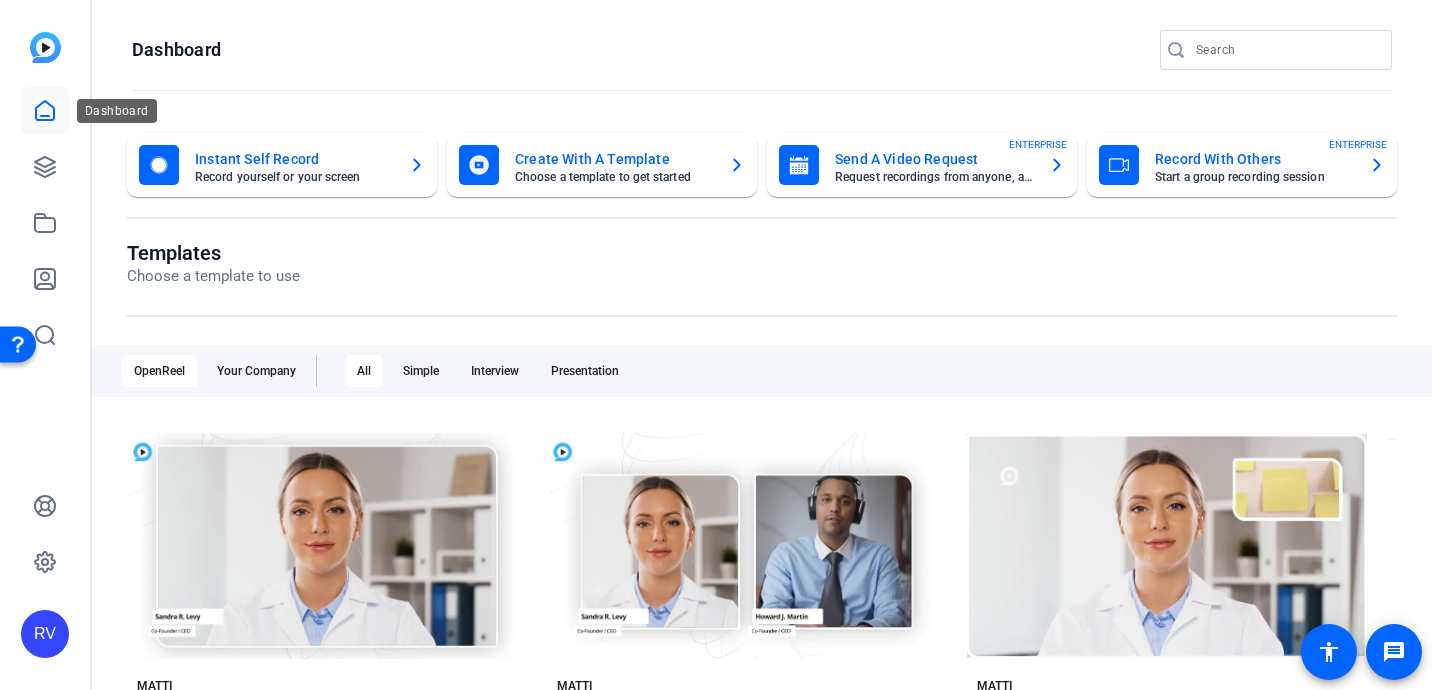 click 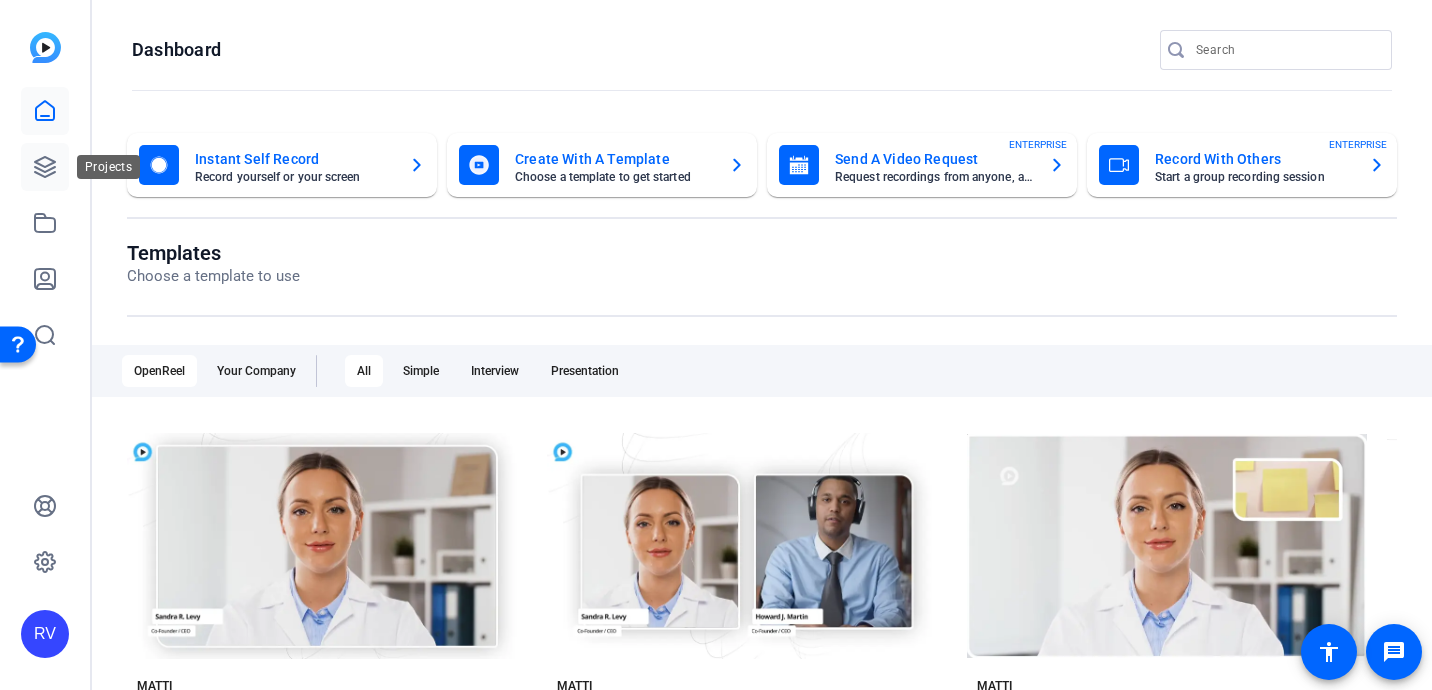 click 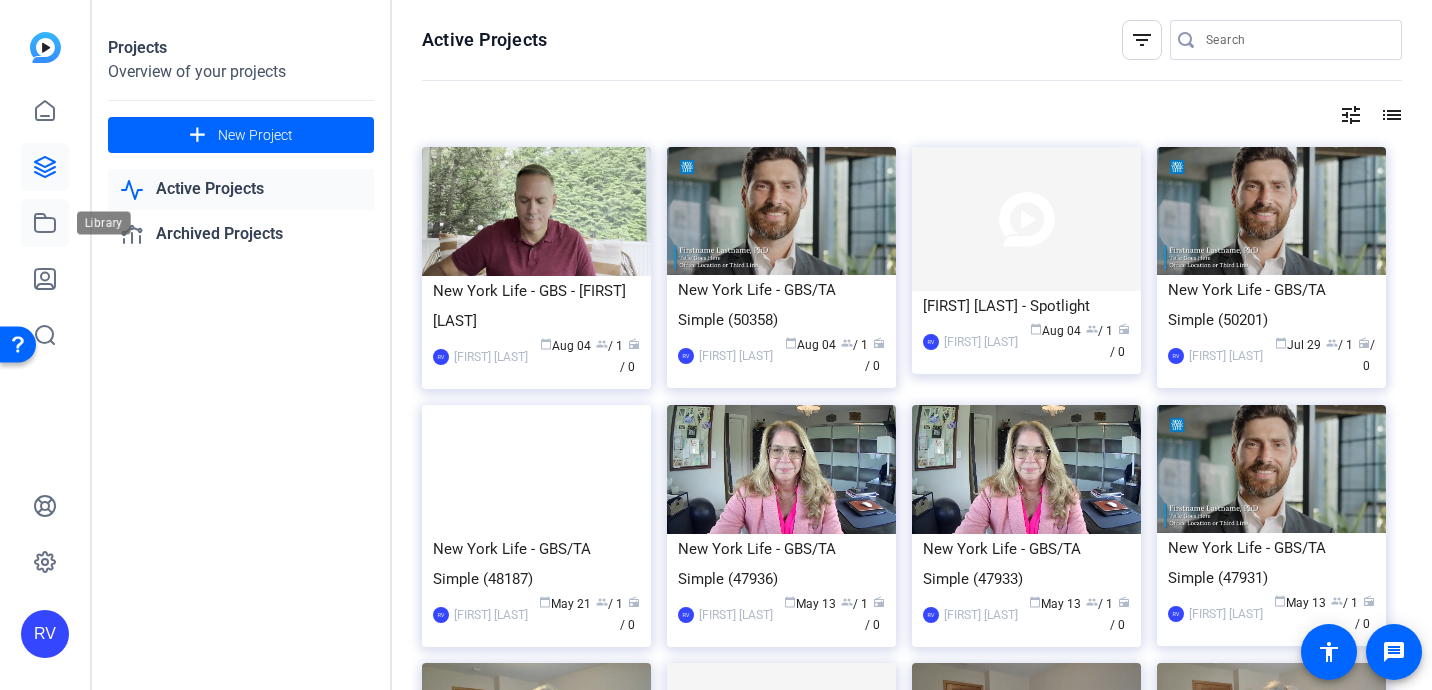 click 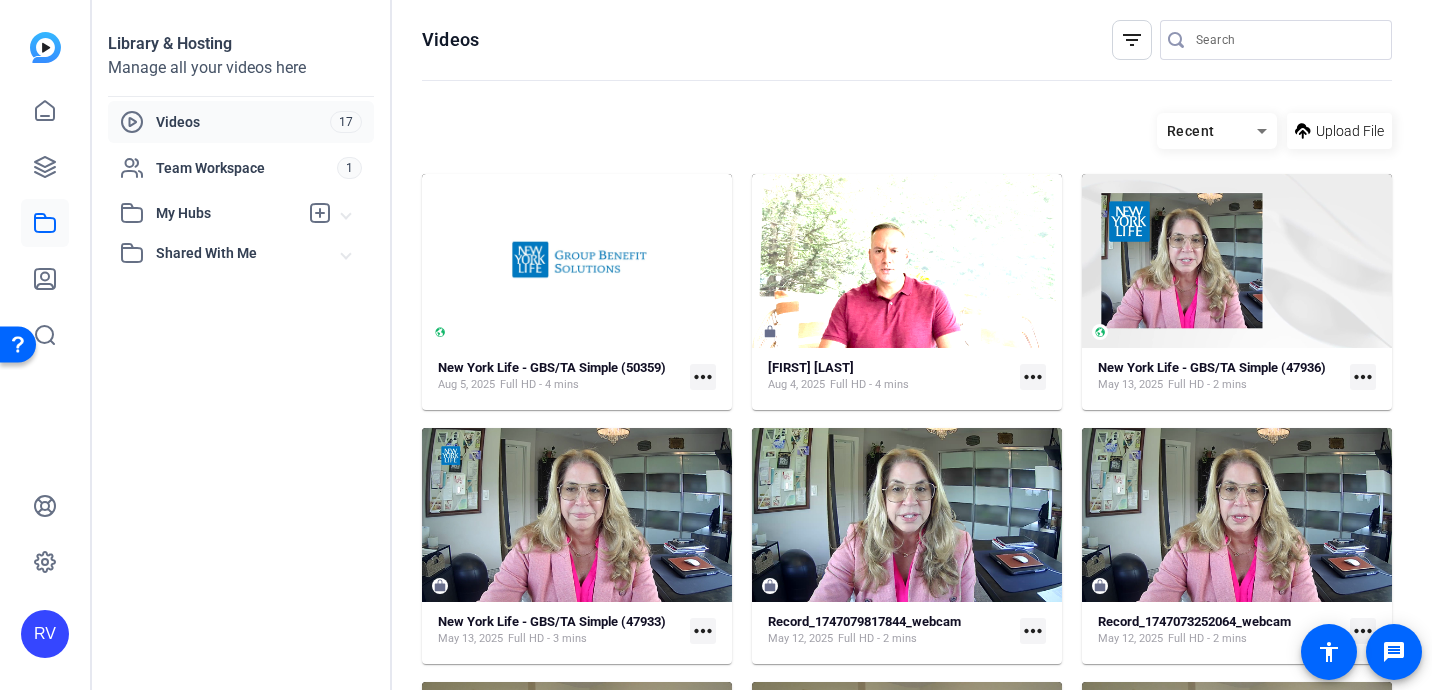 click on "Videos" 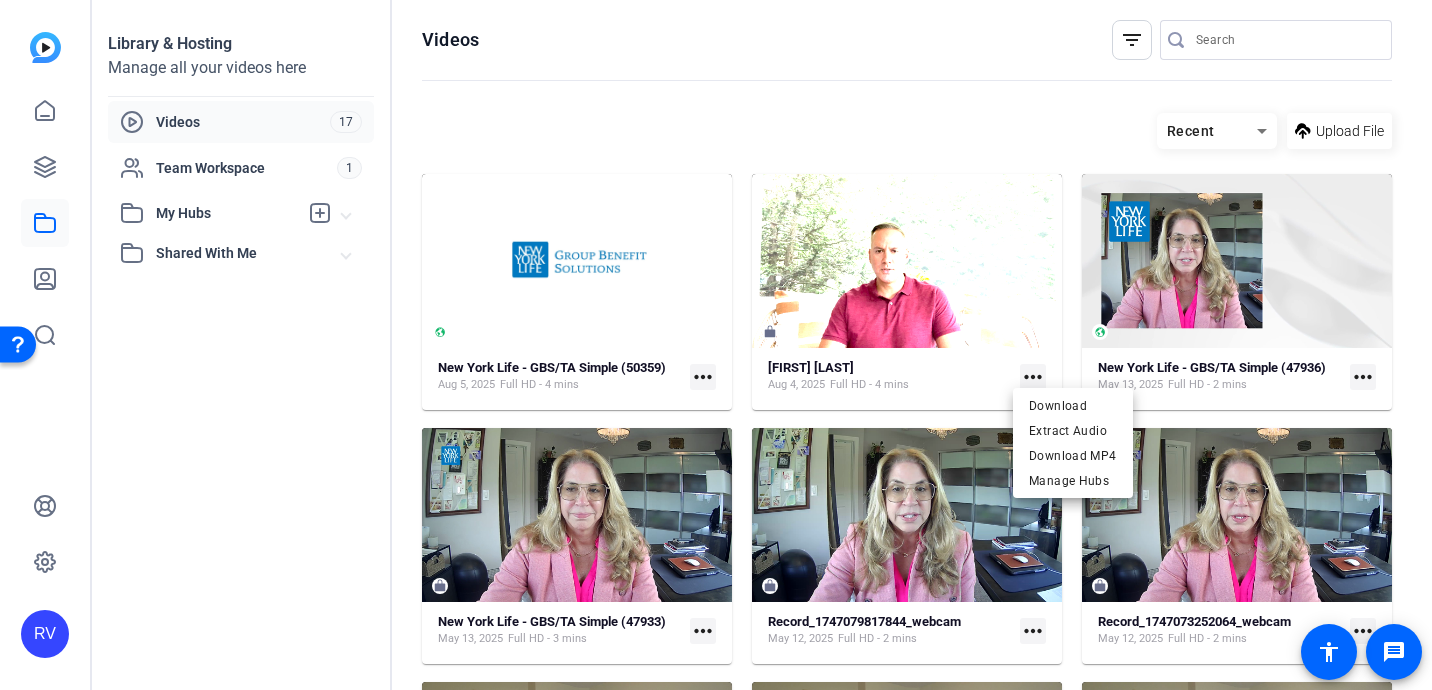 click at bounding box center (716, 345) 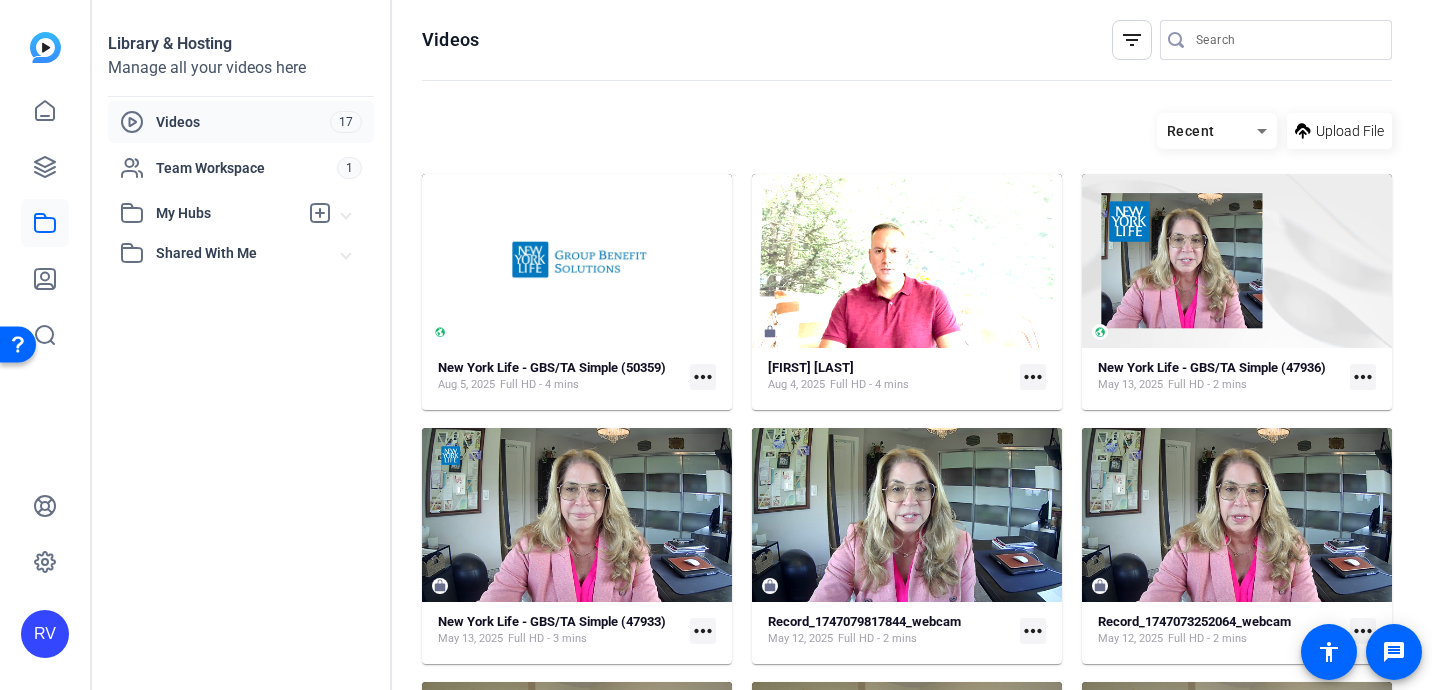 click on "more_horiz" 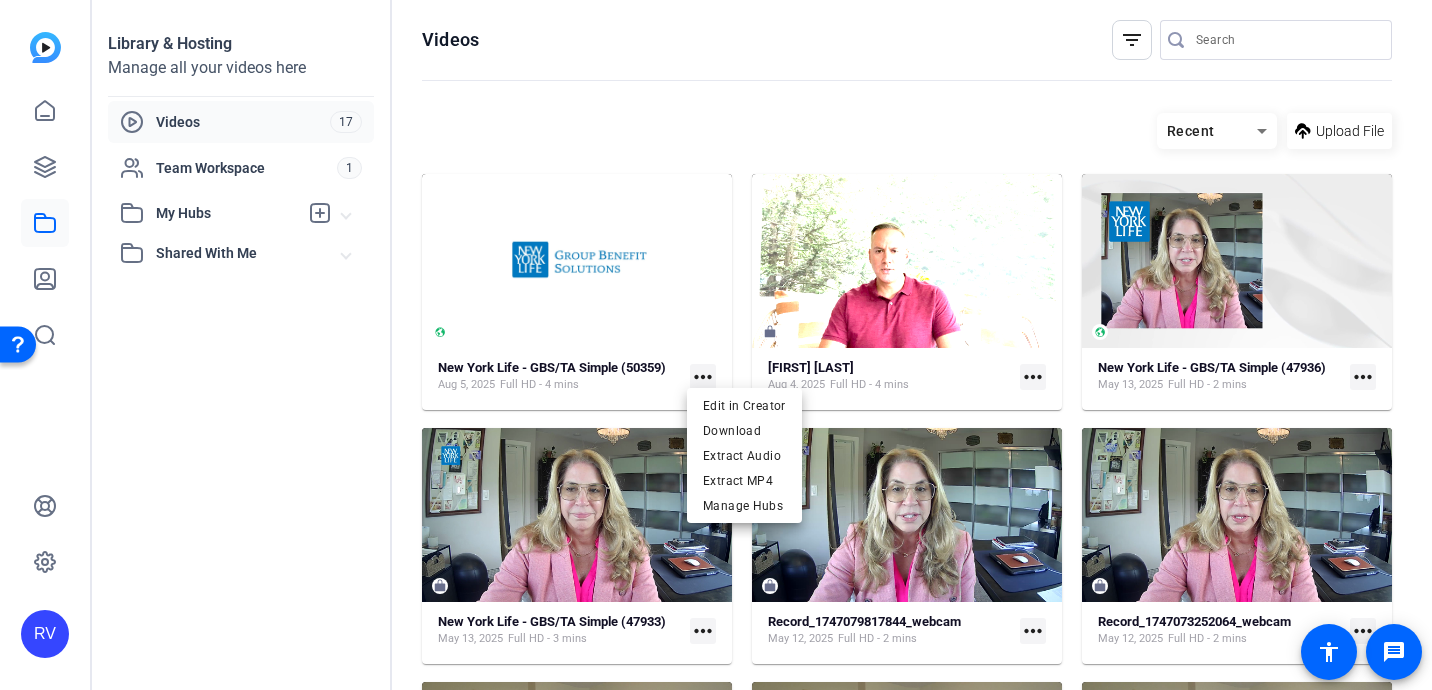 click at bounding box center (716, 345) 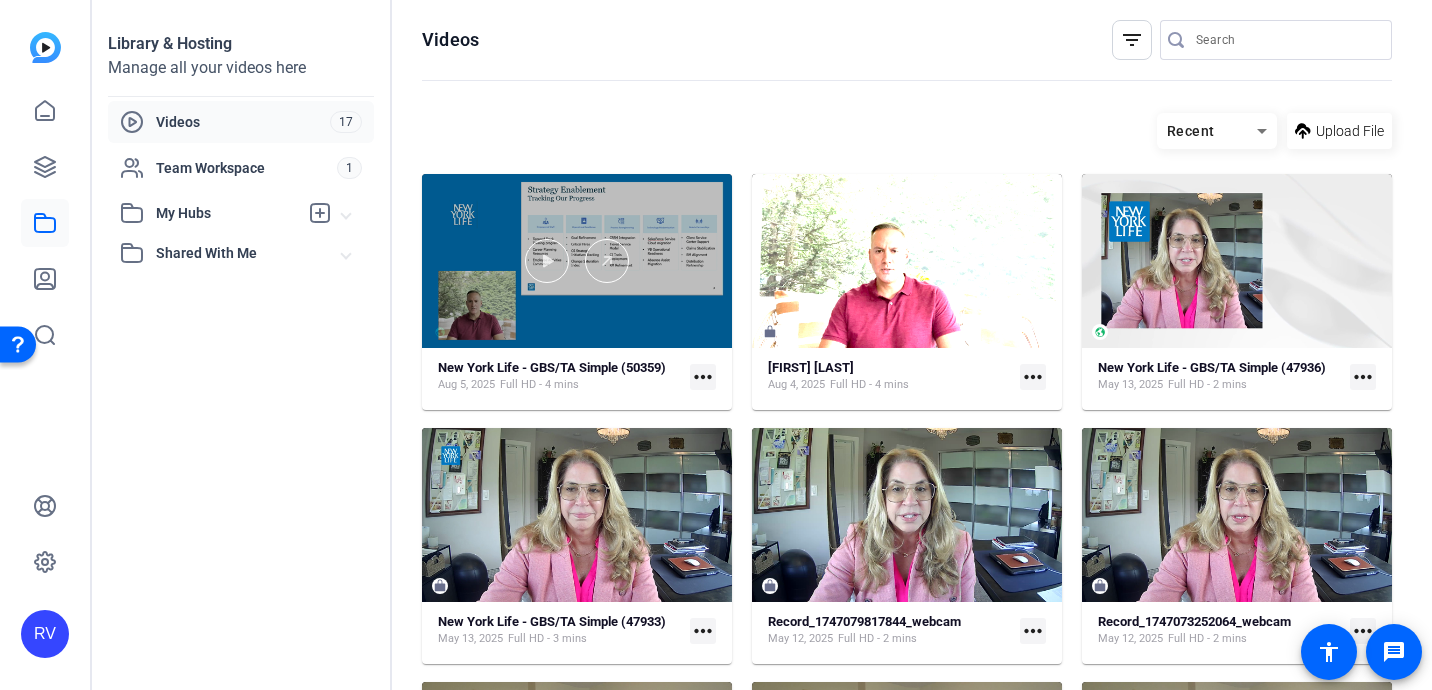 click 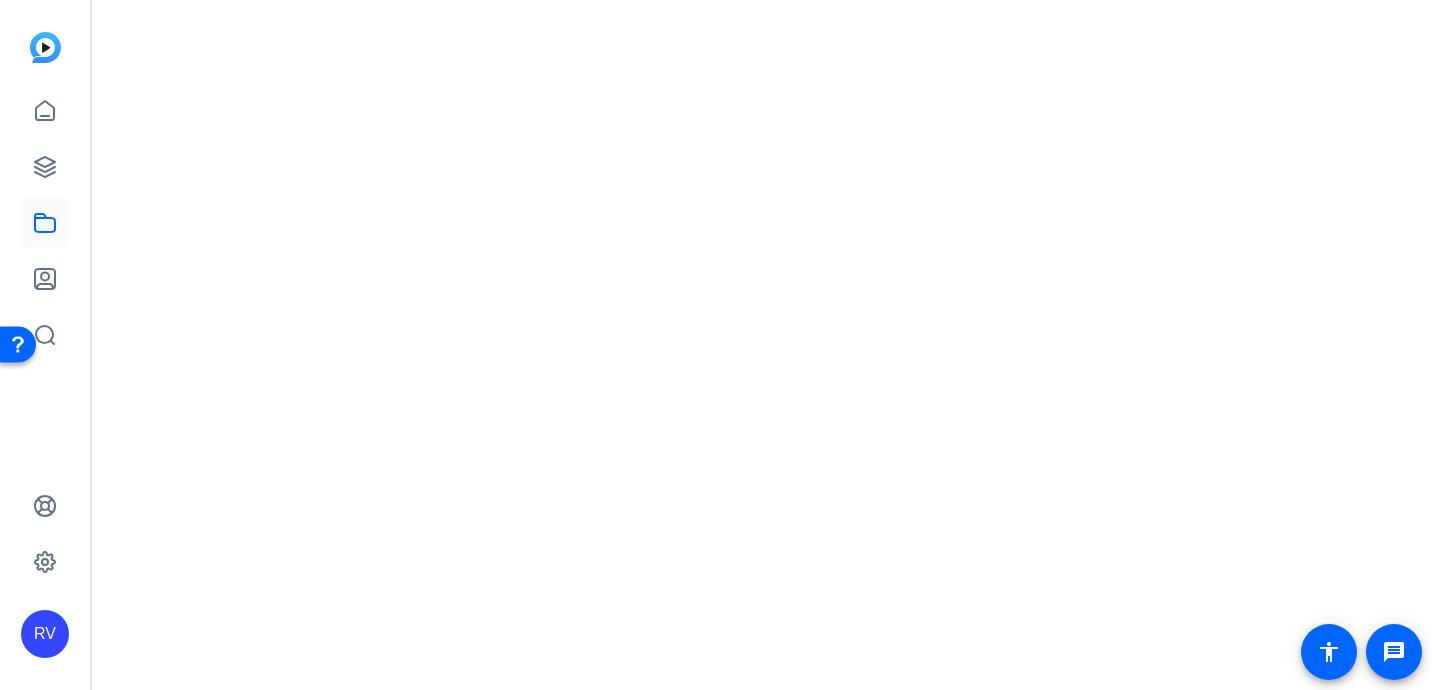 click 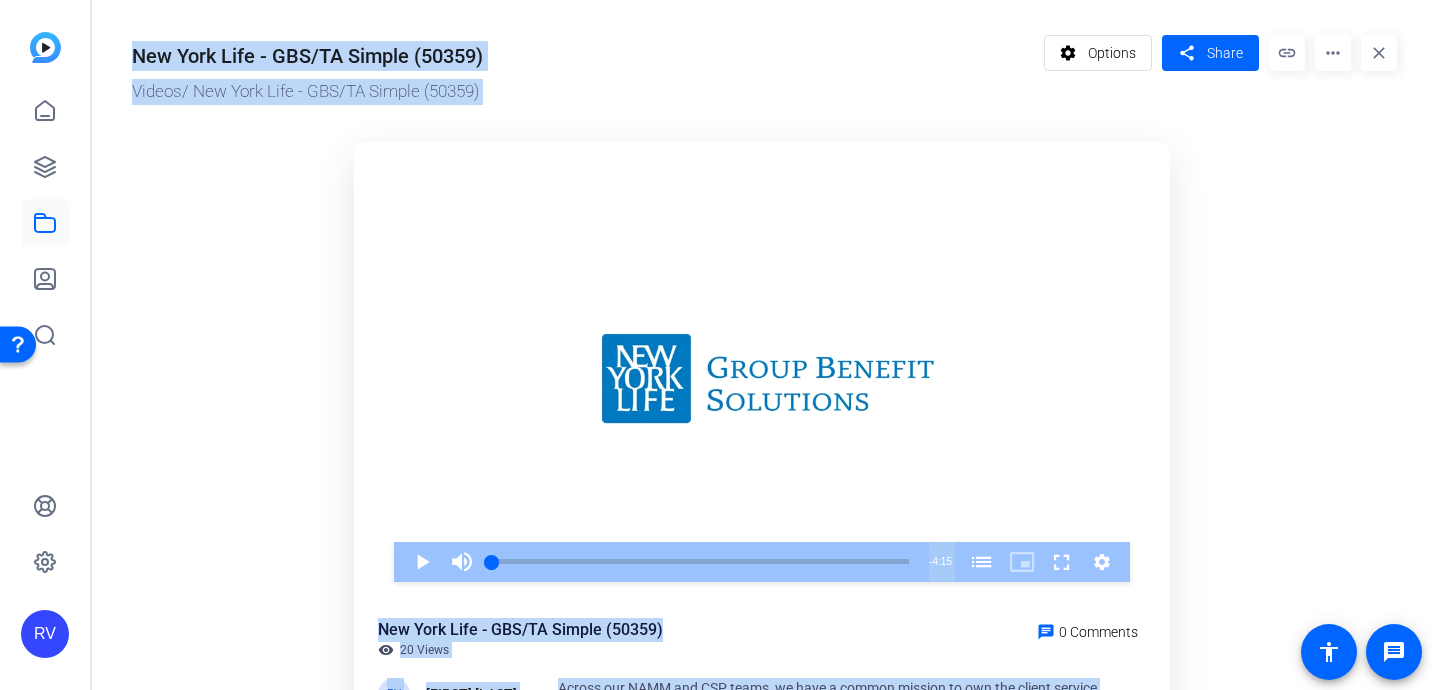 click on "more_horiz" 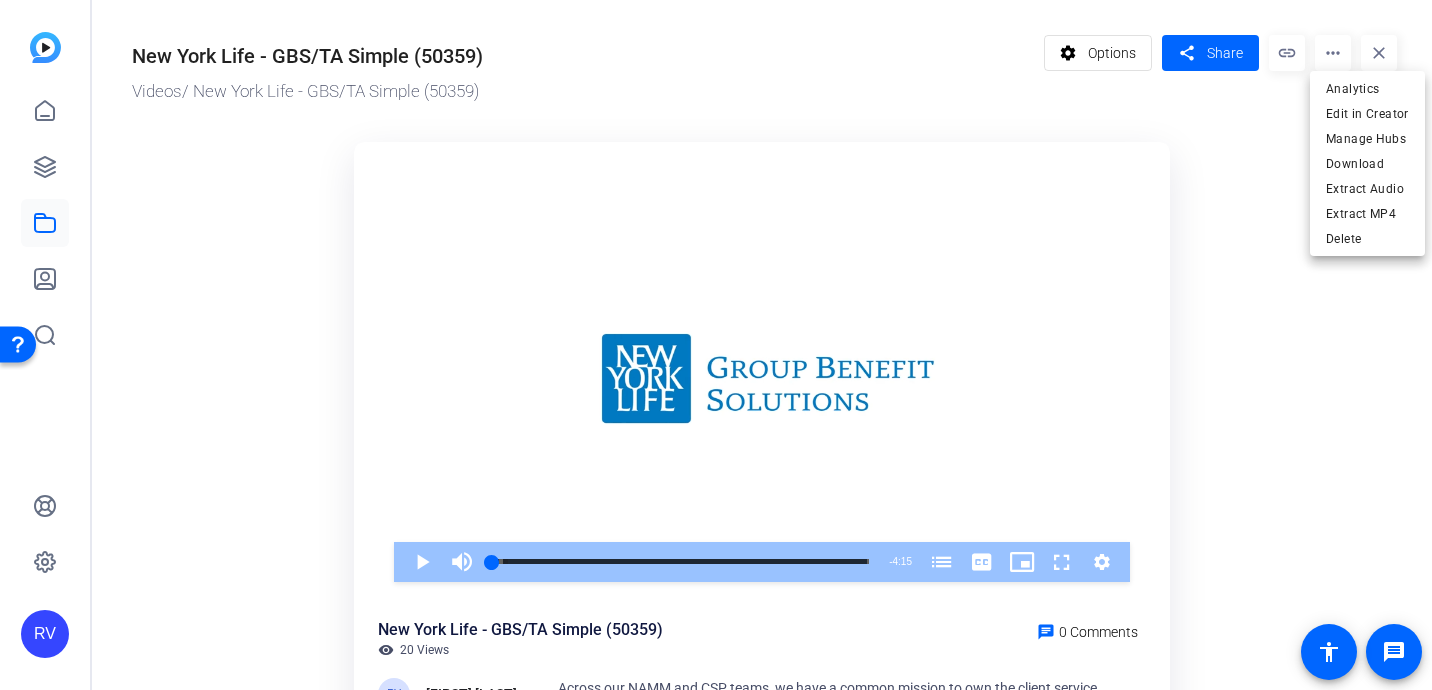 click at bounding box center [716, 345] 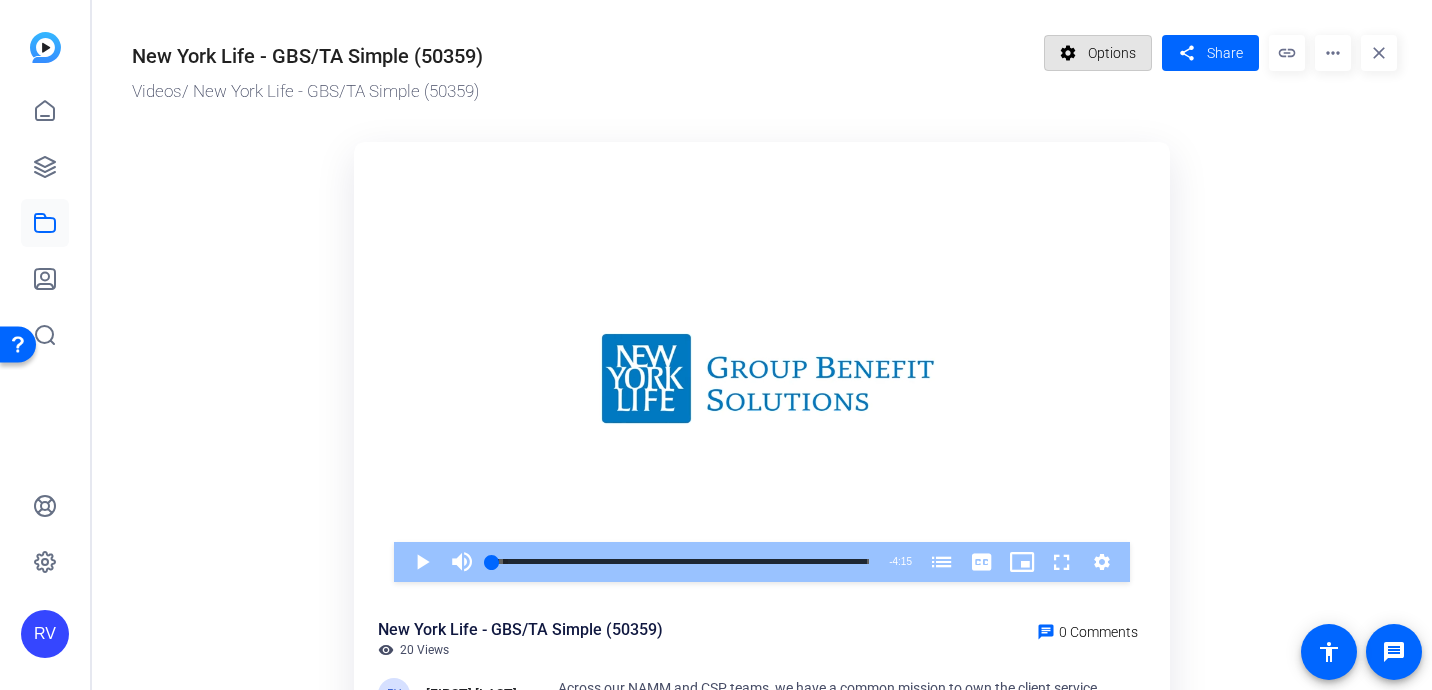 click on "Options" 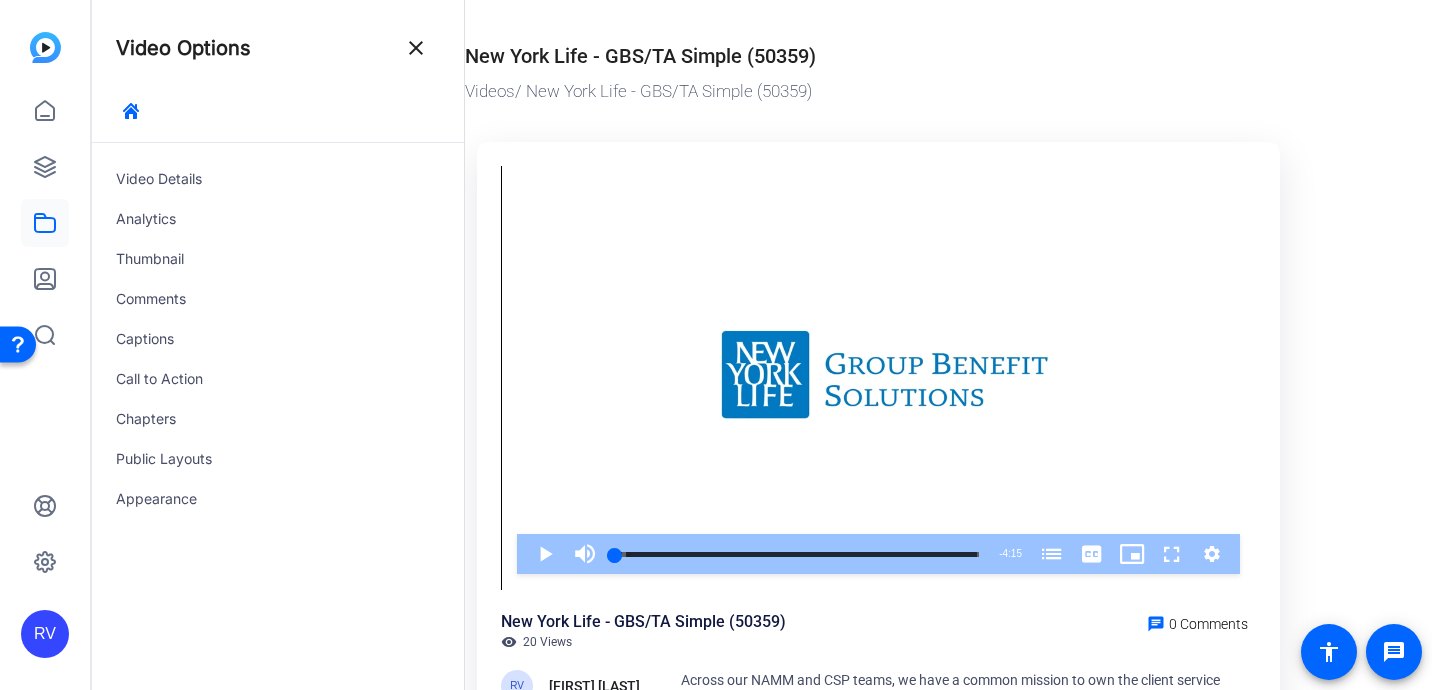 click on "New York Life - GBS/TA Simple (50359)" 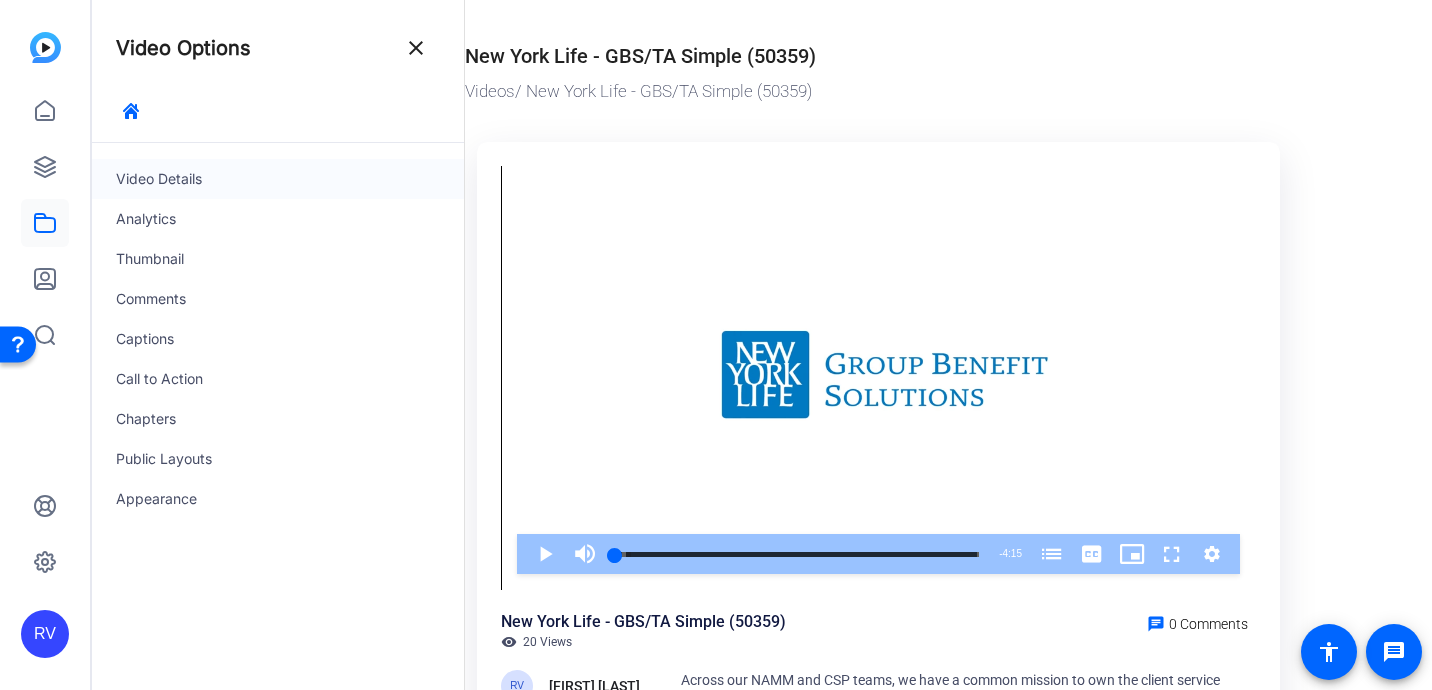 click on "Video Details" 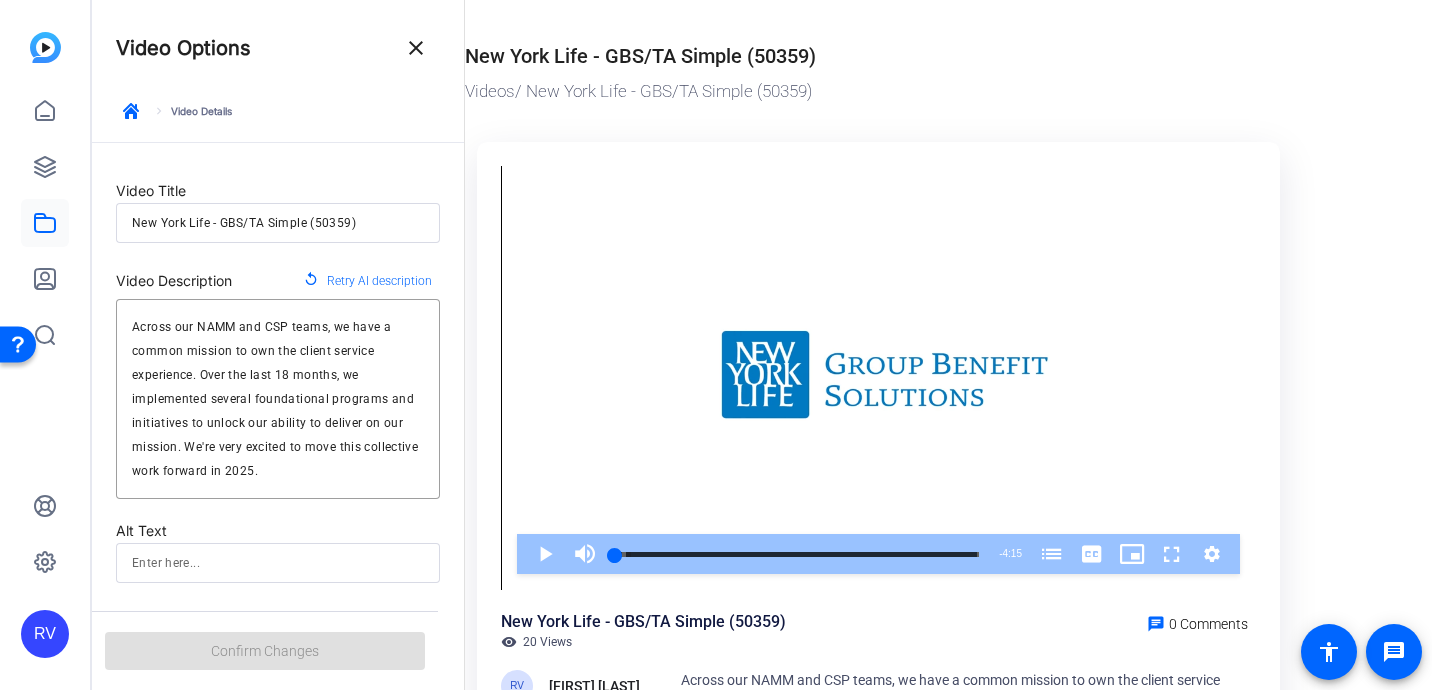 click on "New York Life - GBS/TA Simple (50359)" at bounding box center [278, 223] 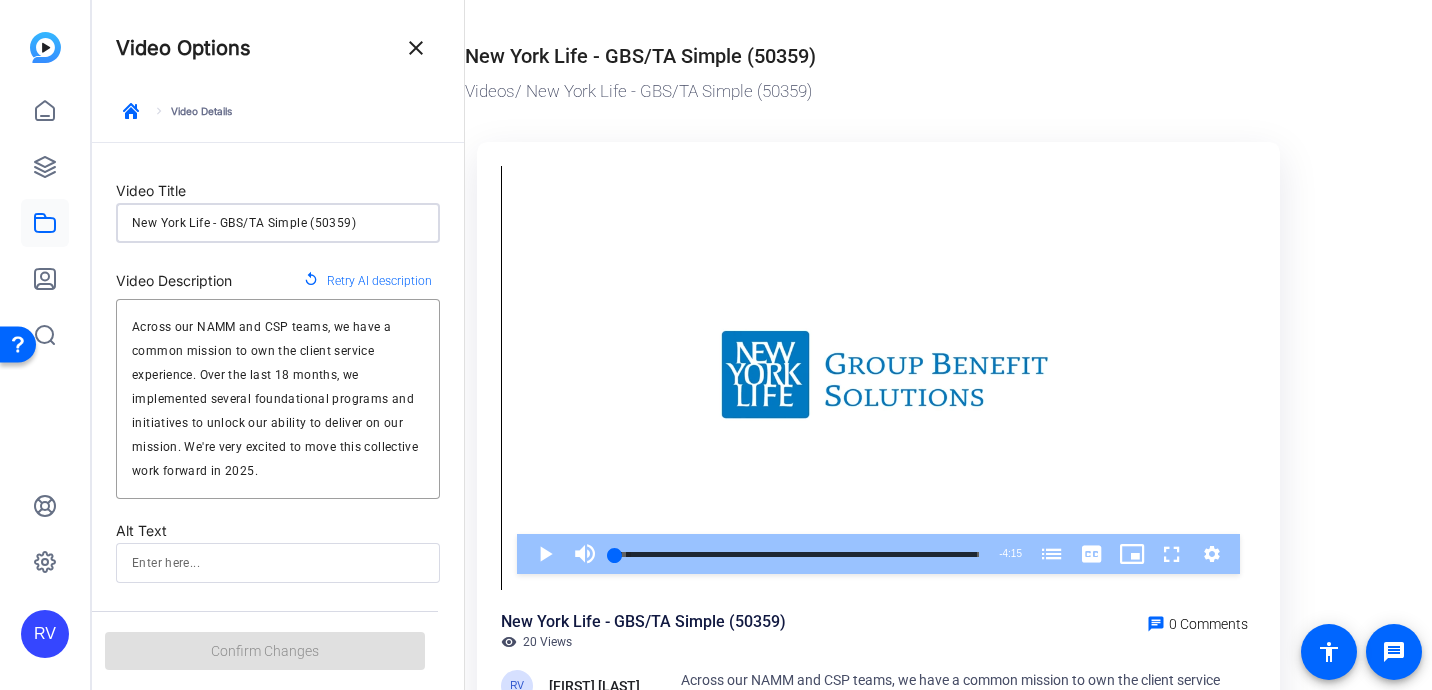 drag, startPoint x: 383, startPoint y: 223, endPoint x: 246, endPoint y: 235, distance: 137.52454 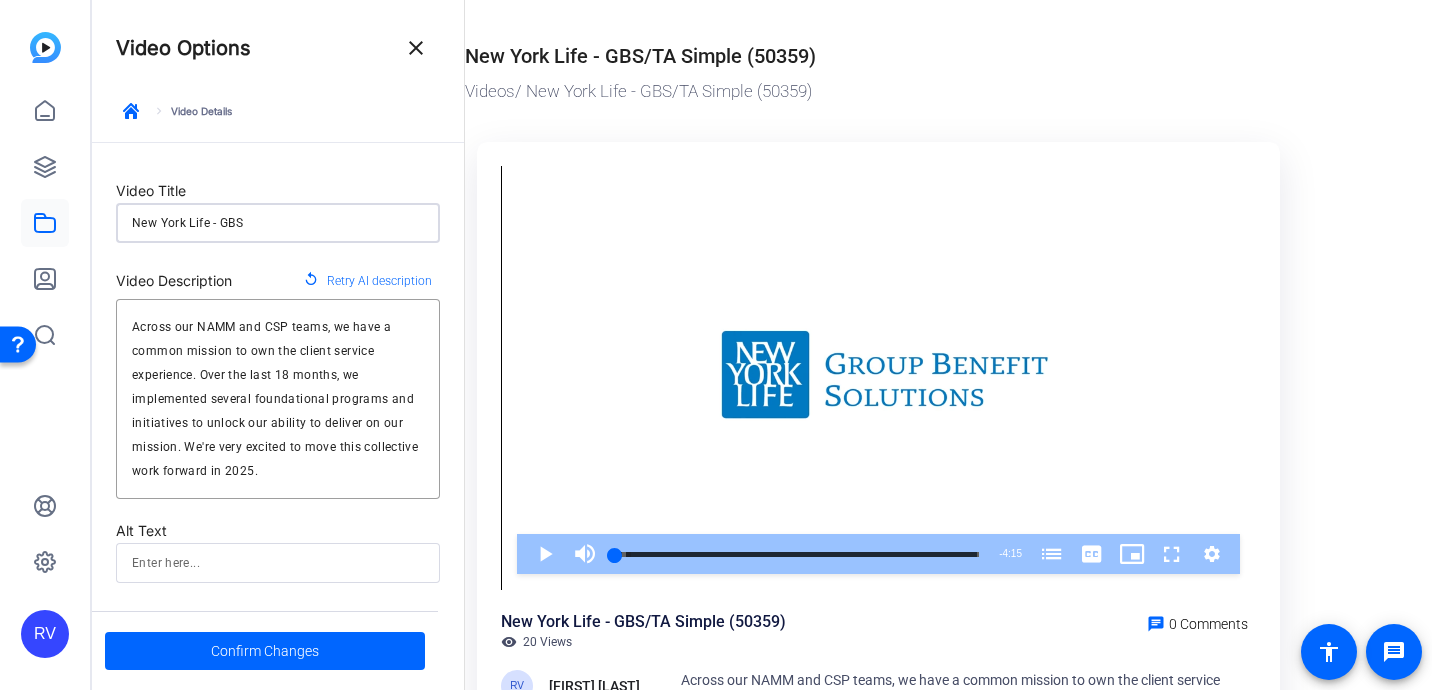 type on "[ORGANIZATION] - GBS -" 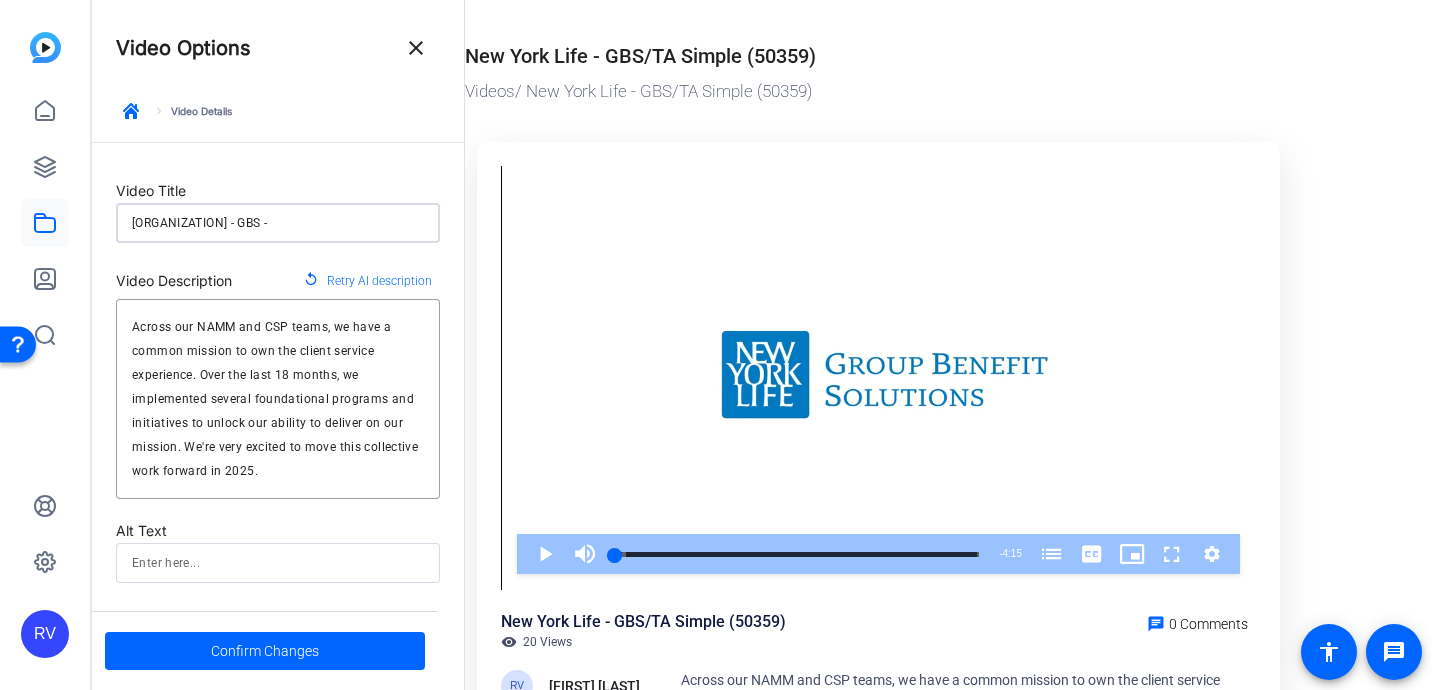 type on "[ORGANIZATION] - GBS -" 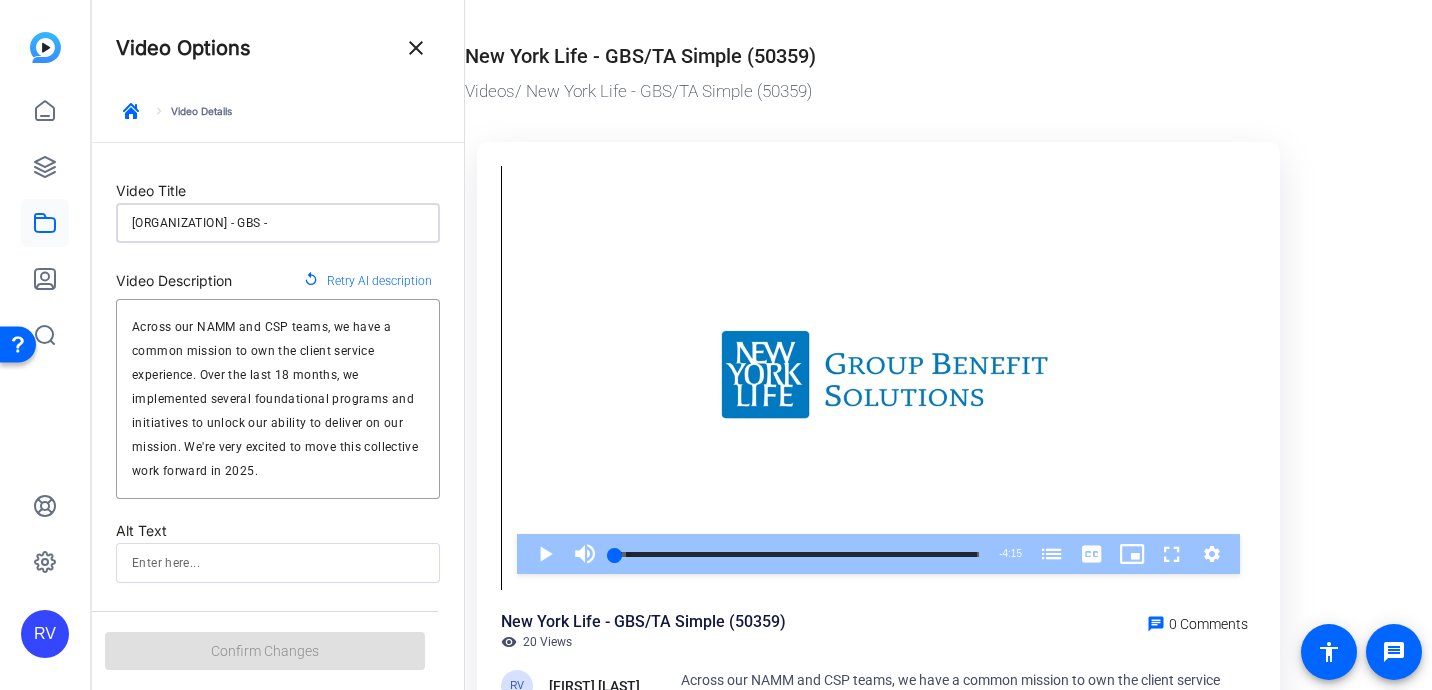 type on "New York Life - GBS - [FIRST]" 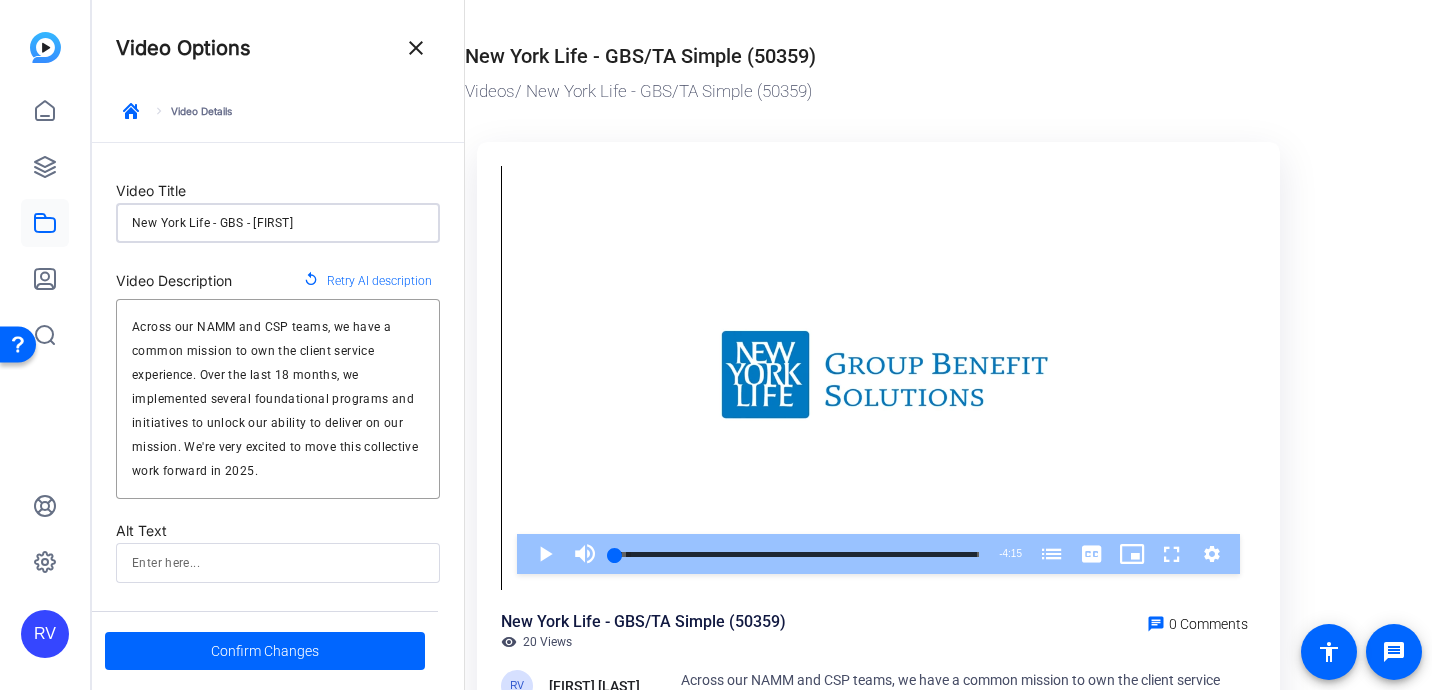 type on "New York Life - GBS - [FIRST]" 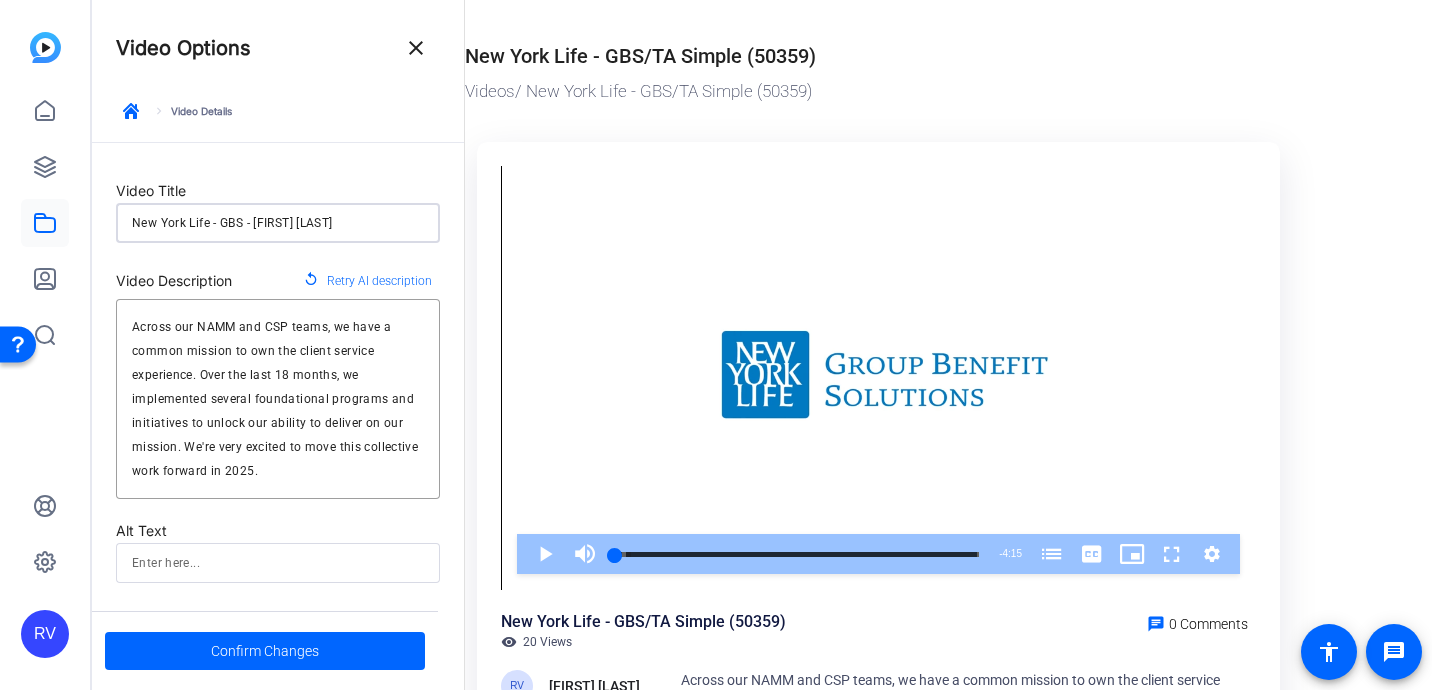type on "New York Life - GBS - [FIRST] [LAST]" 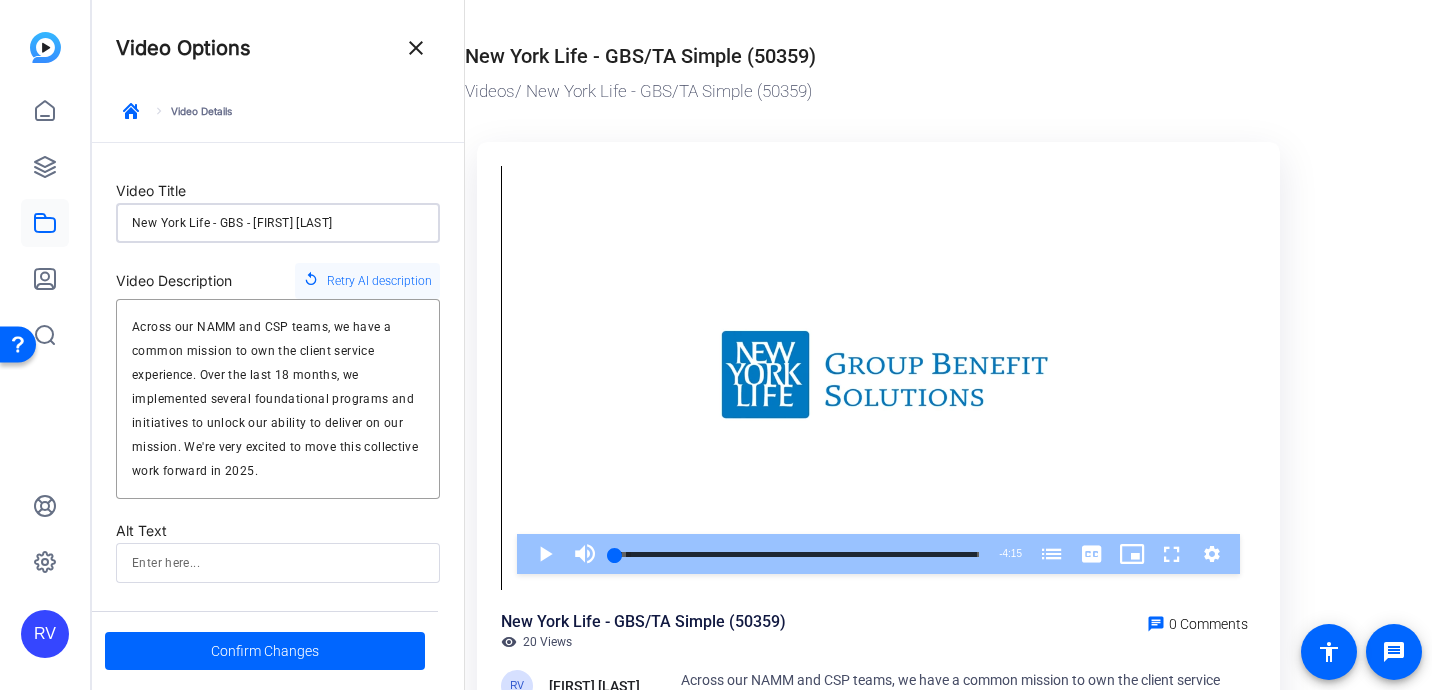 type on "New York Life - GBS - [FIRST] [LAST]" 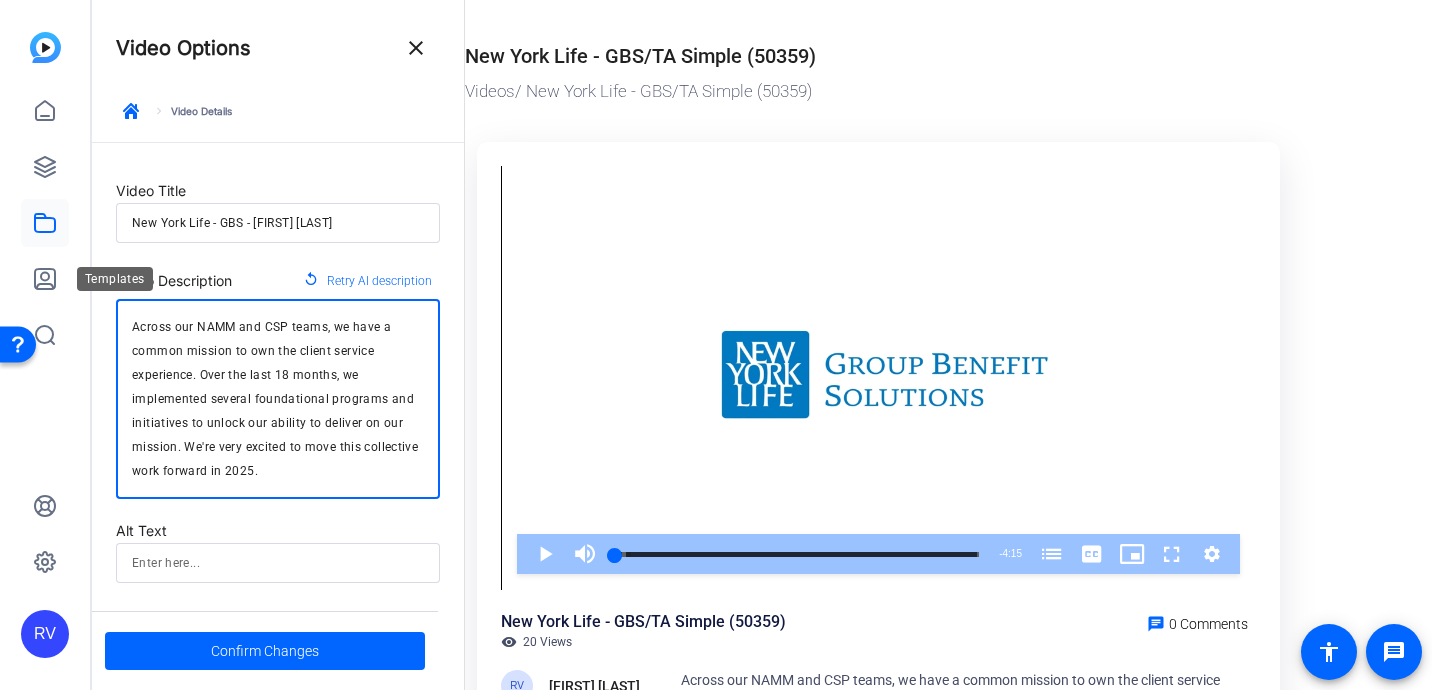 drag, startPoint x: 284, startPoint y: 441, endPoint x: 16, endPoint y: 270, distance: 317.90723 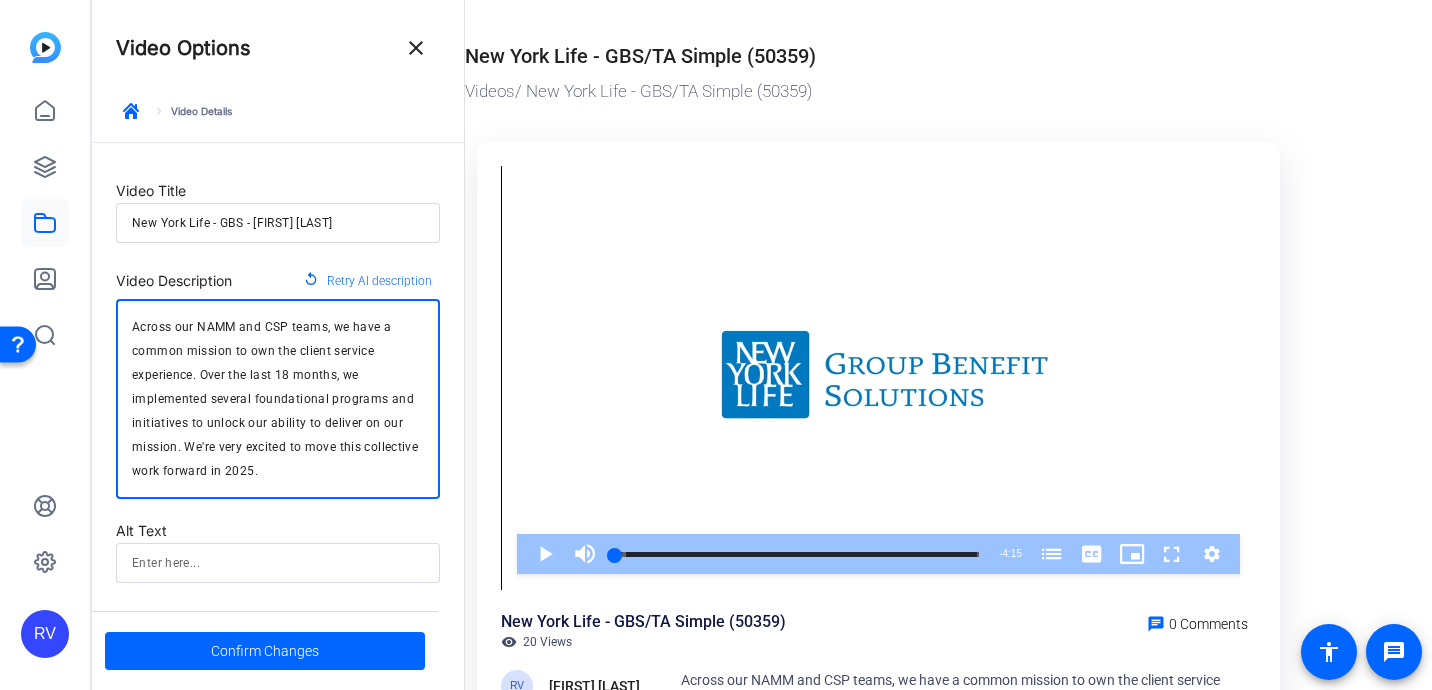 paste on "In this quick overview, [FIRST] [LAST], Head of Account Management at GBS, walks through how the Client Service Partner team is enhancing the client experience. He highlights progress on key service enablers—like tech upgrades, role clarity, and process improvements—and how these efforts support retention, growth, and GBS's broader strategic goals" 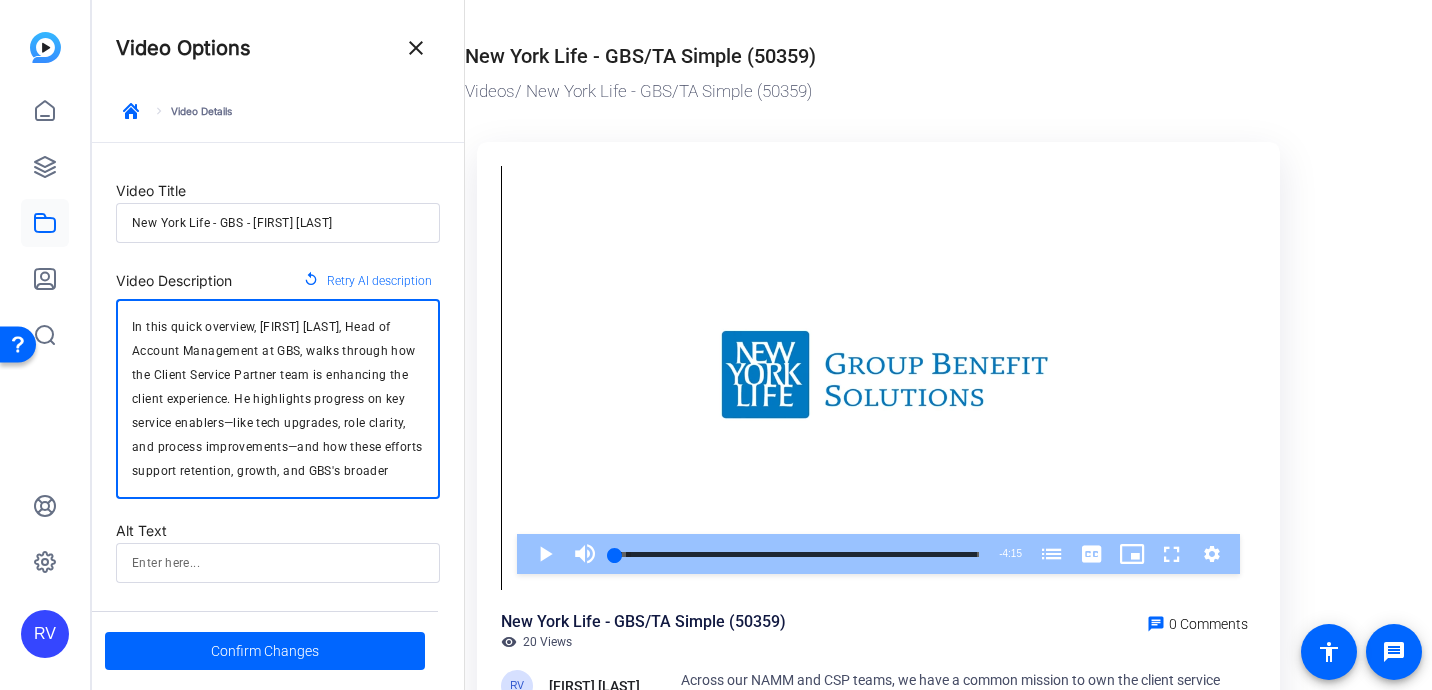 scroll, scrollTop: 86, scrollLeft: 0, axis: vertical 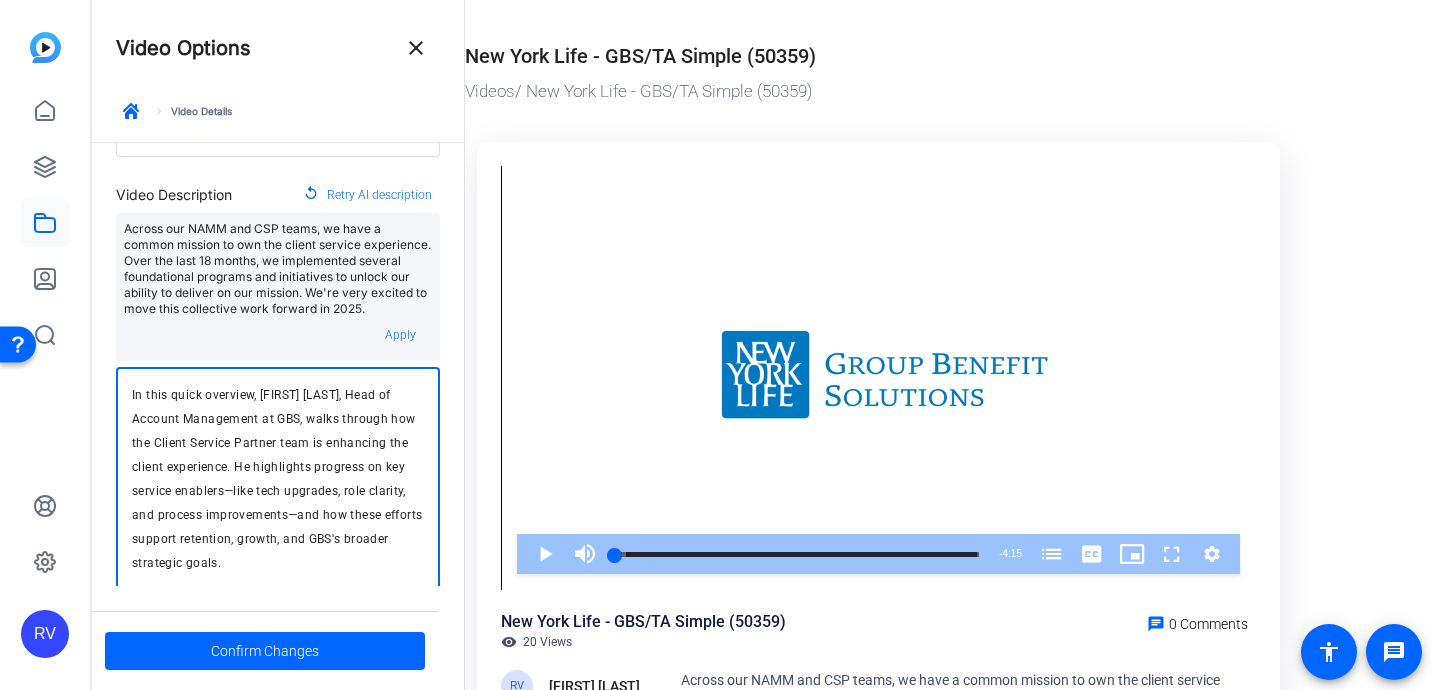 drag, startPoint x: 247, startPoint y: 409, endPoint x: 169, endPoint y: 400, distance: 78.51752 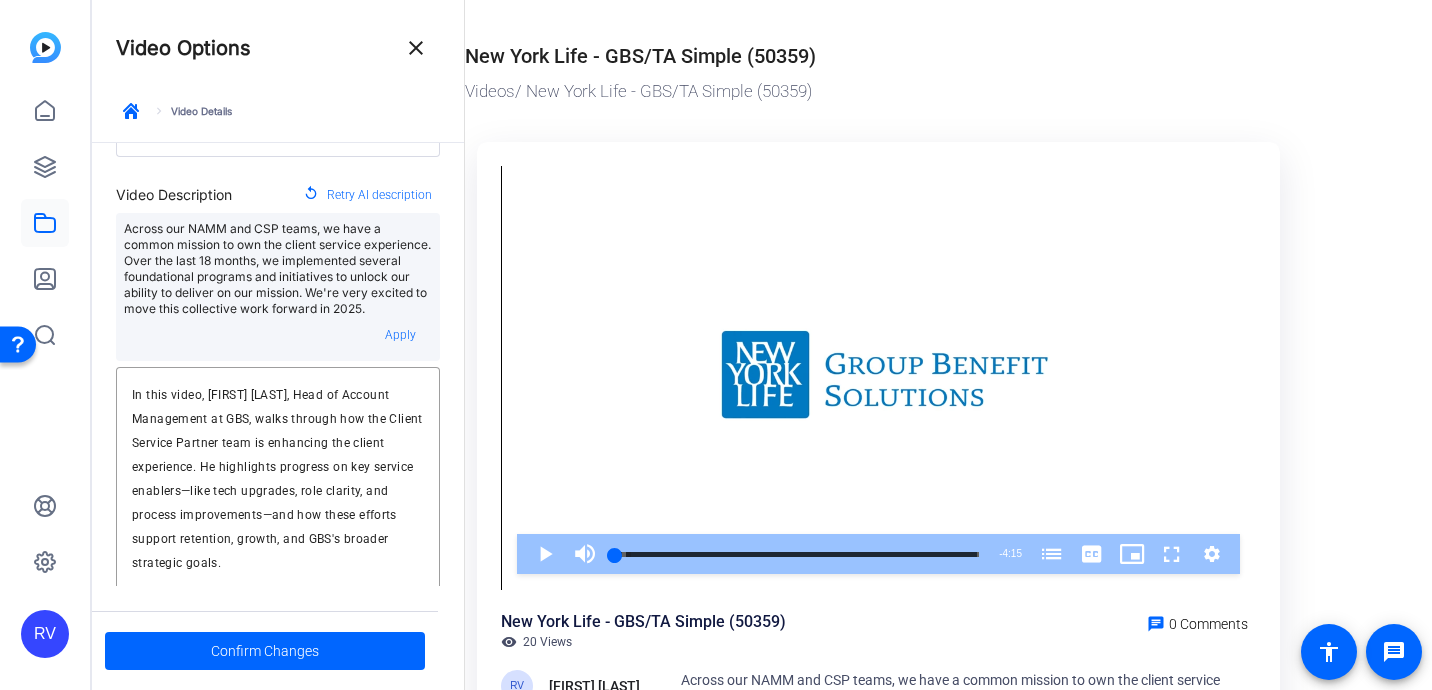 click on "New York Life - GBS/TA Simple (50359)" 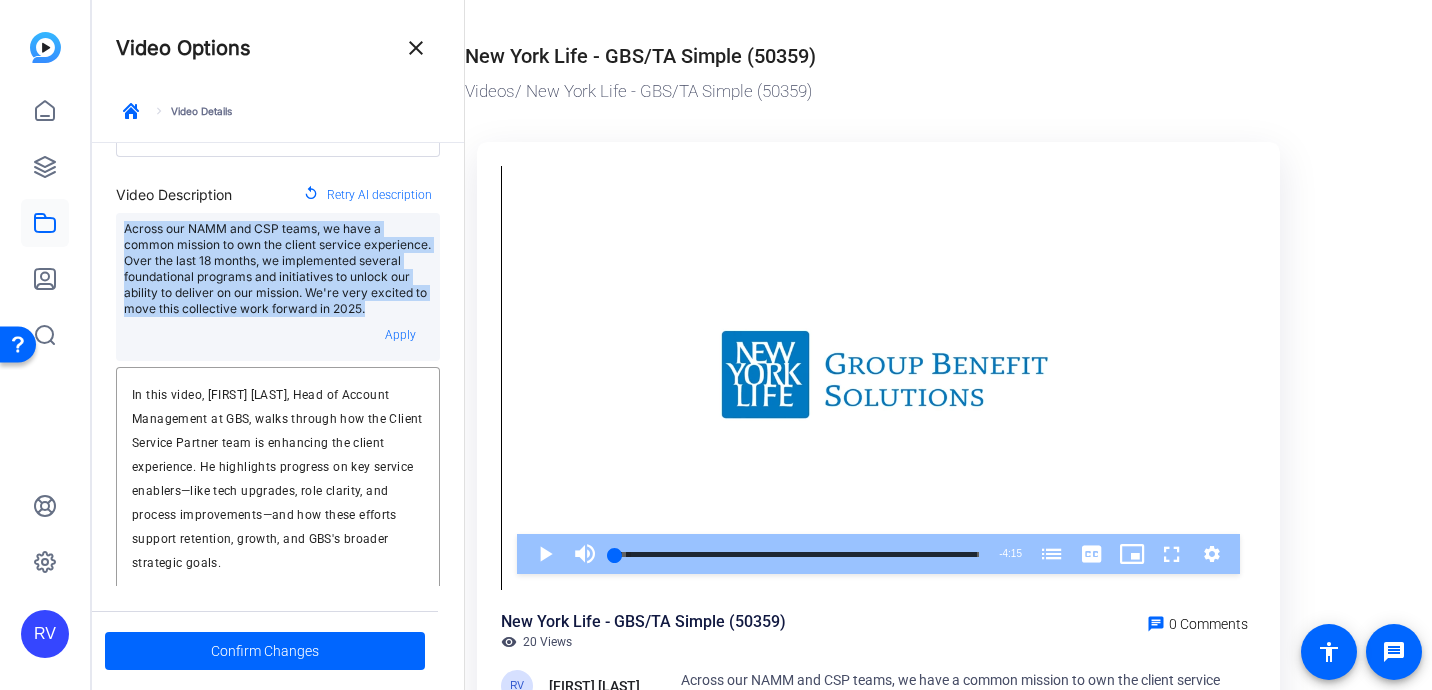 drag, startPoint x: 261, startPoint y: 322, endPoint x: 111, endPoint y: 233, distance: 174.41617 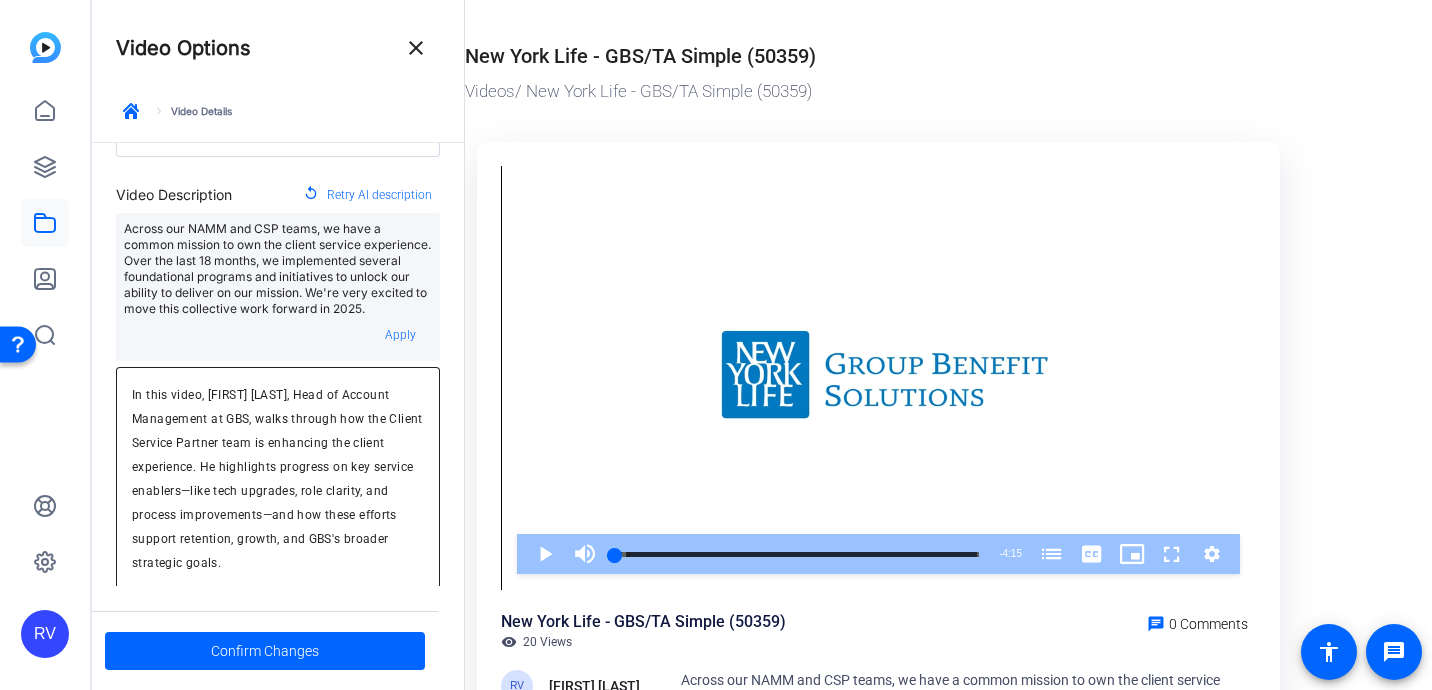 click on "In this video, [FIRST] [LAST], Head of Account Management at GBS, walks through how the Client Service Partner team is enhancing the client experience. He highlights progress on key service enablers—like tech upgrades, role clarity, and process improvements—and how these efforts support retention, growth, and GBS's broader strategic goals." at bounding box center [278, 479] 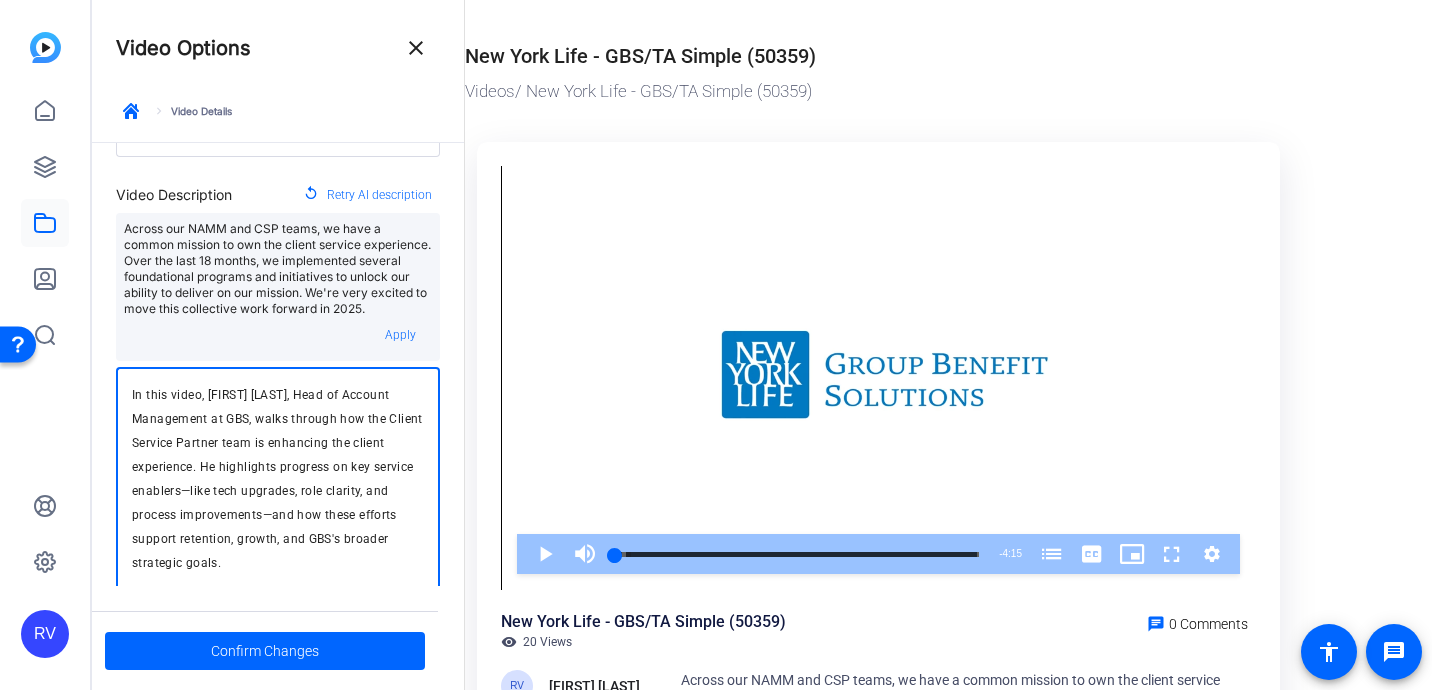 drag, startPoint x: 268, startPoint y: 580, endPoint x: 88, endPoint y: 382, distance: 267.58923 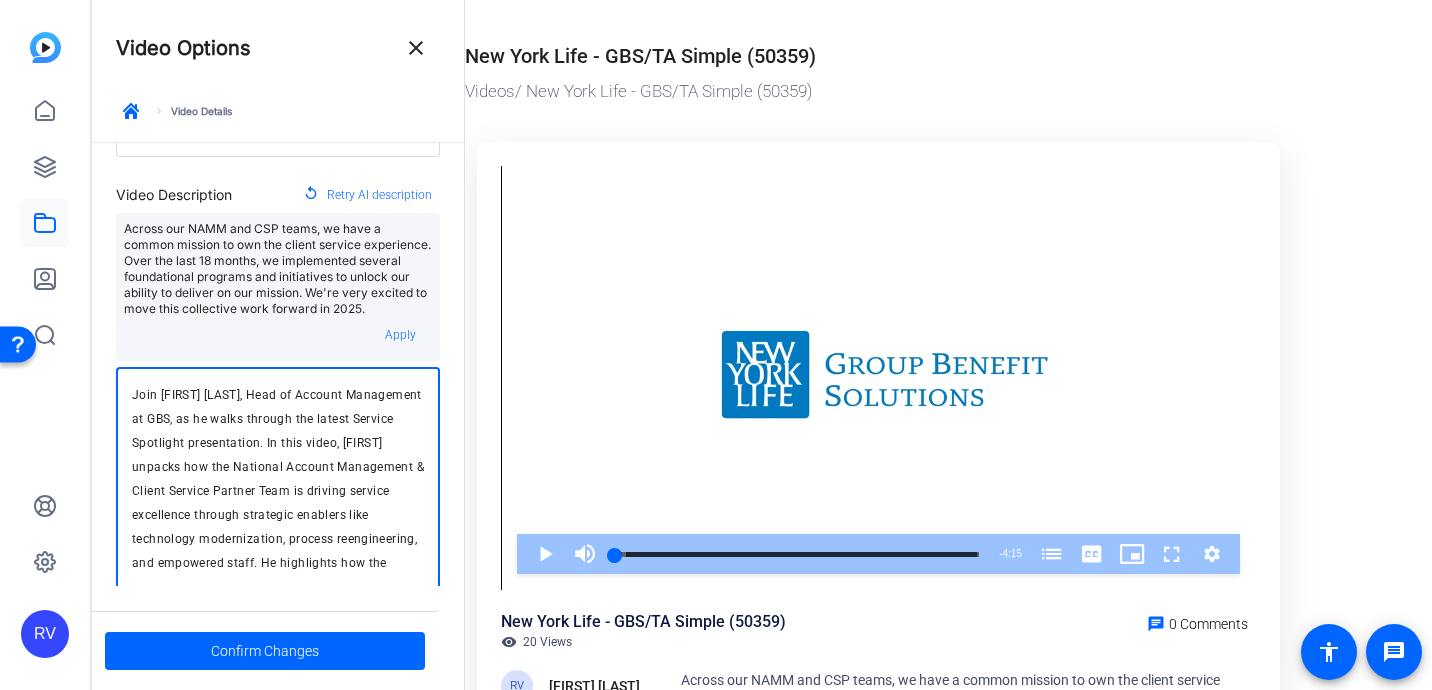 scroll, scrollTop: 187, scrollLeft: 0, axis: vertical 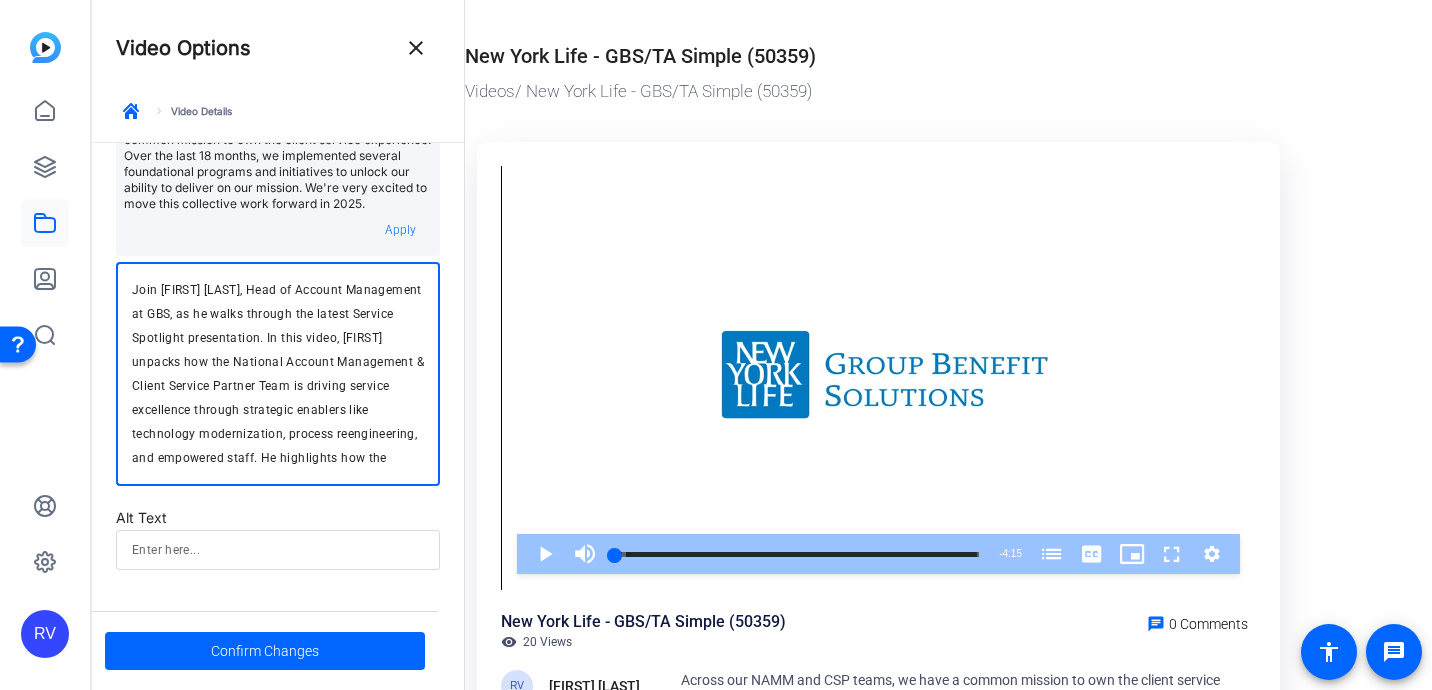 drag, startPoint x: 389, startPoint y: 456, endPoint x: 170, endPoint y: 389, distance: 229.01965 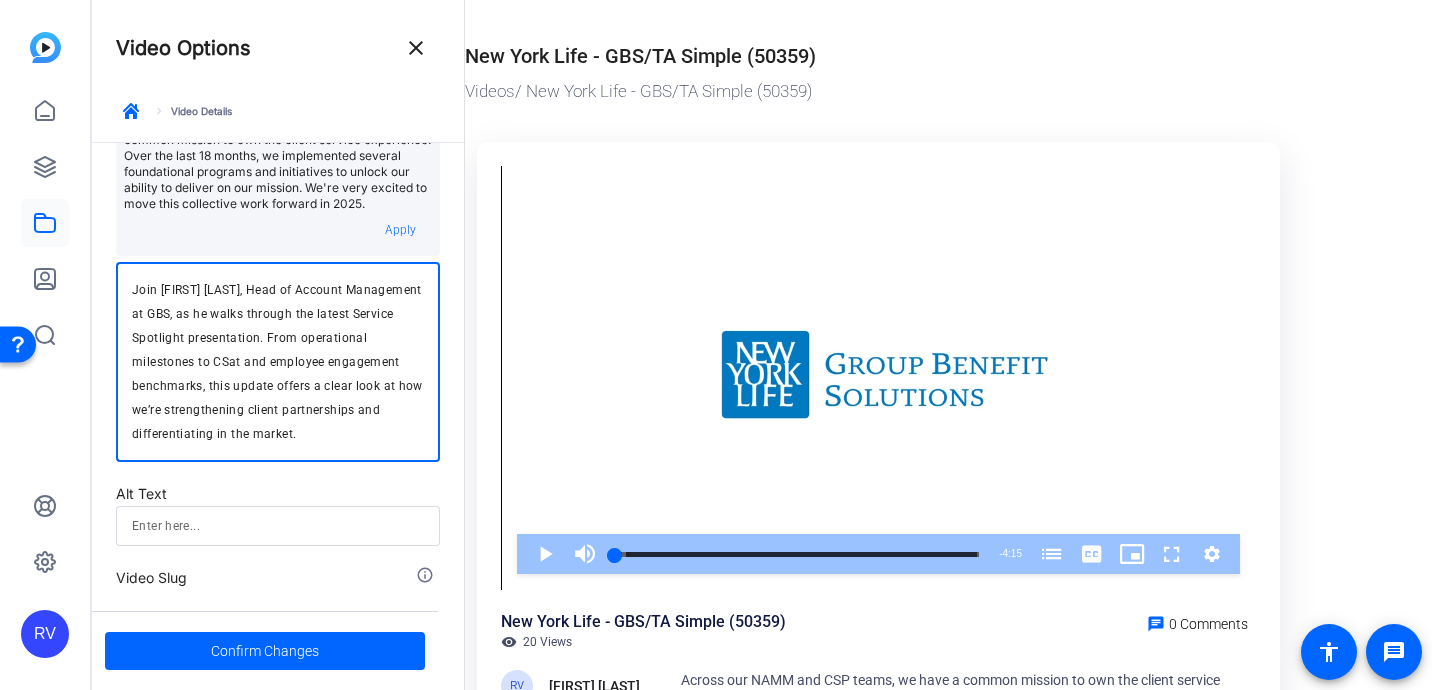 drag, startPoint x: 307, startPoint y: 377, endPoint x: 294, endPoint y: 379, distance: 13.152946 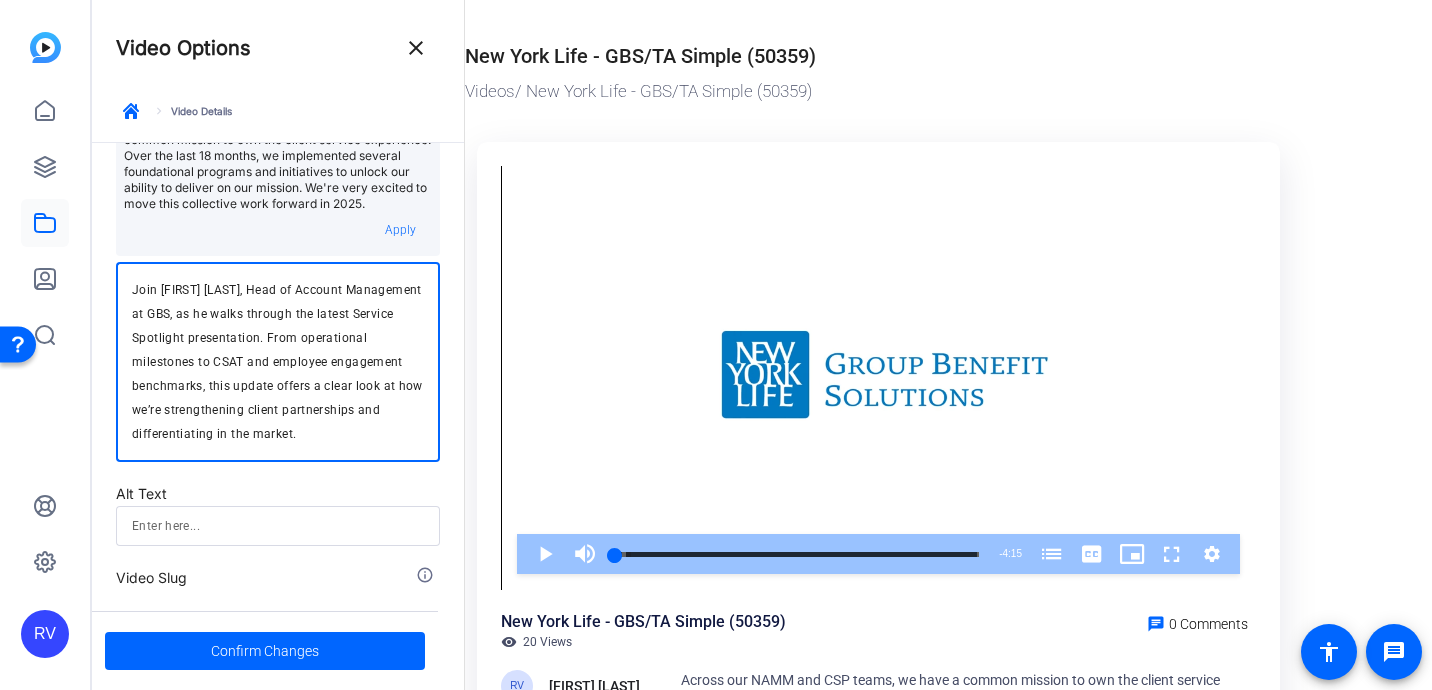 click on "Join [FIRST] [LAST], Head of Account Management at GBS, as he walks through the latest Service Spotlight presentation. From operational milestones to CSAT and employee engagement benchmarks, this update offers a clear look at how we’re strengthening client partnerships and differentiating in the market." at bounding box center [278, 362] 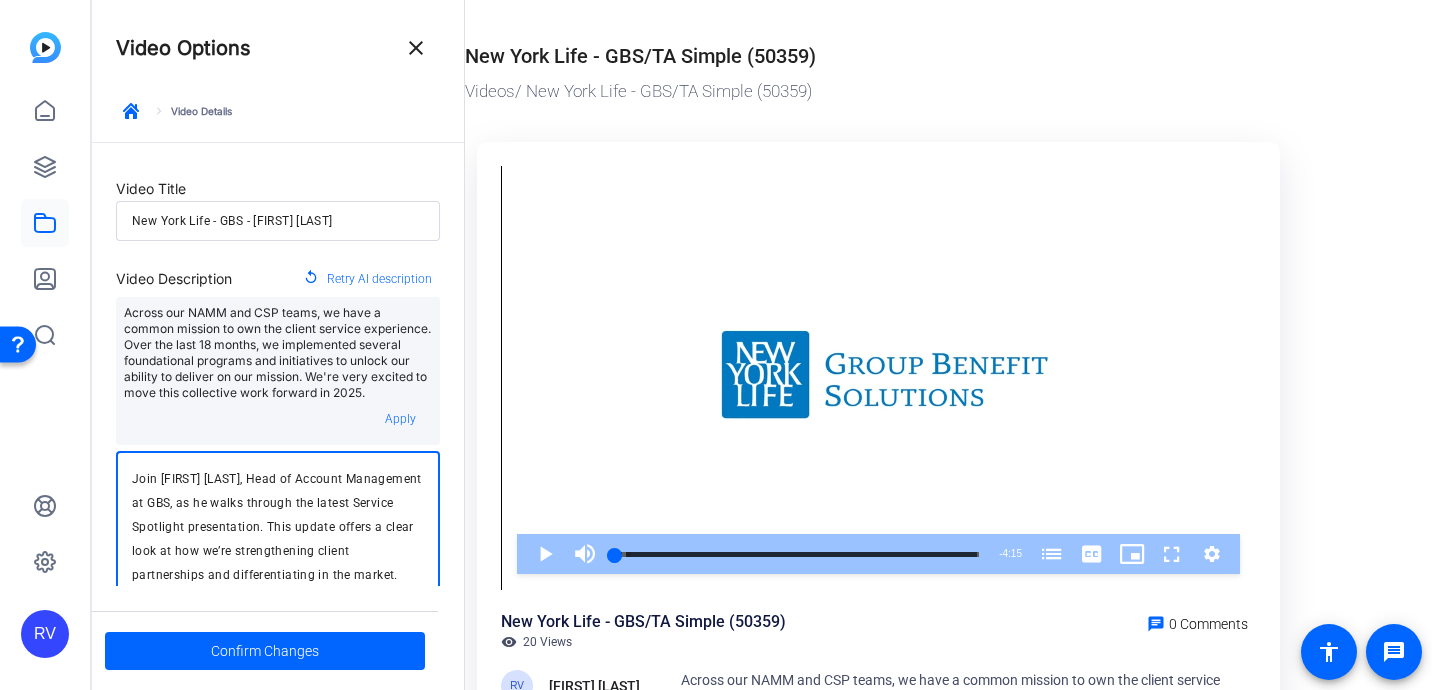 scroll, scrollTop: 0, scrollLeft: 0, axis: both 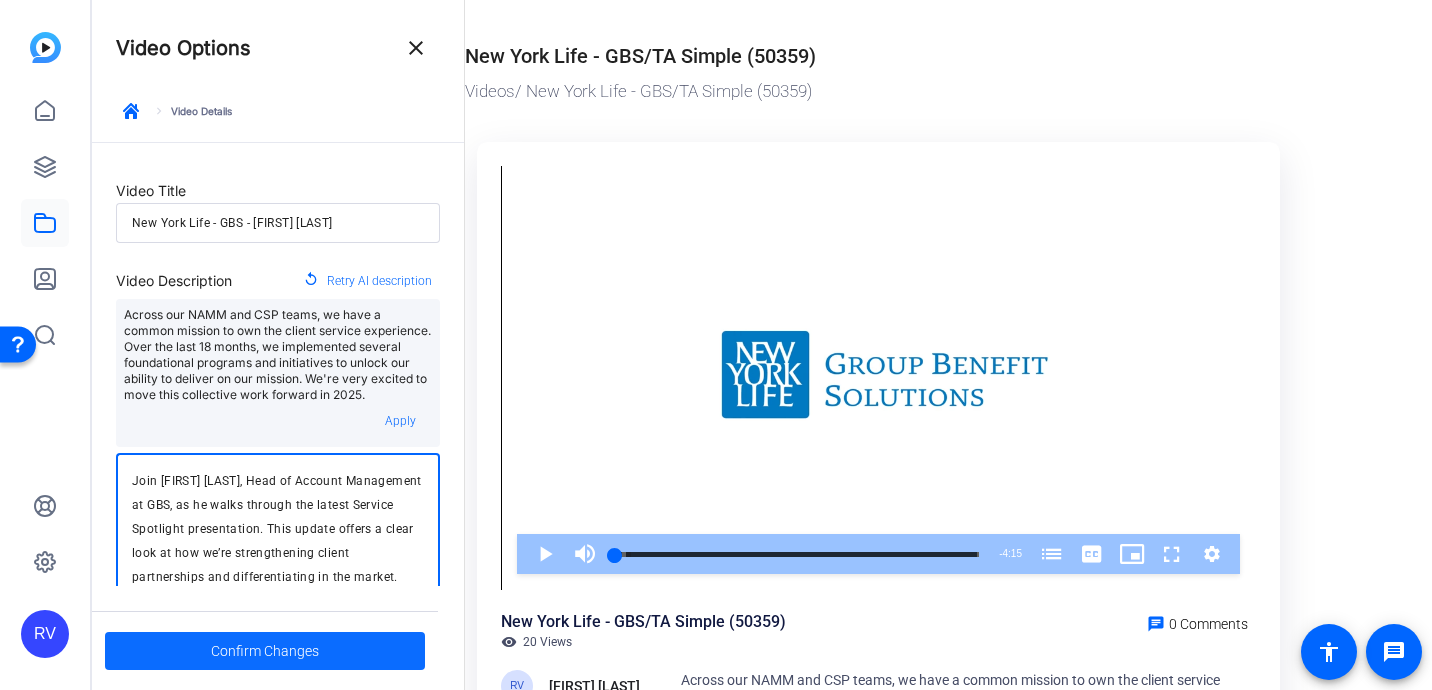 type on "Join [FIRST] [LAST], Head of Account Management at GBS, as he walks through the latest Service Spotlight presentation. This update offers a clear look at how we’re strengthening client partnerships and differentiating in the market." 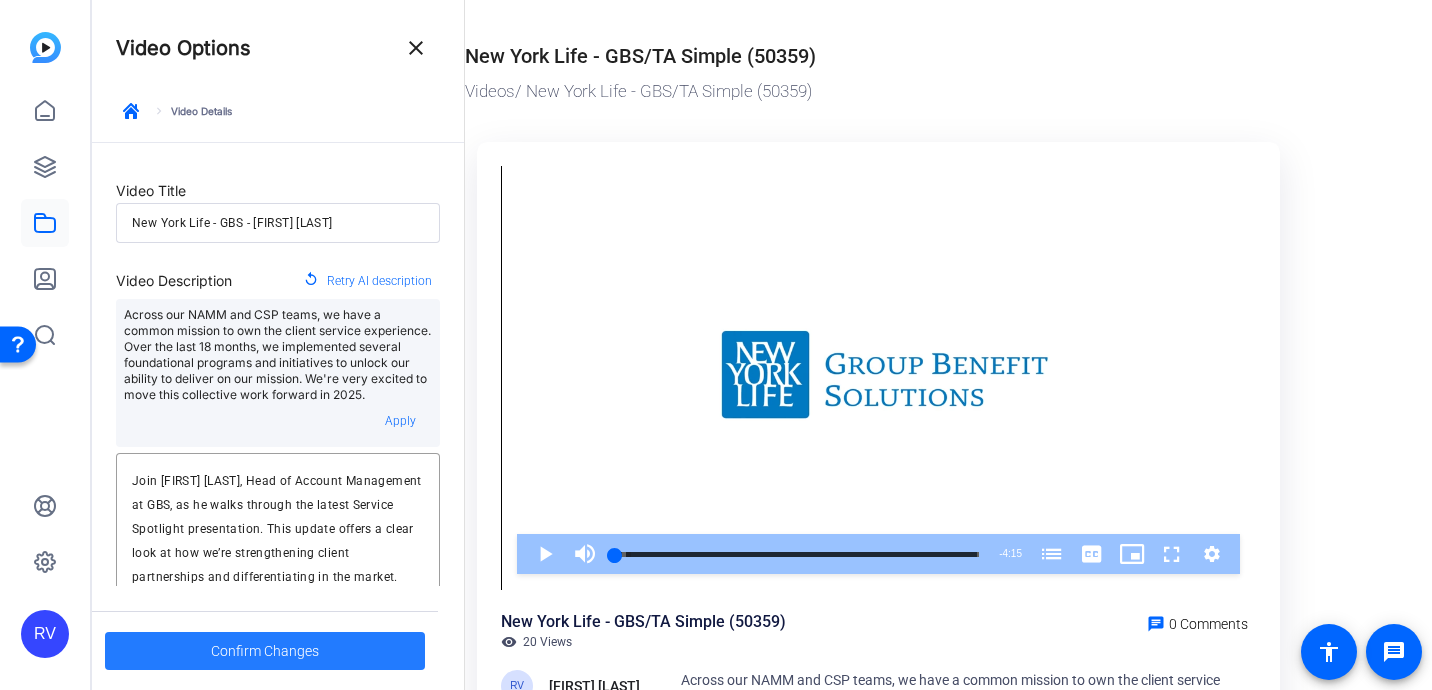 click on "Confirm Changes" 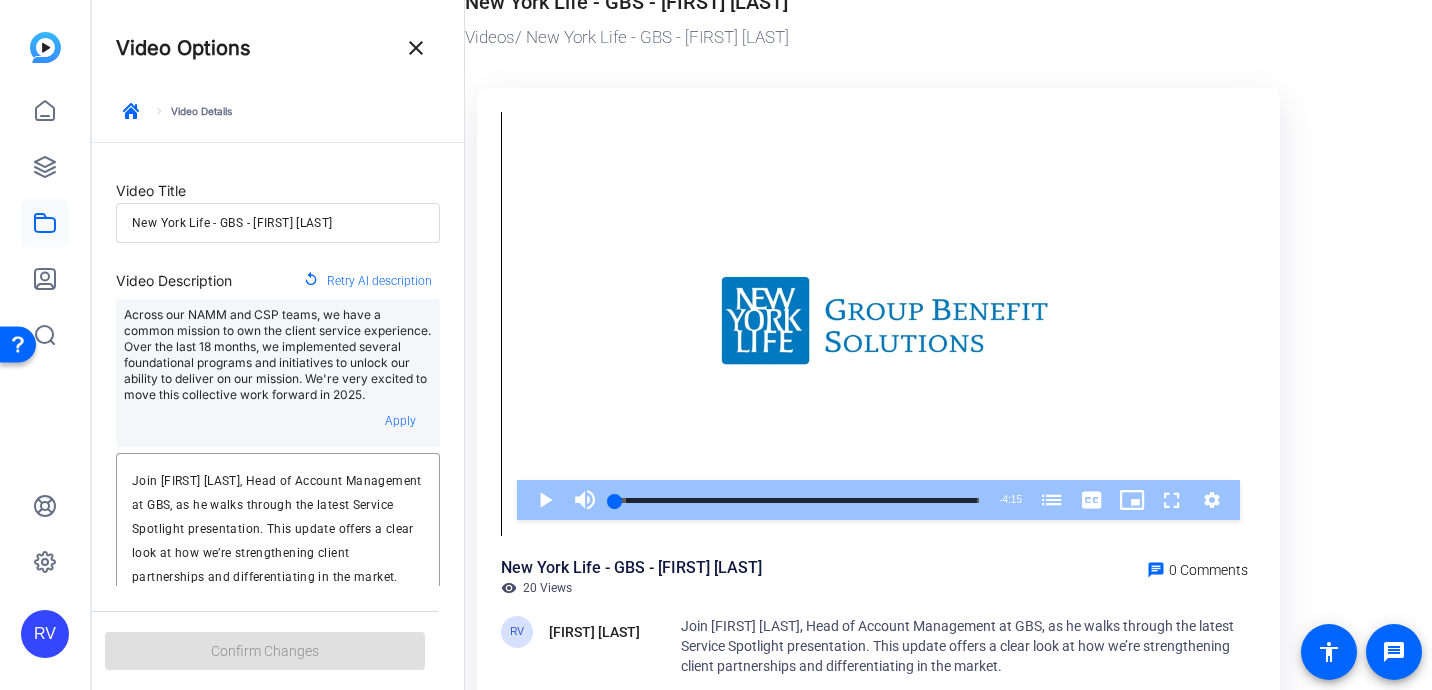 scroll, scrollTop: 100, scrollLeft: 0, axis: vertical 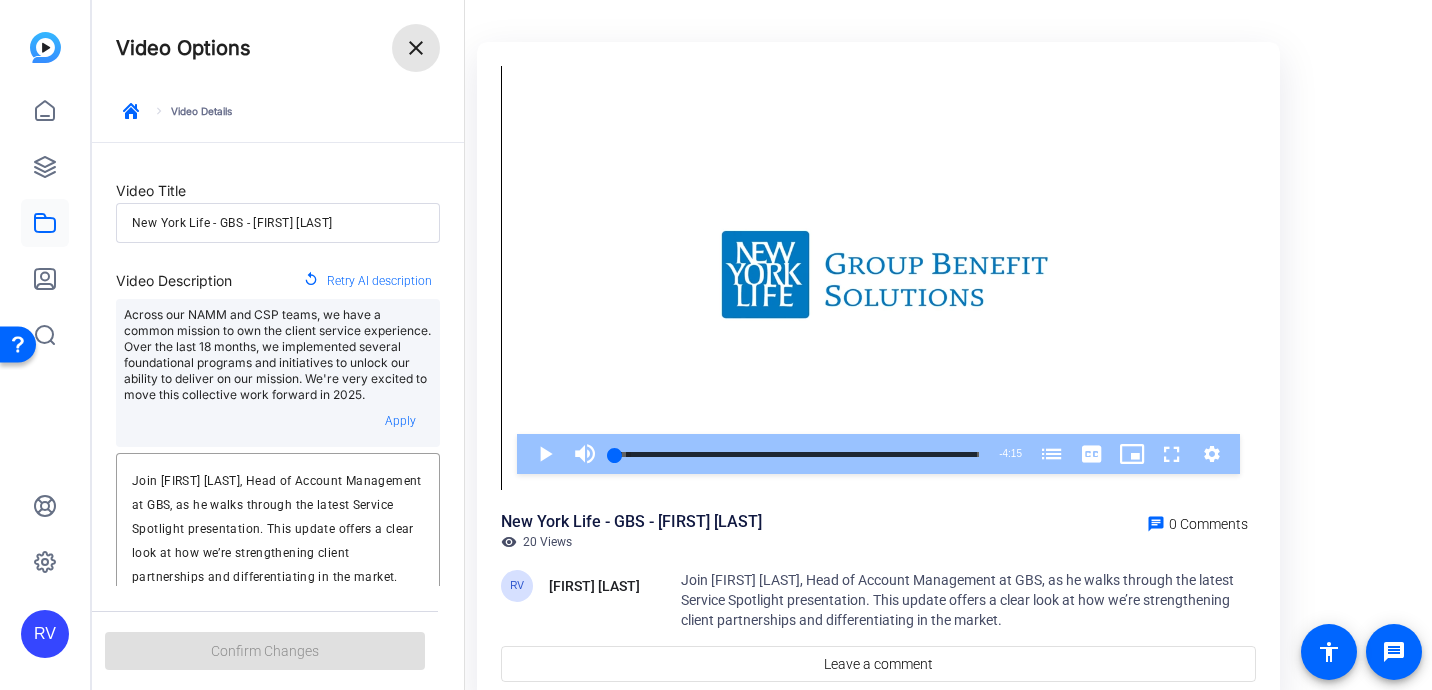 click on "close" 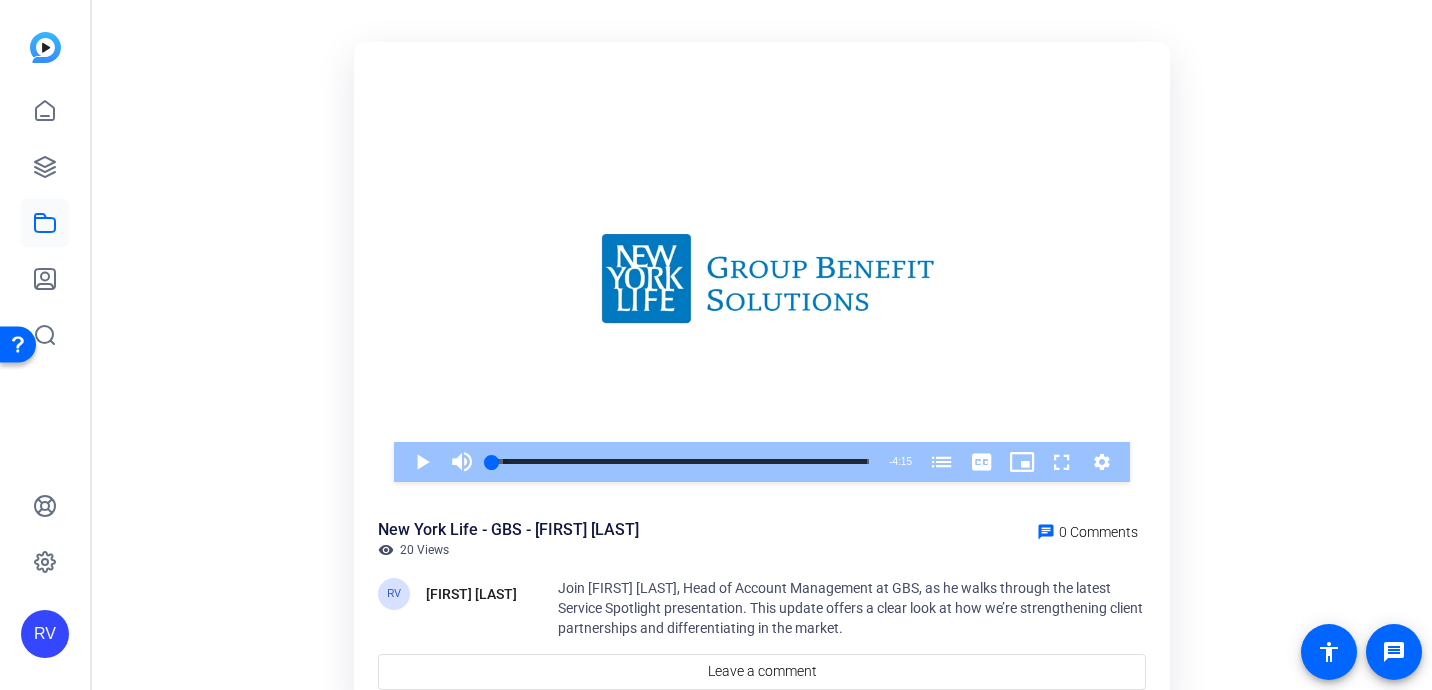 scroll, scrollTop: 0, scrollLeft: 0, axis: both 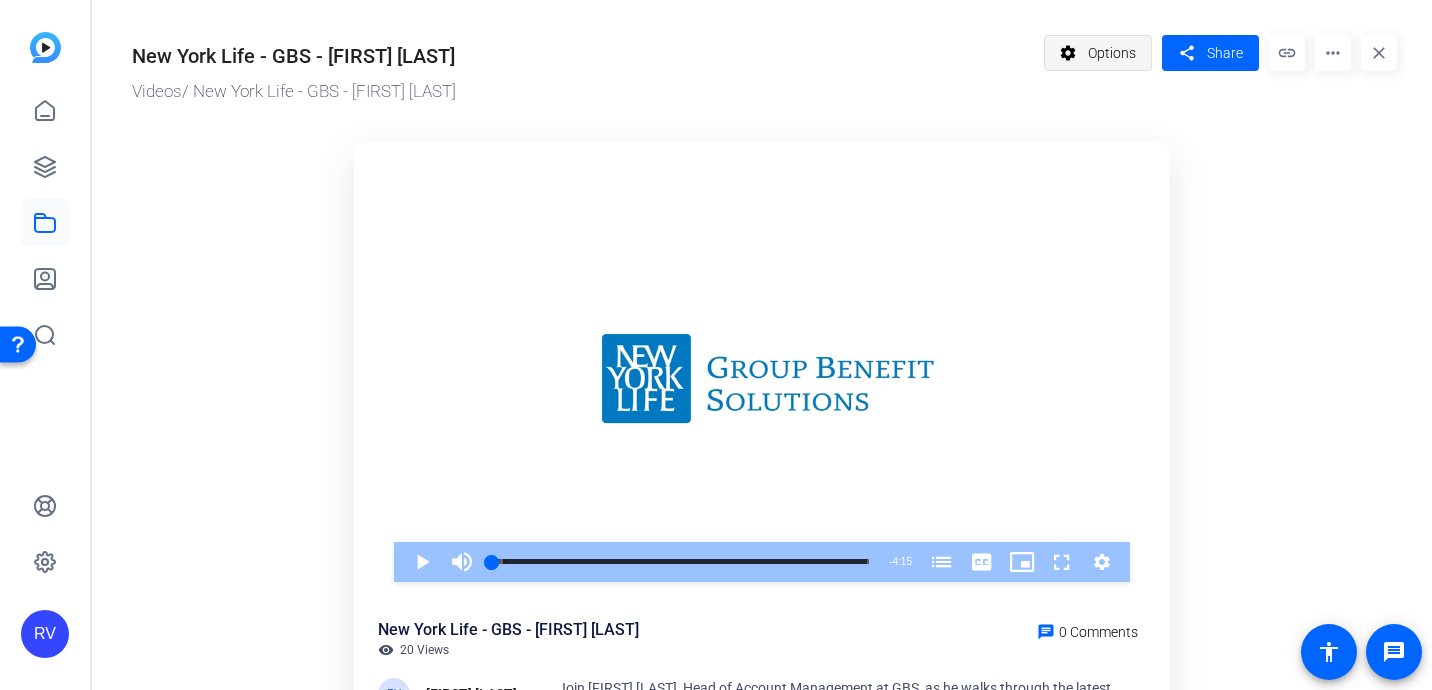 click on "Options" 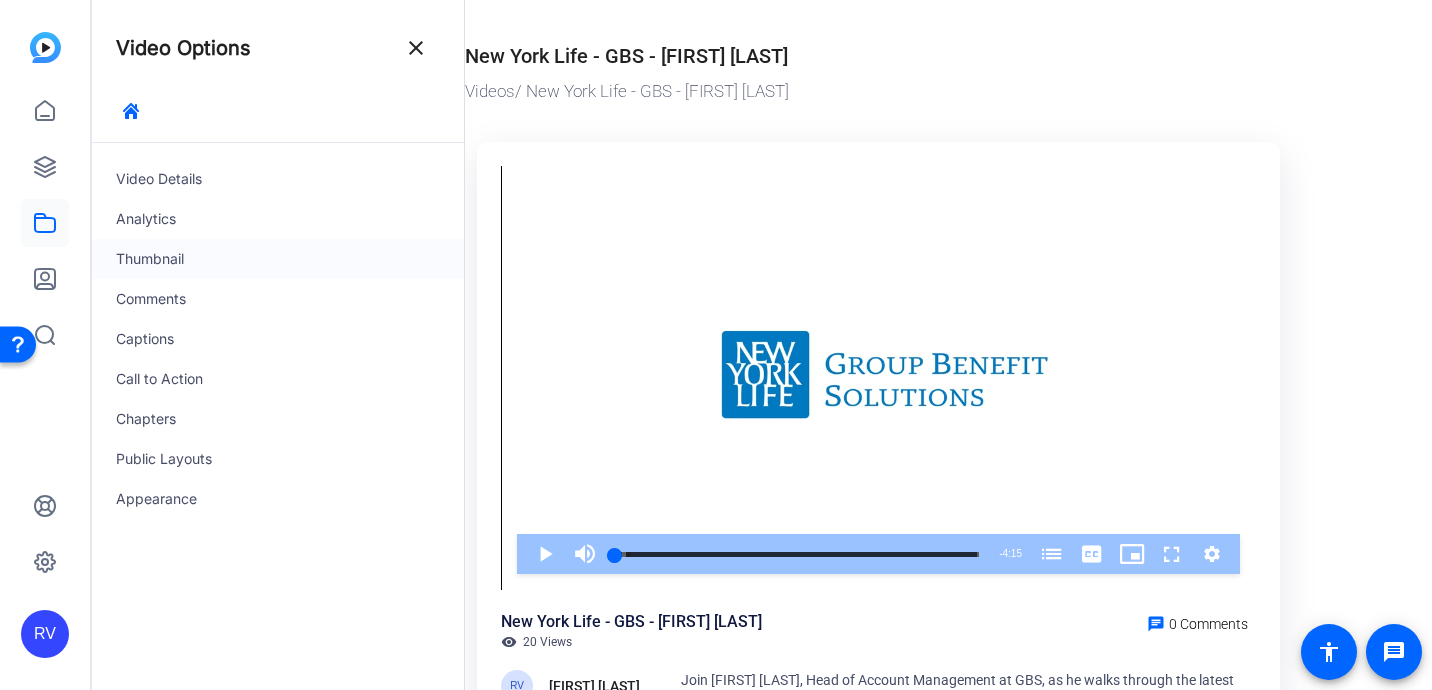 click on "Thumbnail" 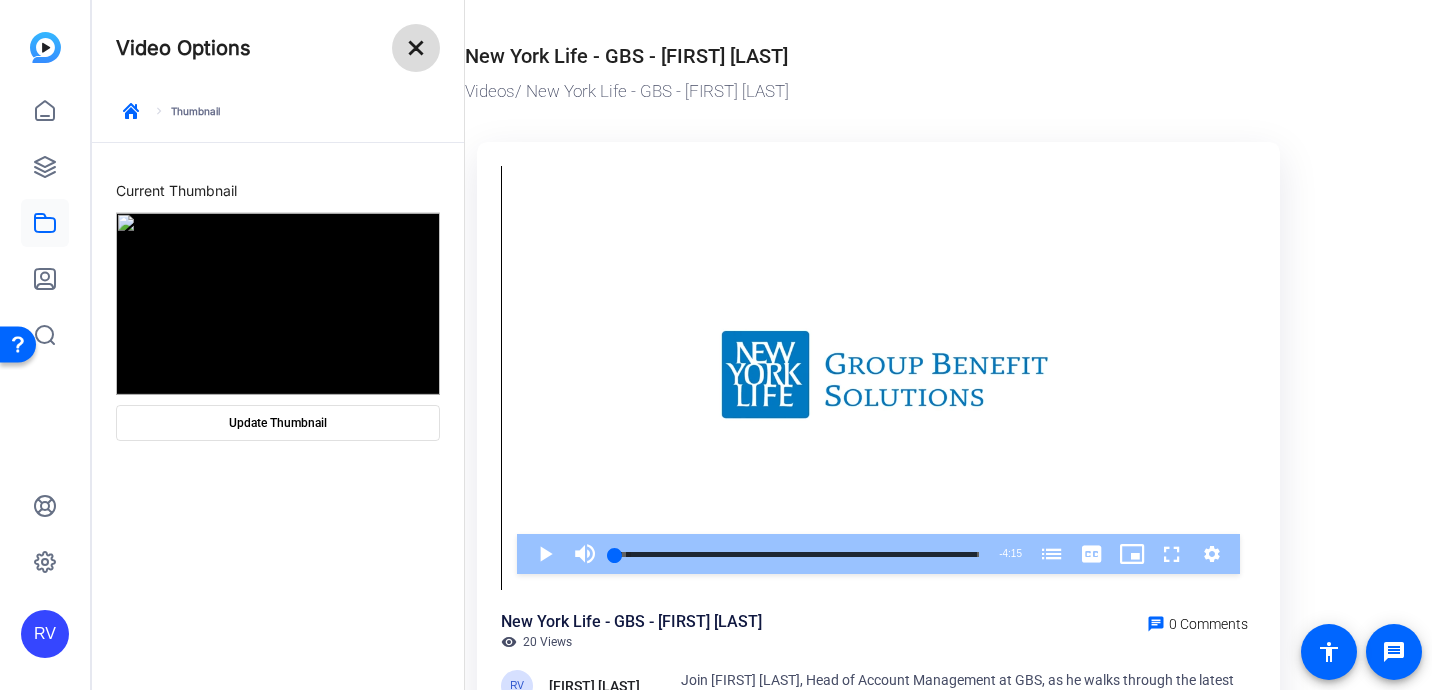 click on "close" 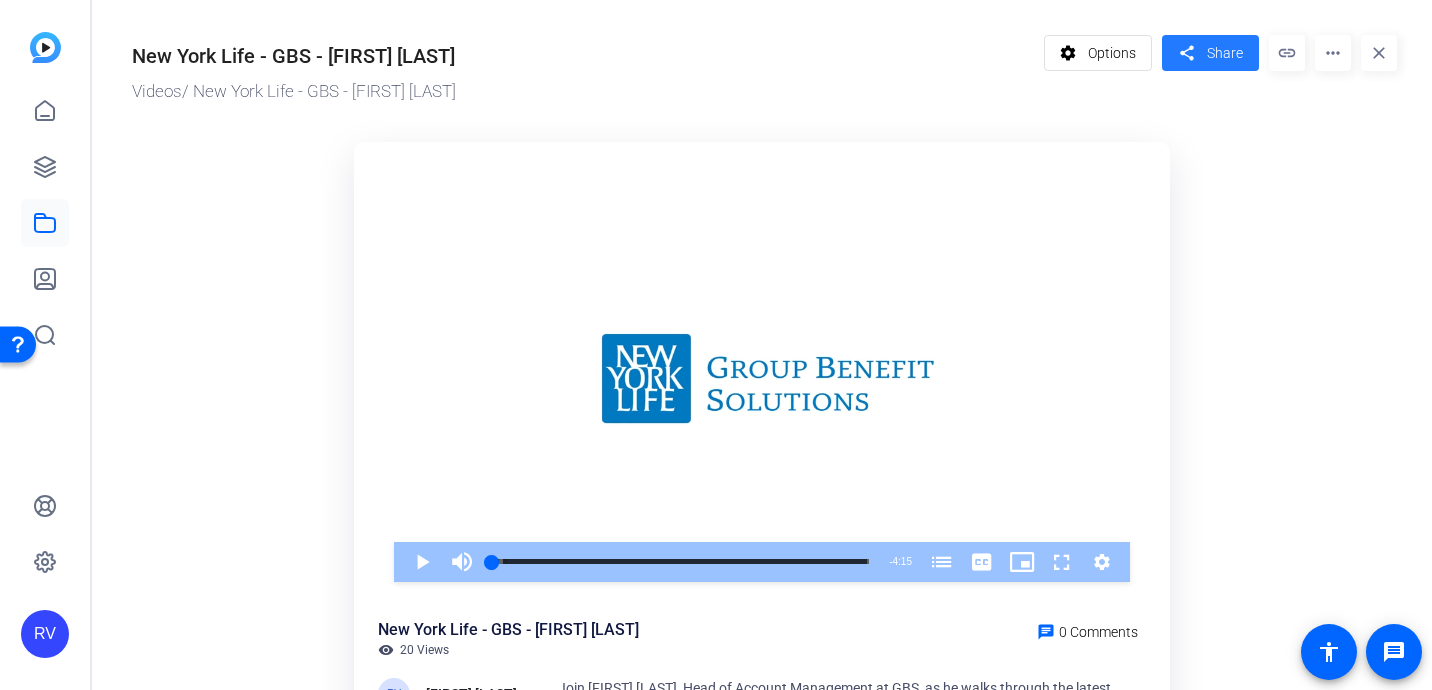 click on "share" 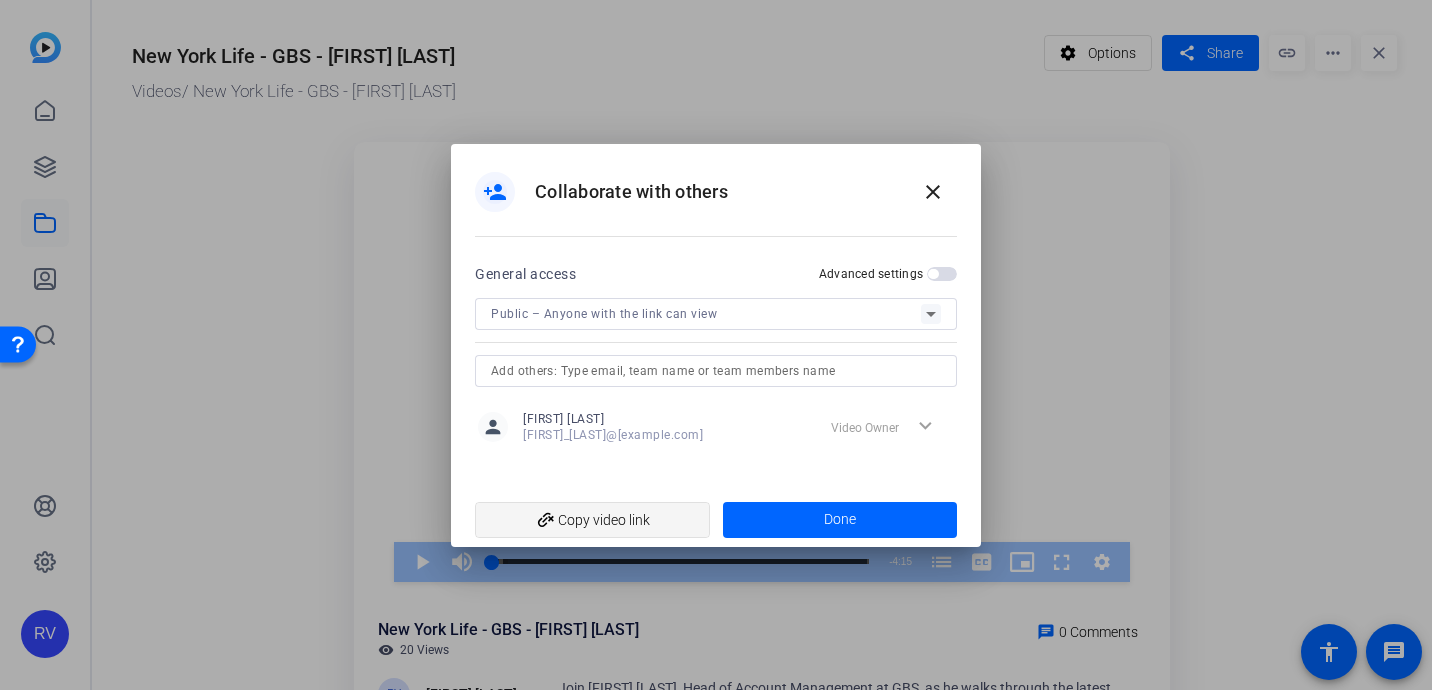 click on "add_link  Copy video link" 